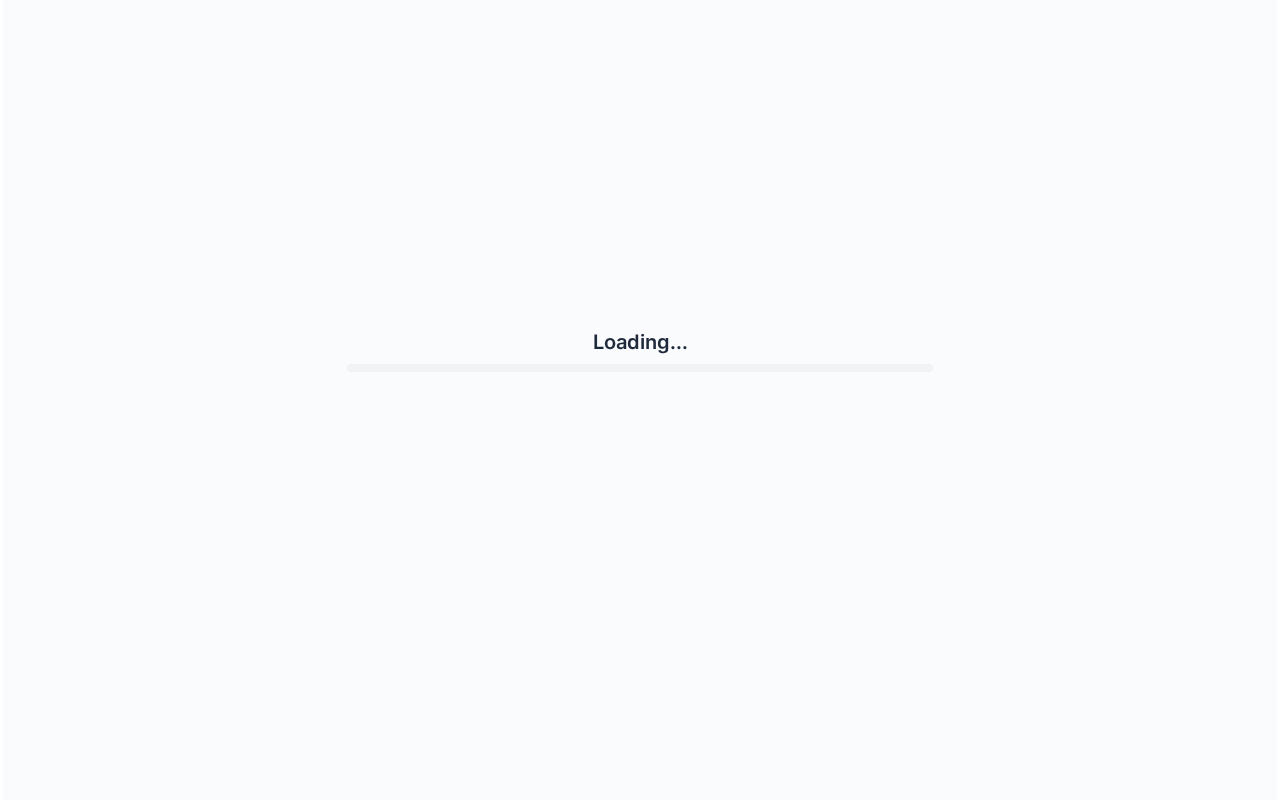 scroll, scrollTop: 0, scrollLeft: 0, axis: both 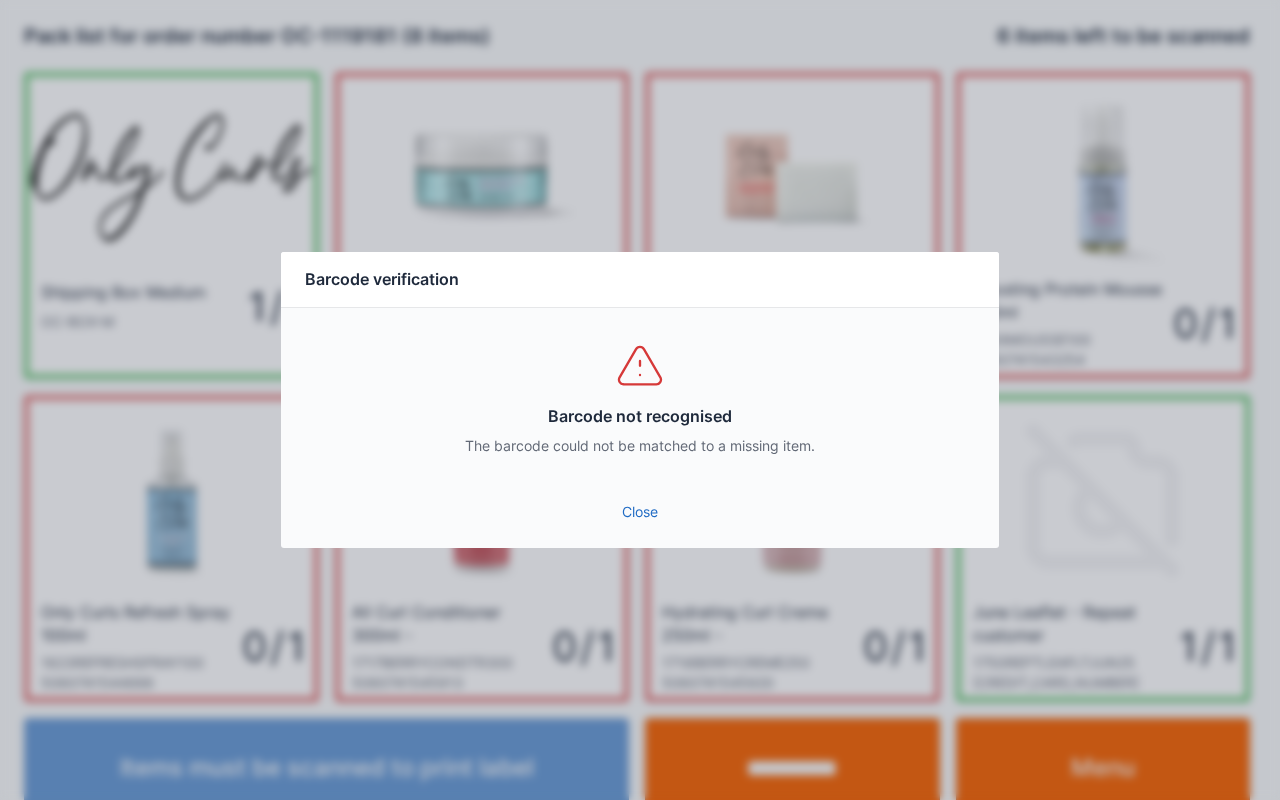 click on "Close" at bounding box center [640, 512] 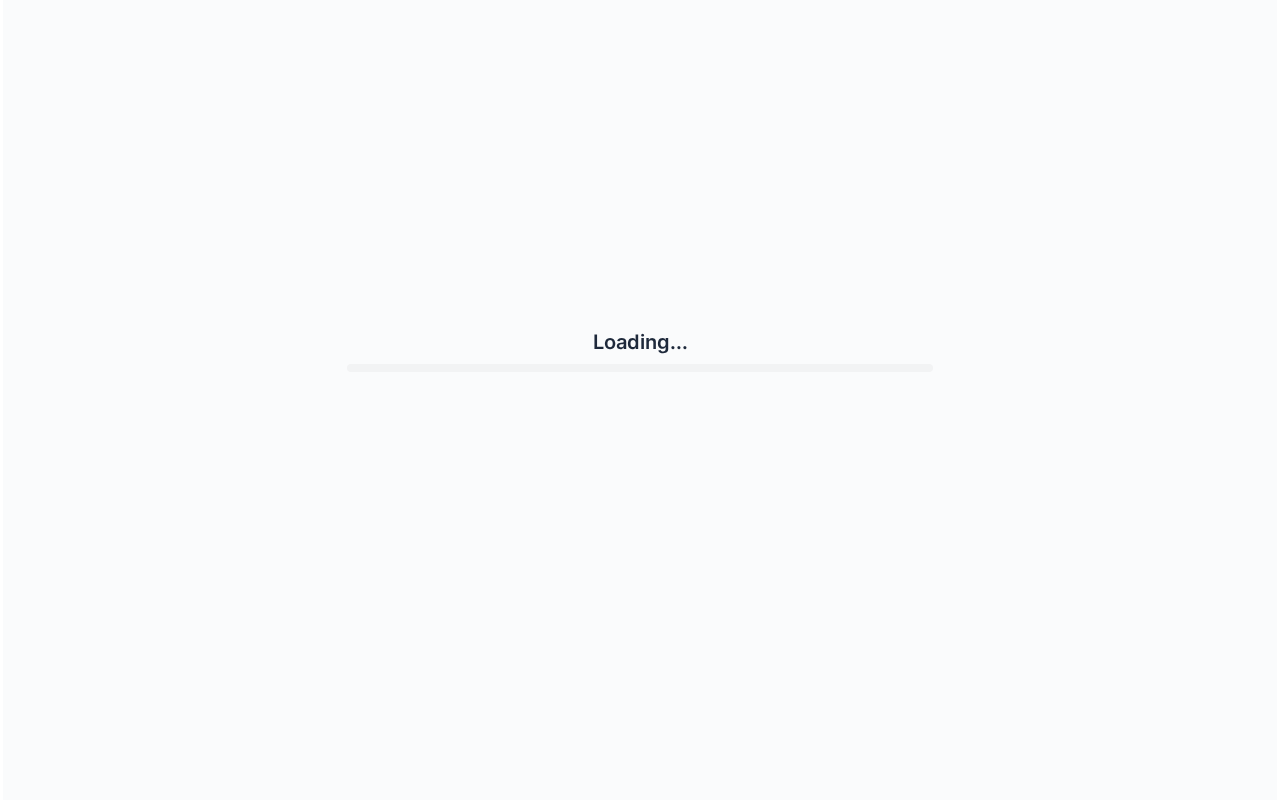 scroll, scrollTop: 0, scrollLeft: 0, axis: both 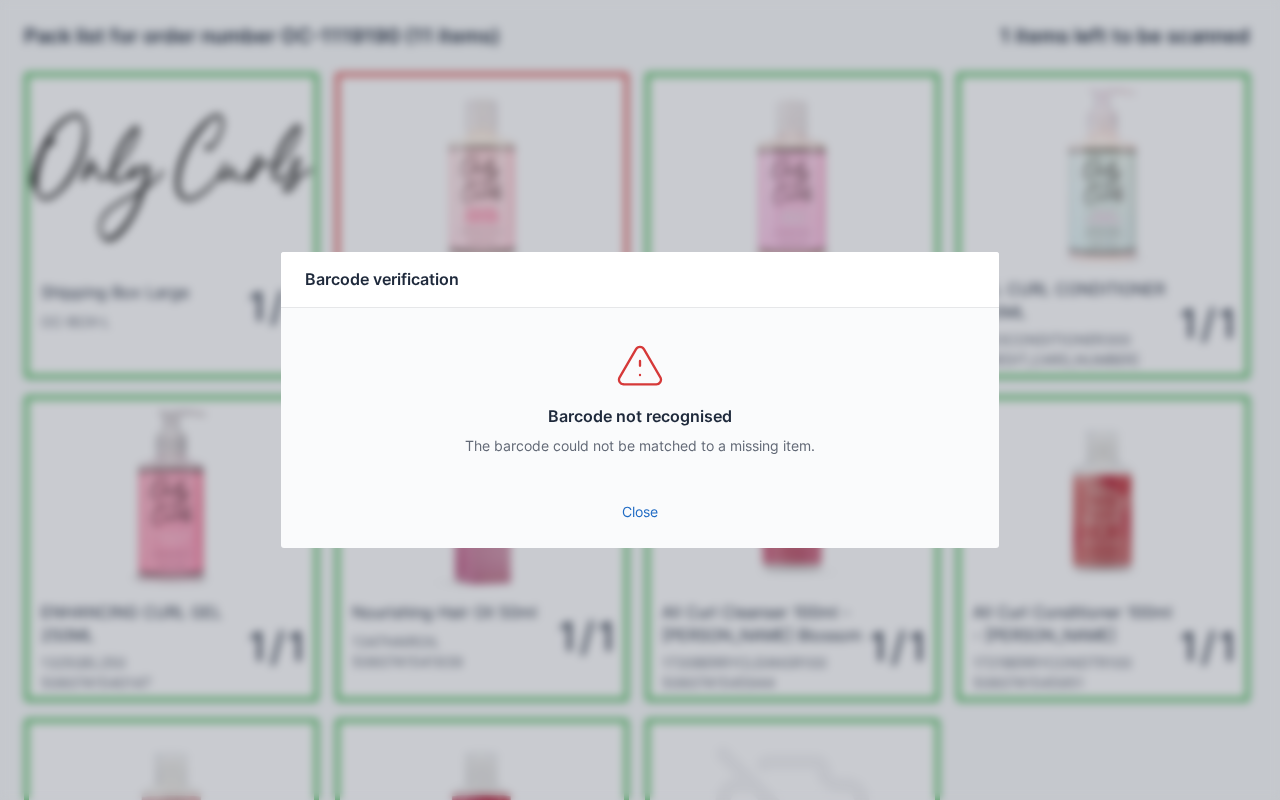 click on "Close" at bounding box center [640, 512] 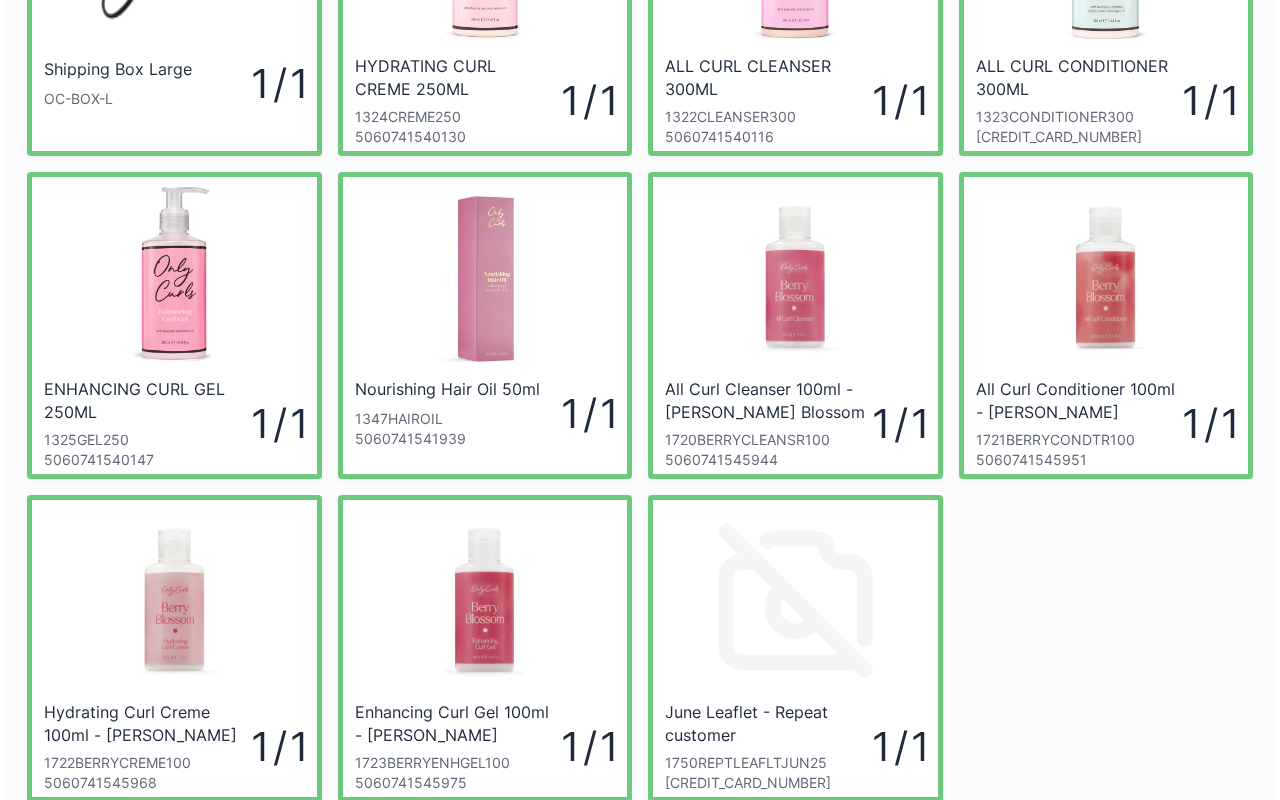 scroll, scrollTop: 0, scrollLeft: 0, axis: both 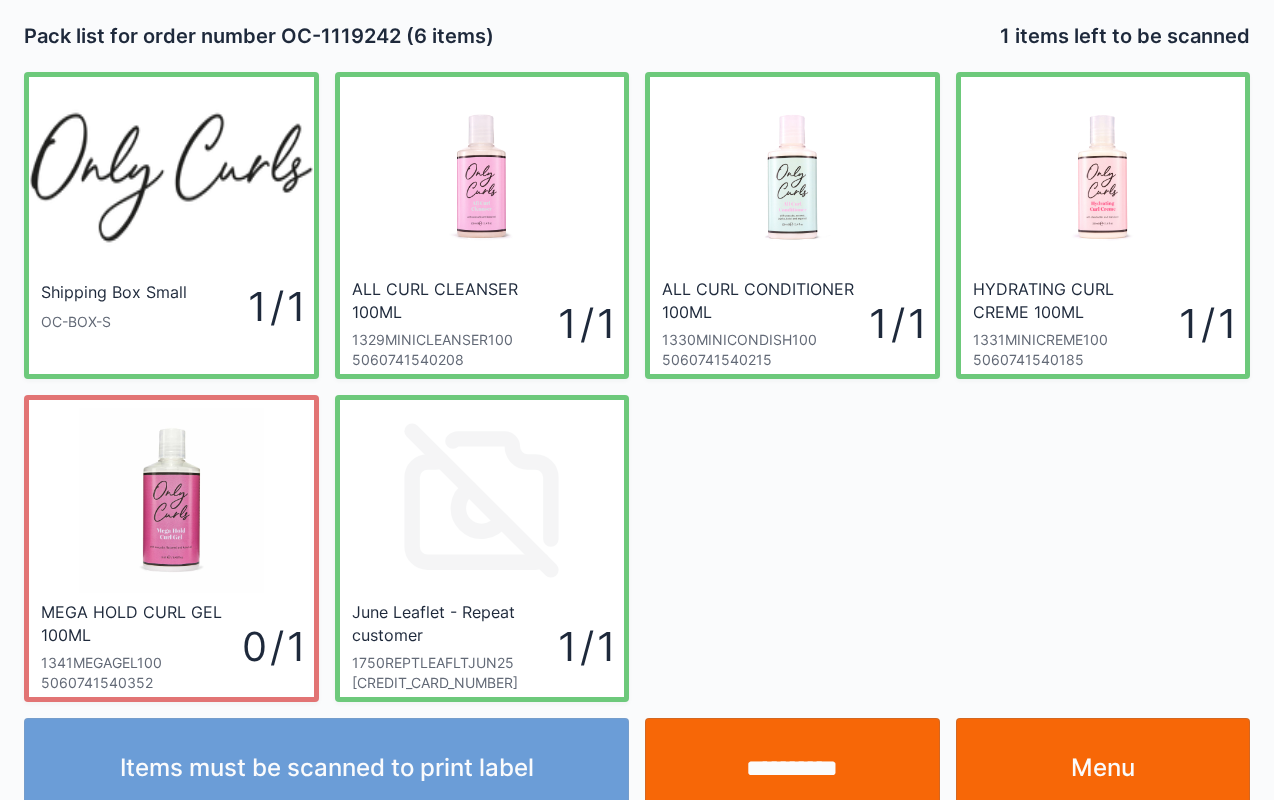 click on "**********" at bounding box center [792, 768] 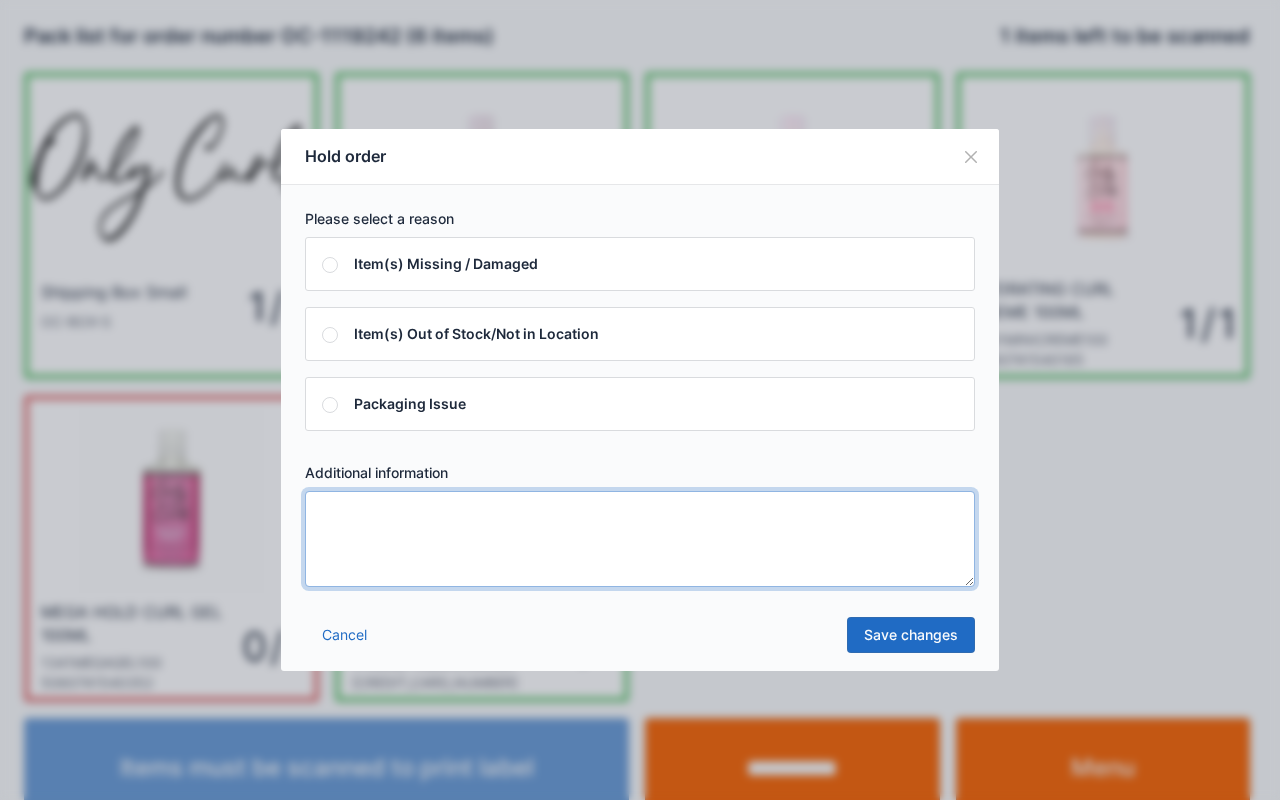 click at bounding box center (640, 539) 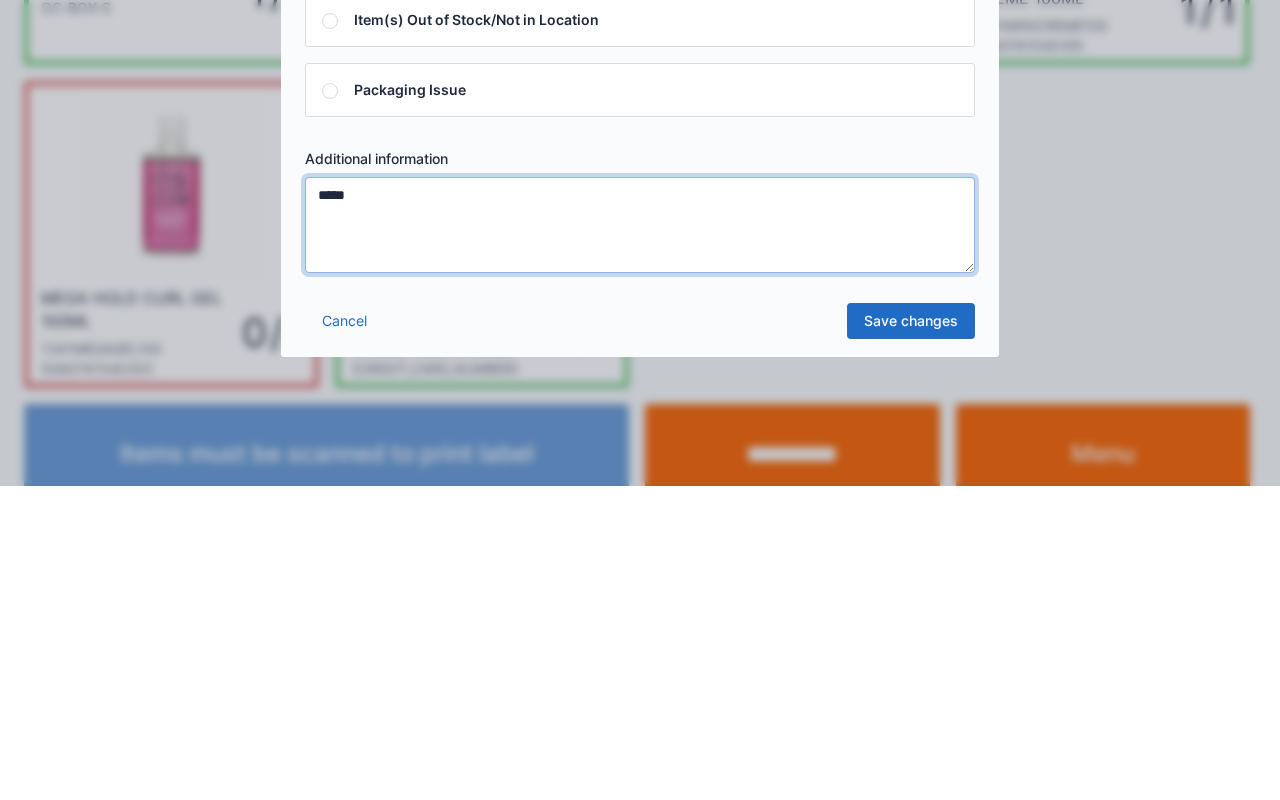 type on "*****" 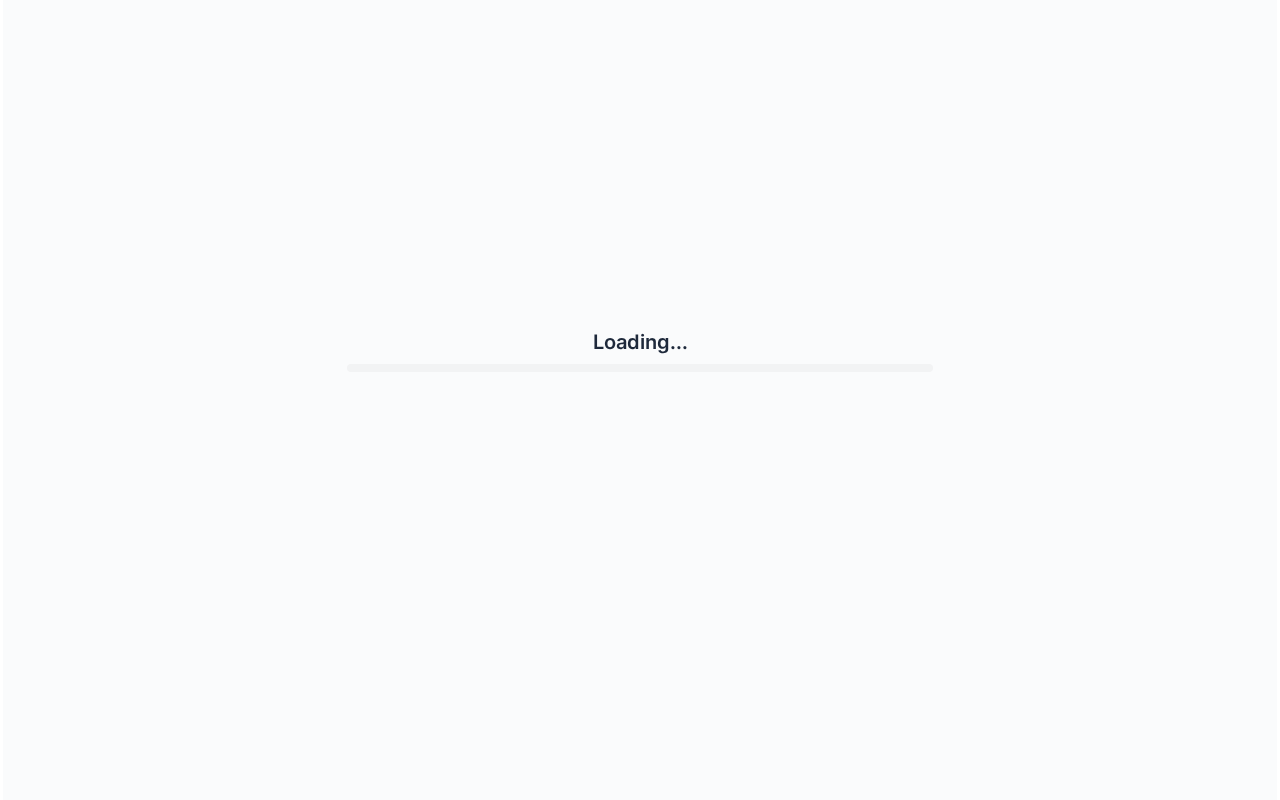 scroll, scrollTop: 0, scrollLeft: 0, axis: both 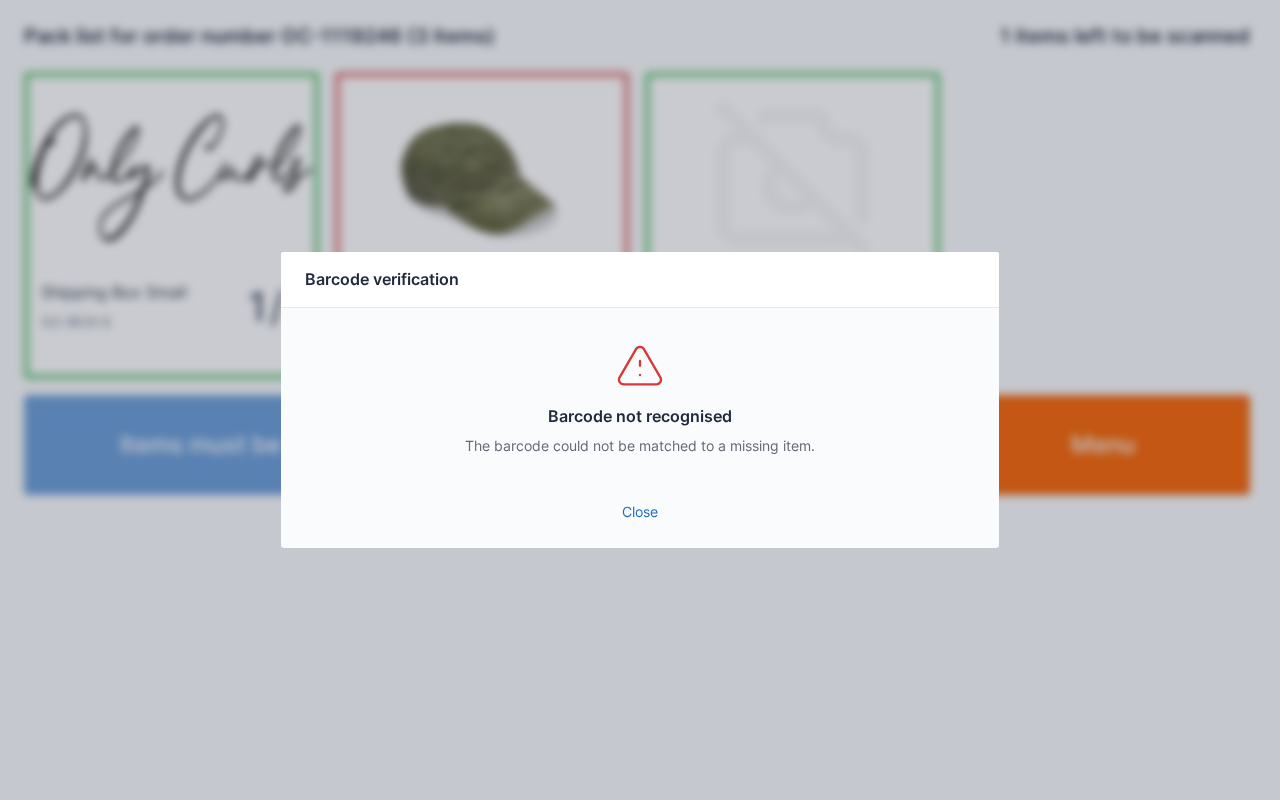 click on "Close" at bounding box center [640, 512] 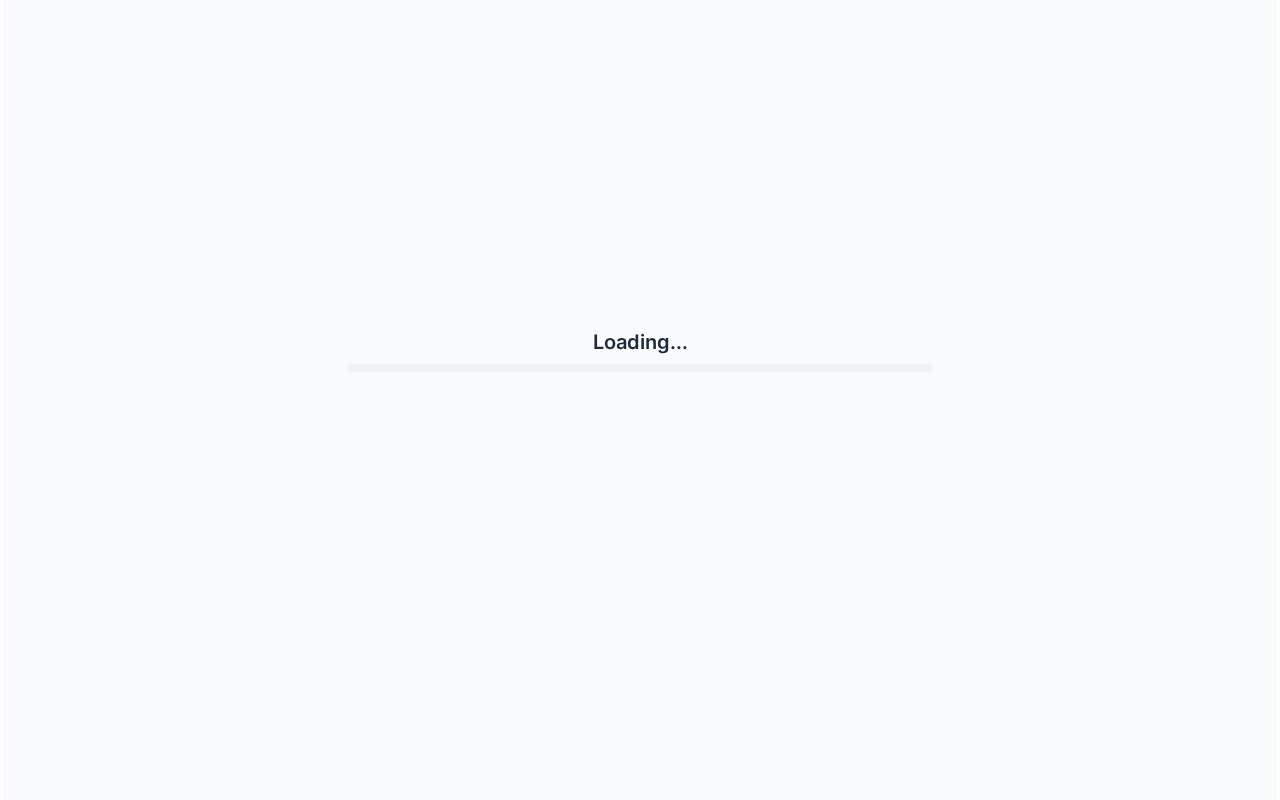 scroll, scrollTop: 0, scrollLeft: 0, axis: both 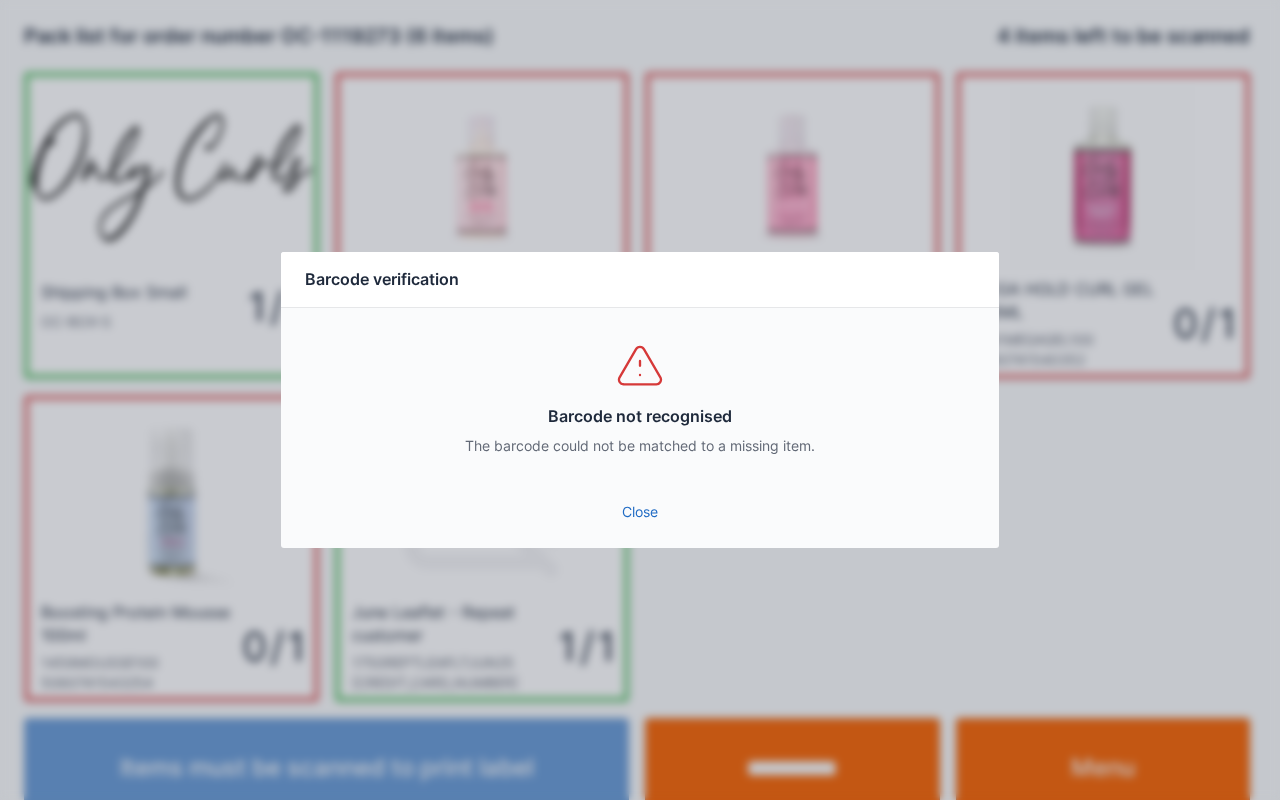 click on "Close" at bounding box center (640, 512) 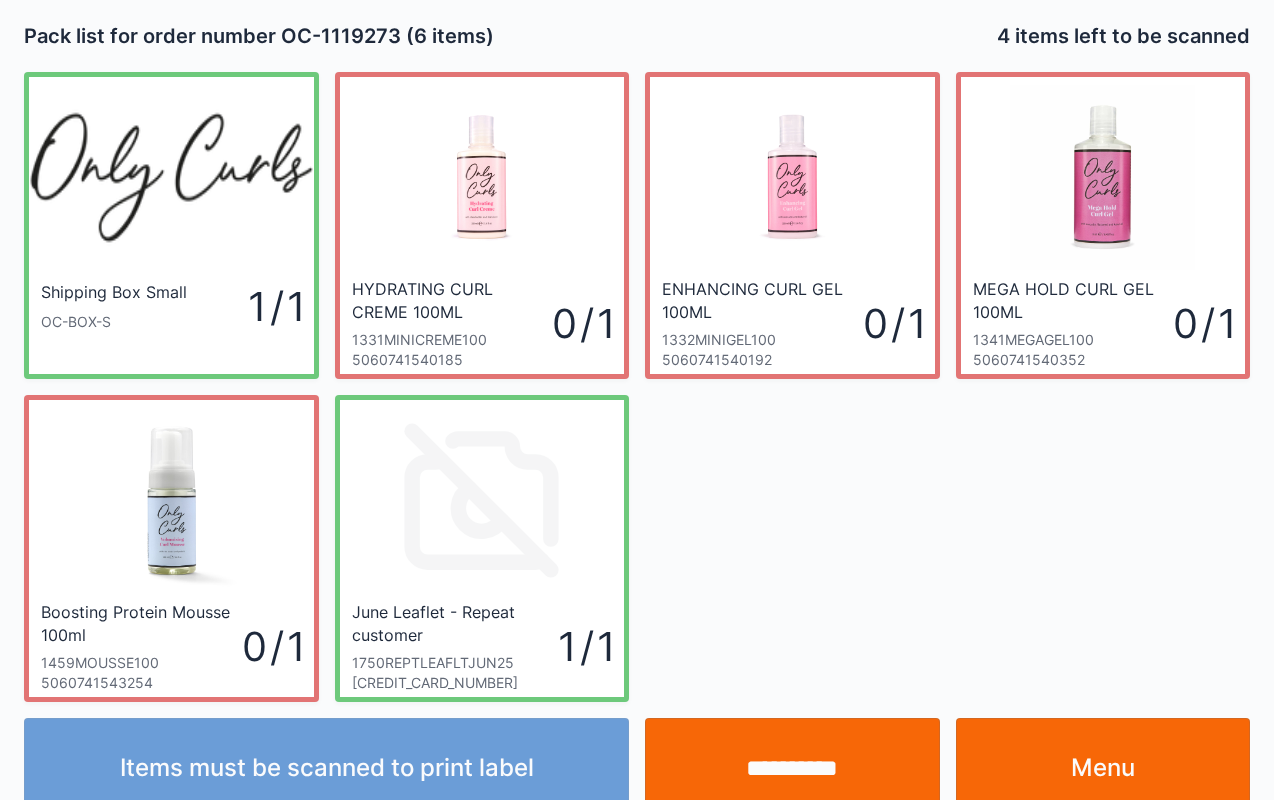 click on "Menu" at bounding box center (1103, 768) 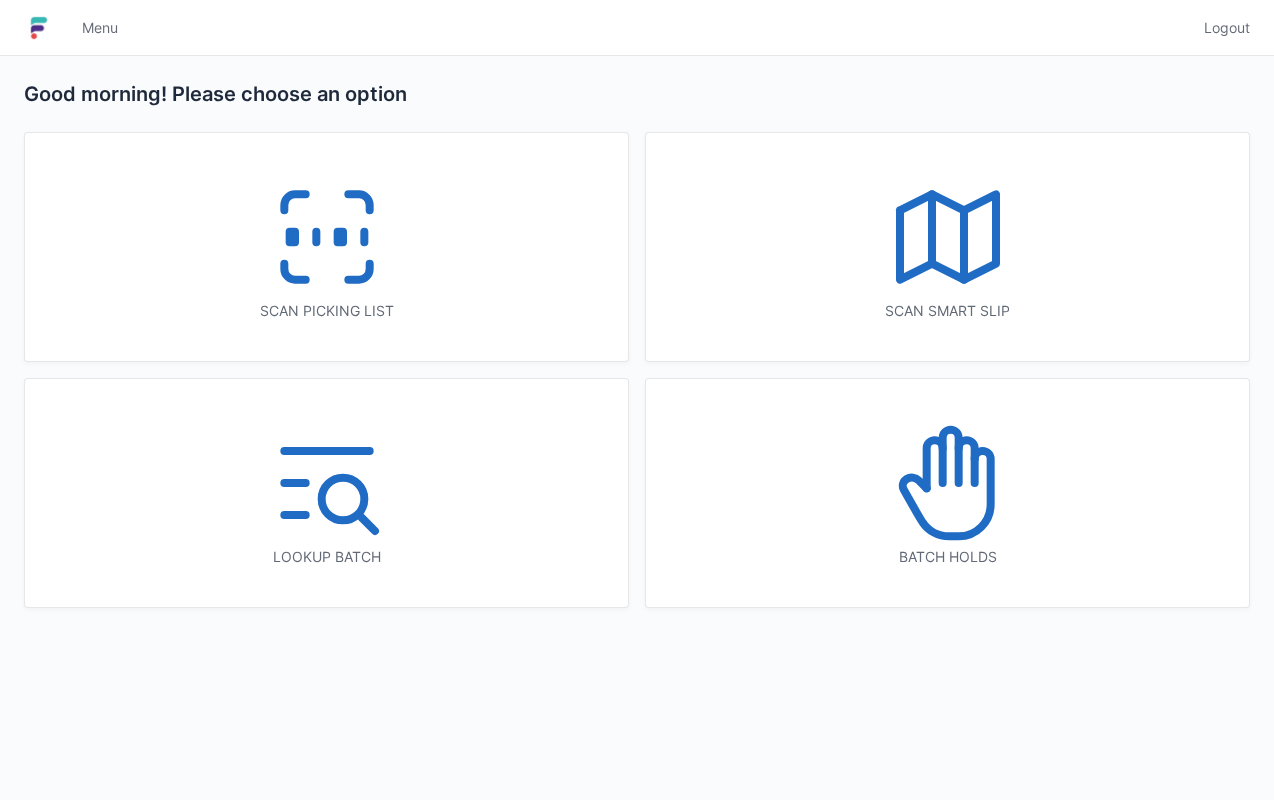 scroll, scrollTop: 0, scrollLeft: 0, axis: both 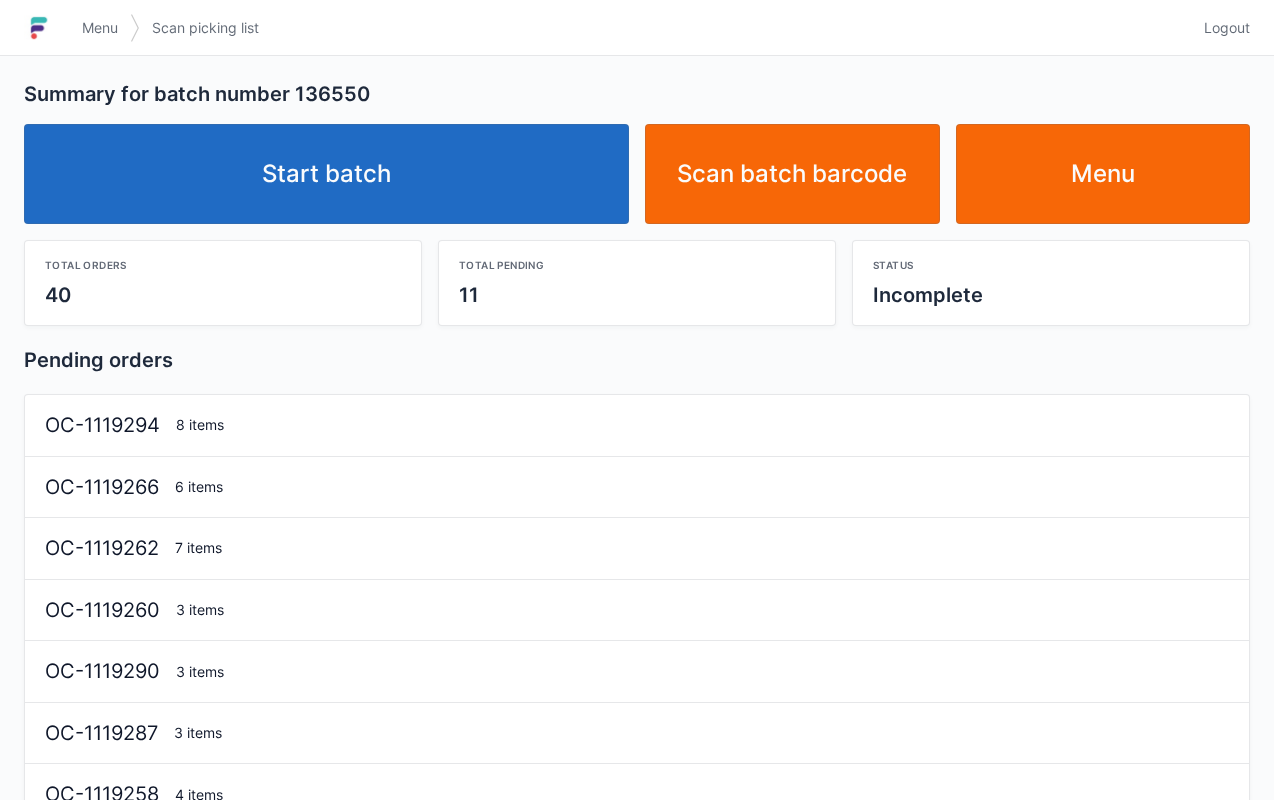 click on "Start batch" at bounding box center (326, 174) 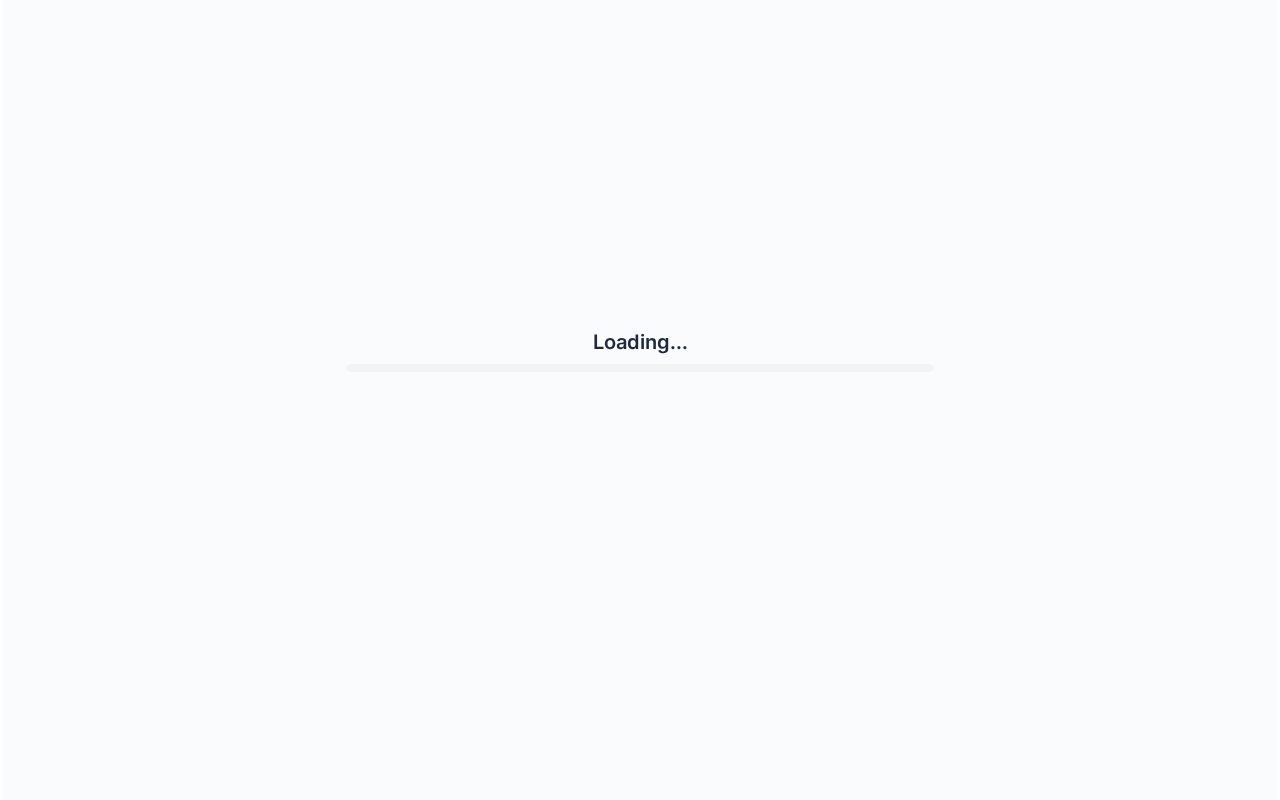 scroll, scrollTop: 0, scrollLeft: 0, axis: both 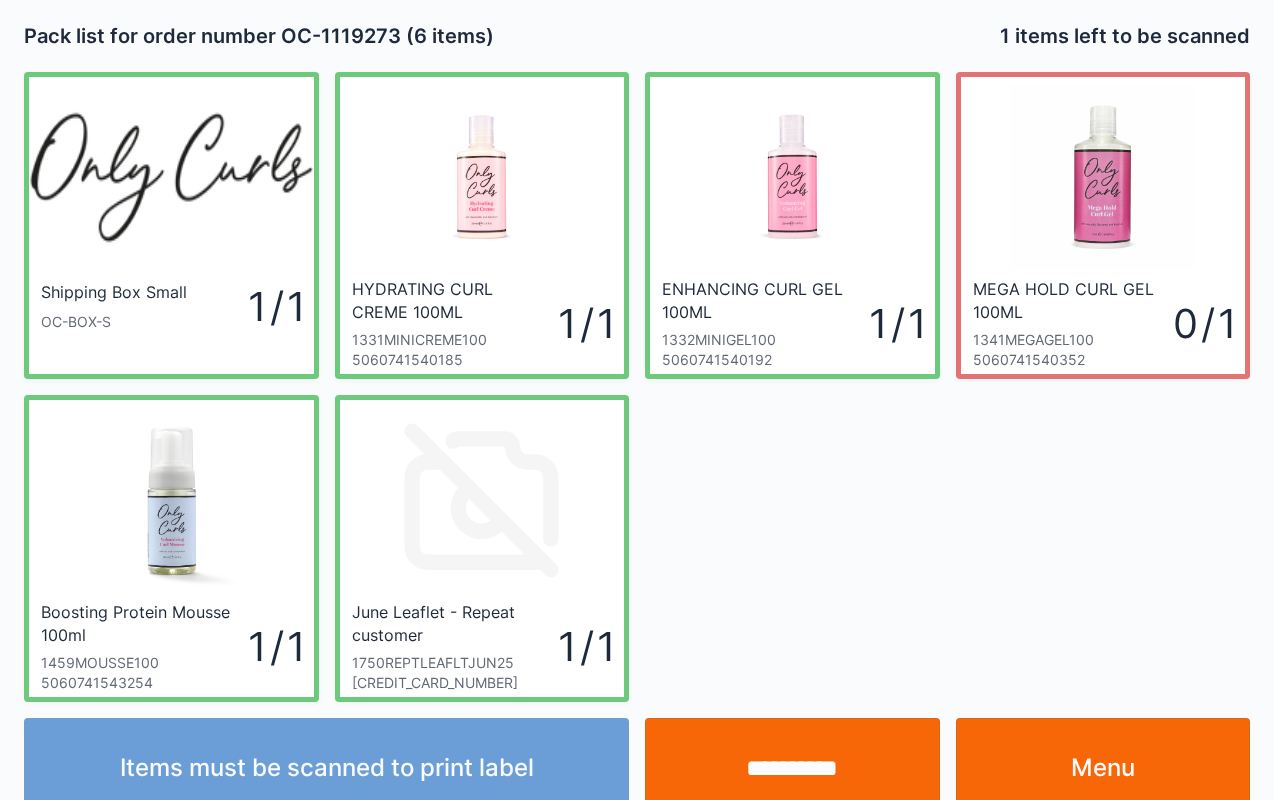 click on "**********" at bounding box center [792, 768] 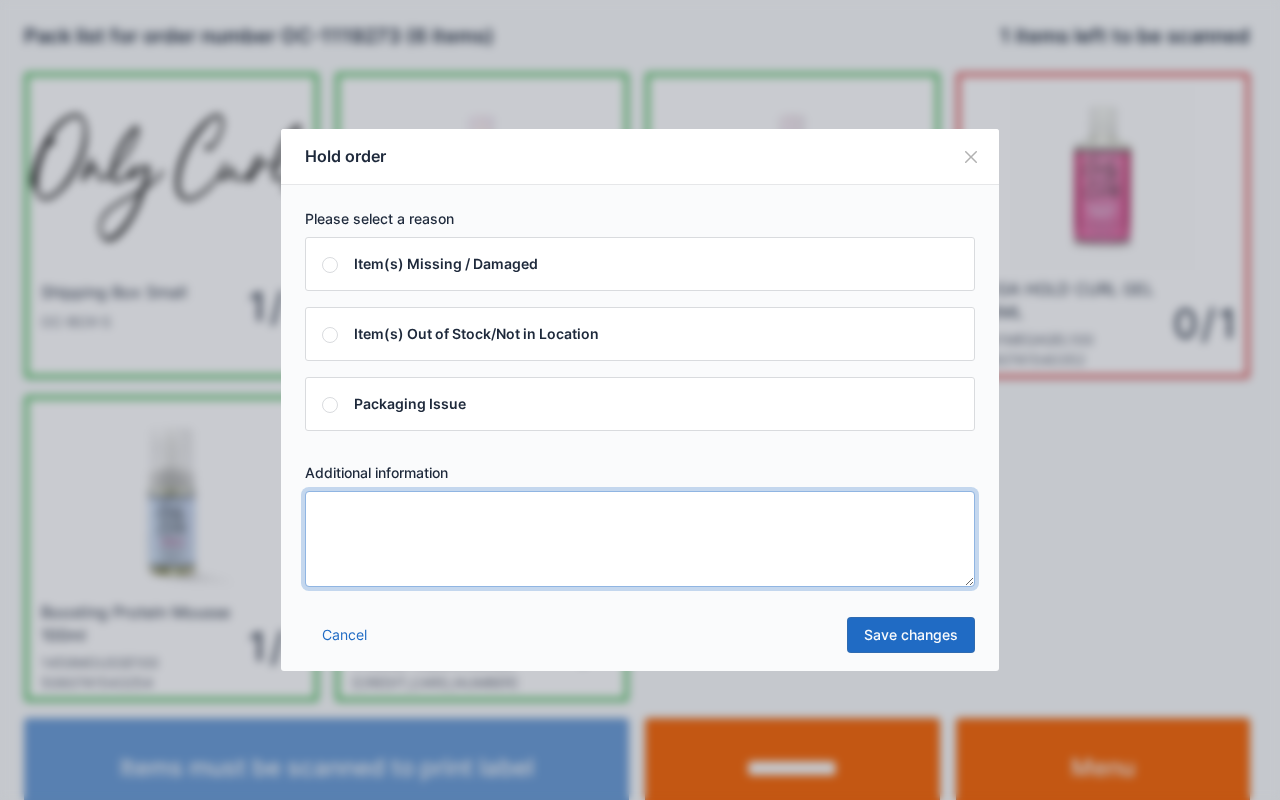 click at bounding box center (640, 539) 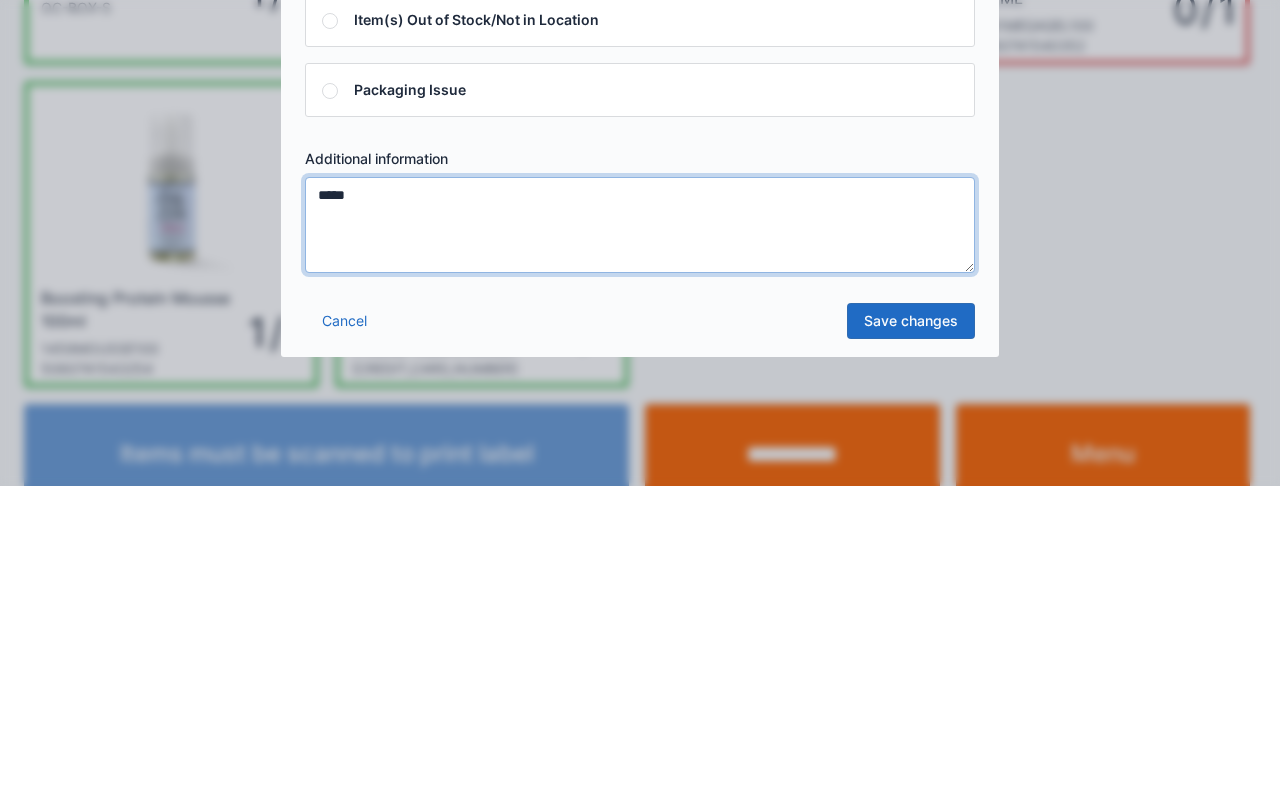 type on "*****" 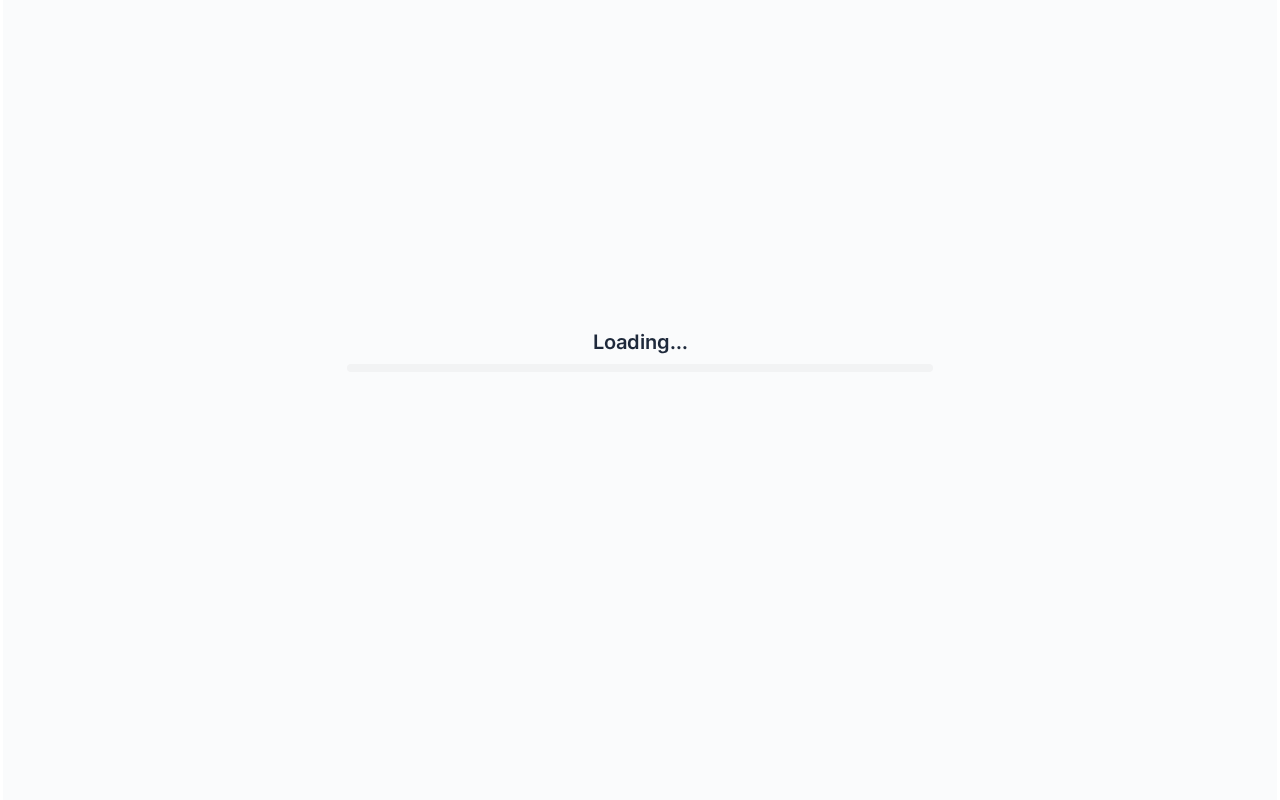 scroll, scrollTop: 0, scrollLeft: 0, axis: both 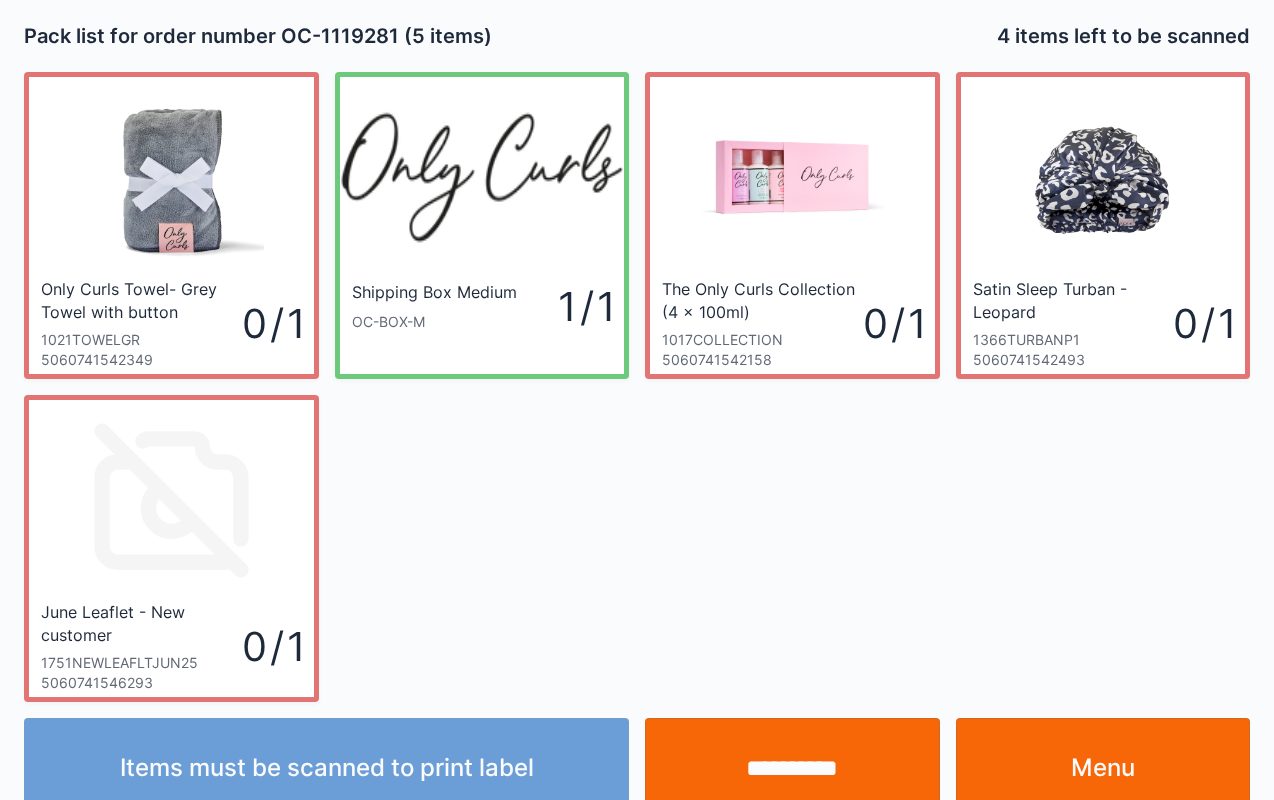 click on "Menu" at bounding box center [1103, 768] 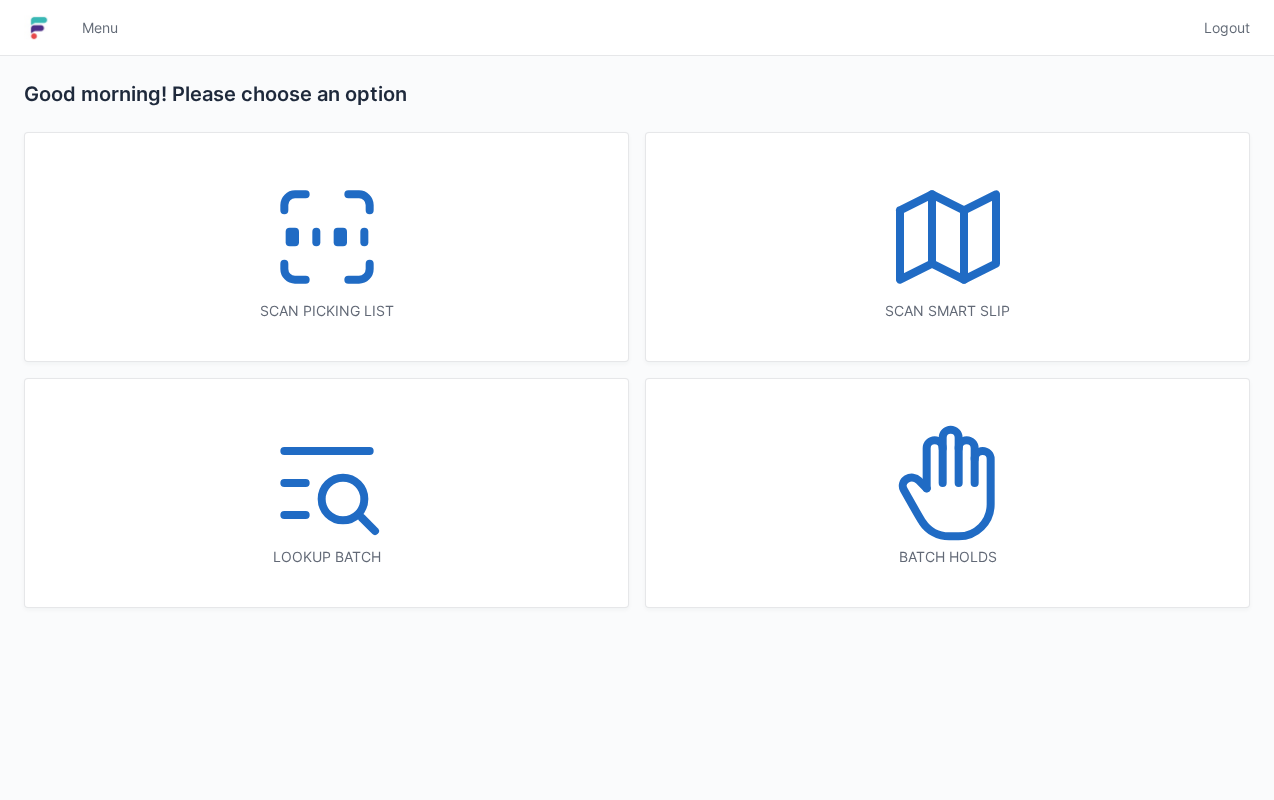 scroll, scrollTop: 0, scrollLeft: 0, axis: both 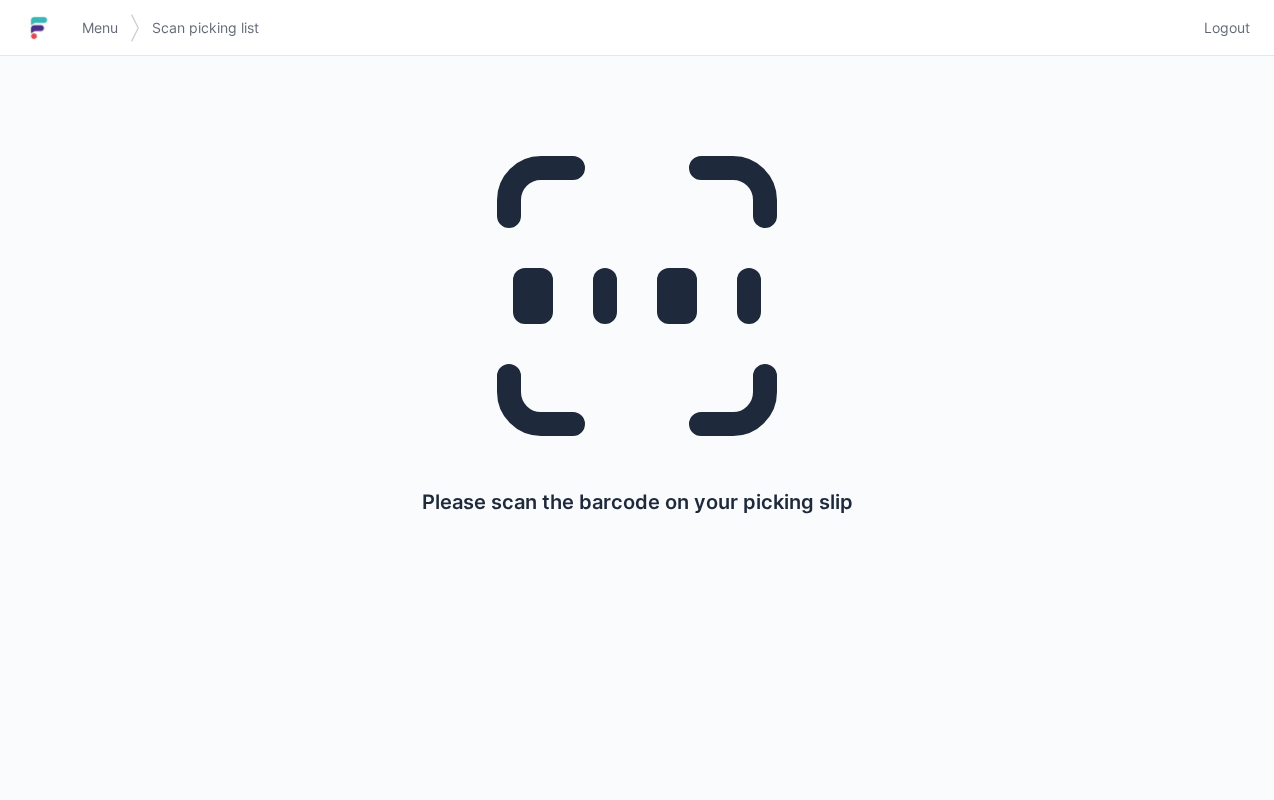 click on "Menu" at bounding box center [100, 28] 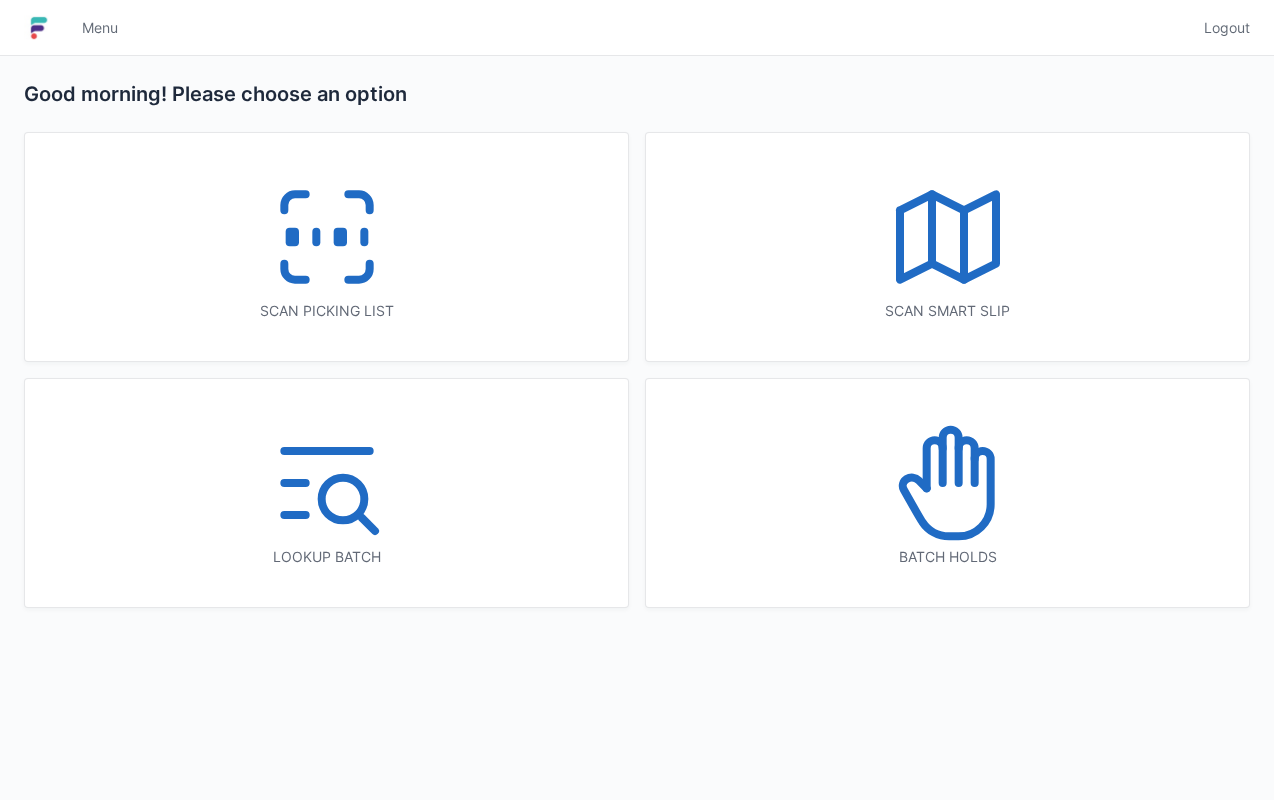 scroll, scrollTop: 0, scrollLeft: 0, axis: both 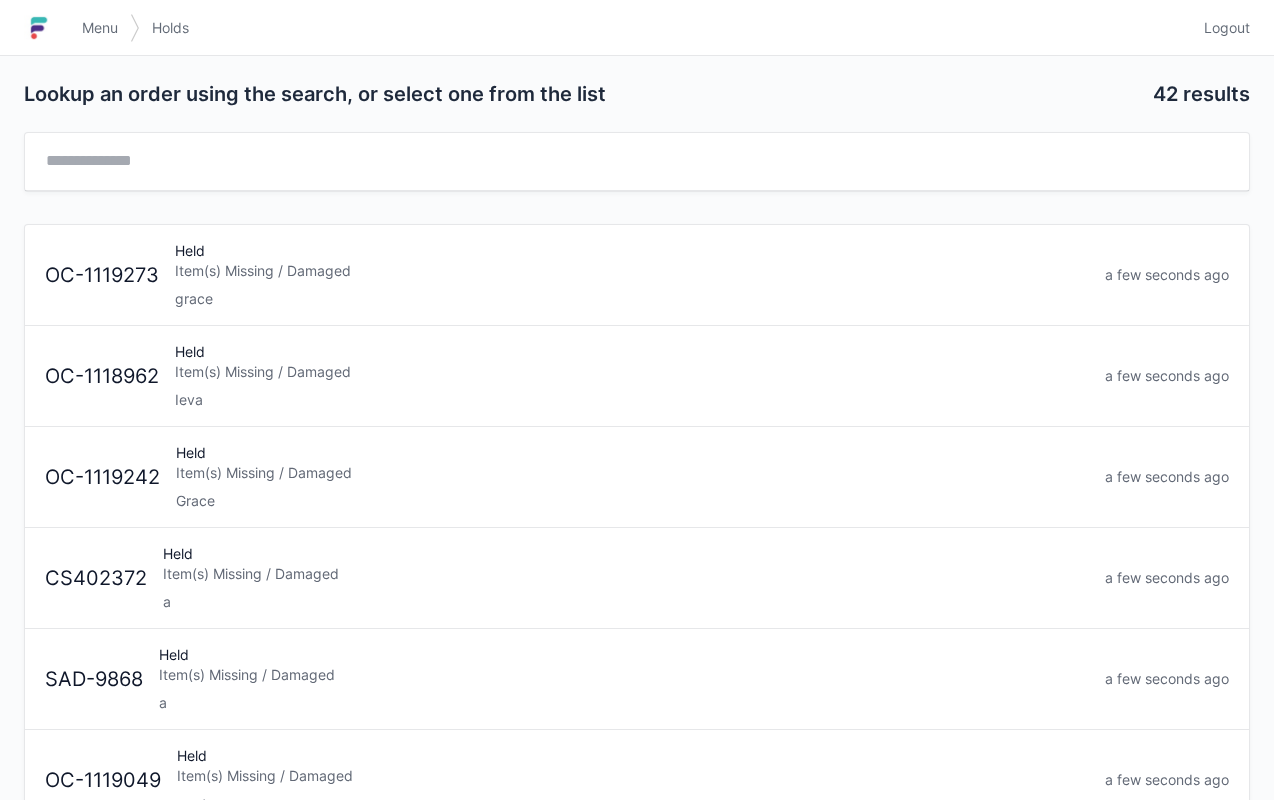 click on "Item(s) Missing / Damaged" at bounding box center (632, 473) 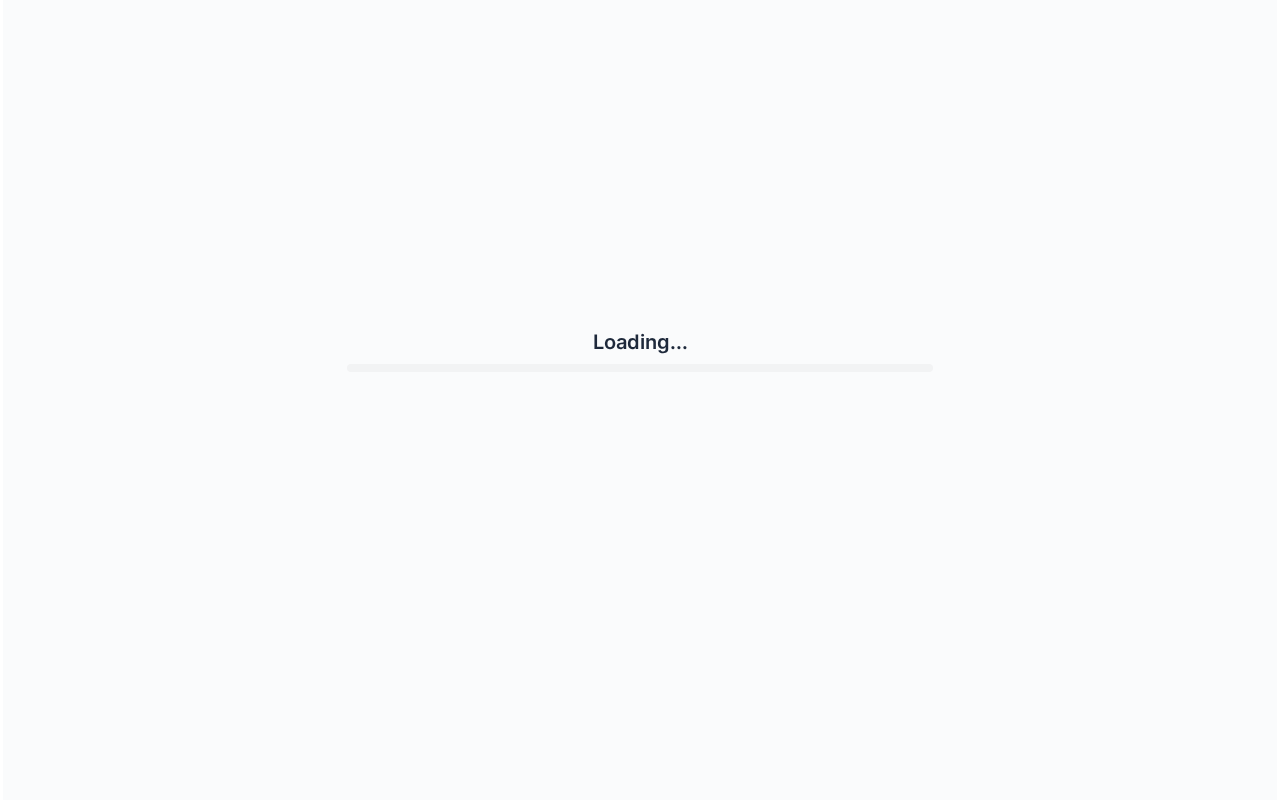 scroll, scrollTop: 0, scrollLeft: 0, axis: both 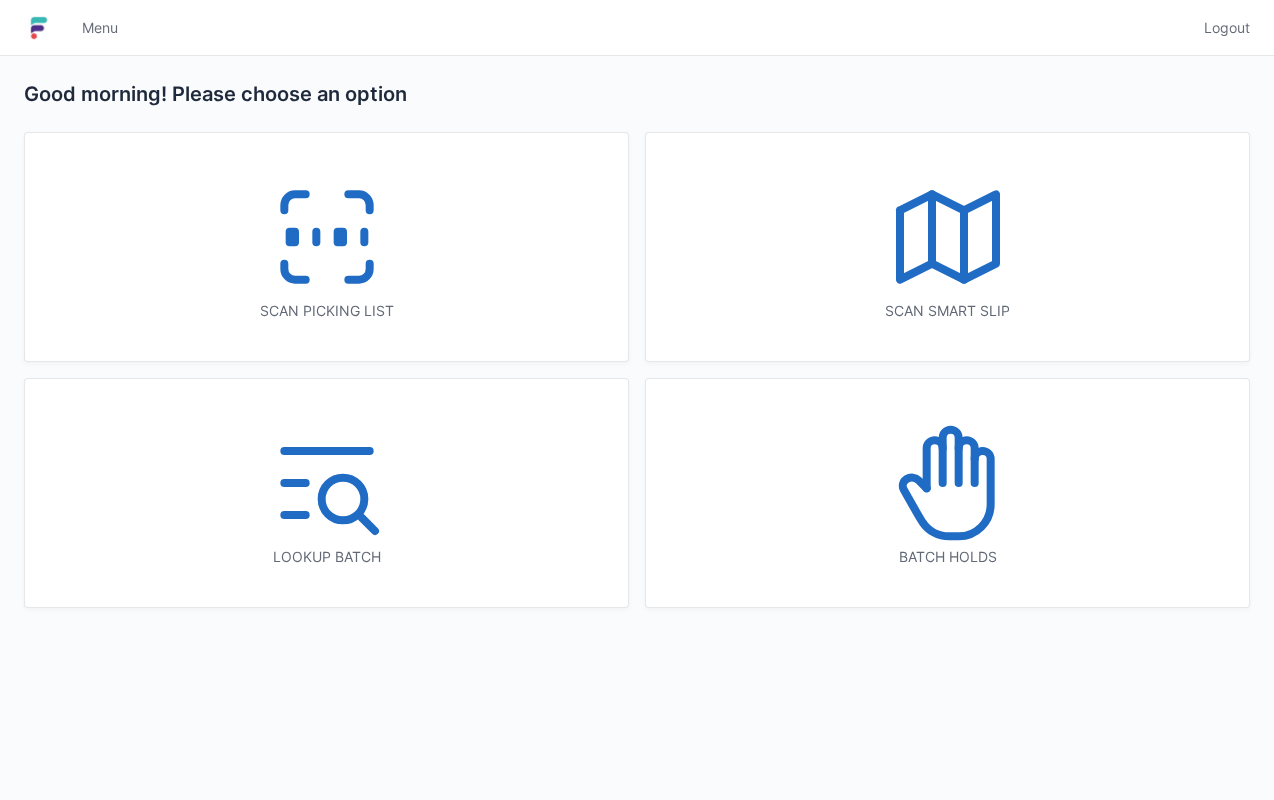 click 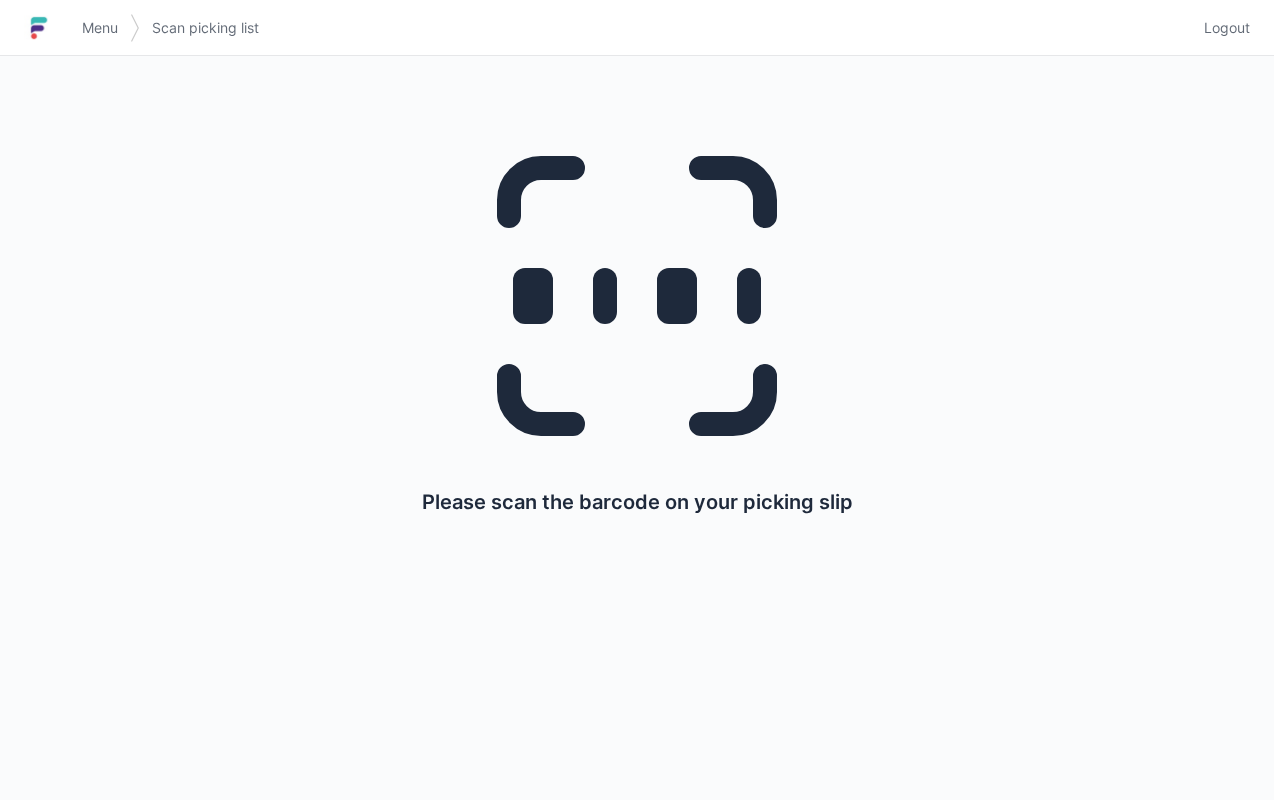 scroll, scrollTop: 0, scrollLeft: 0, axis: both 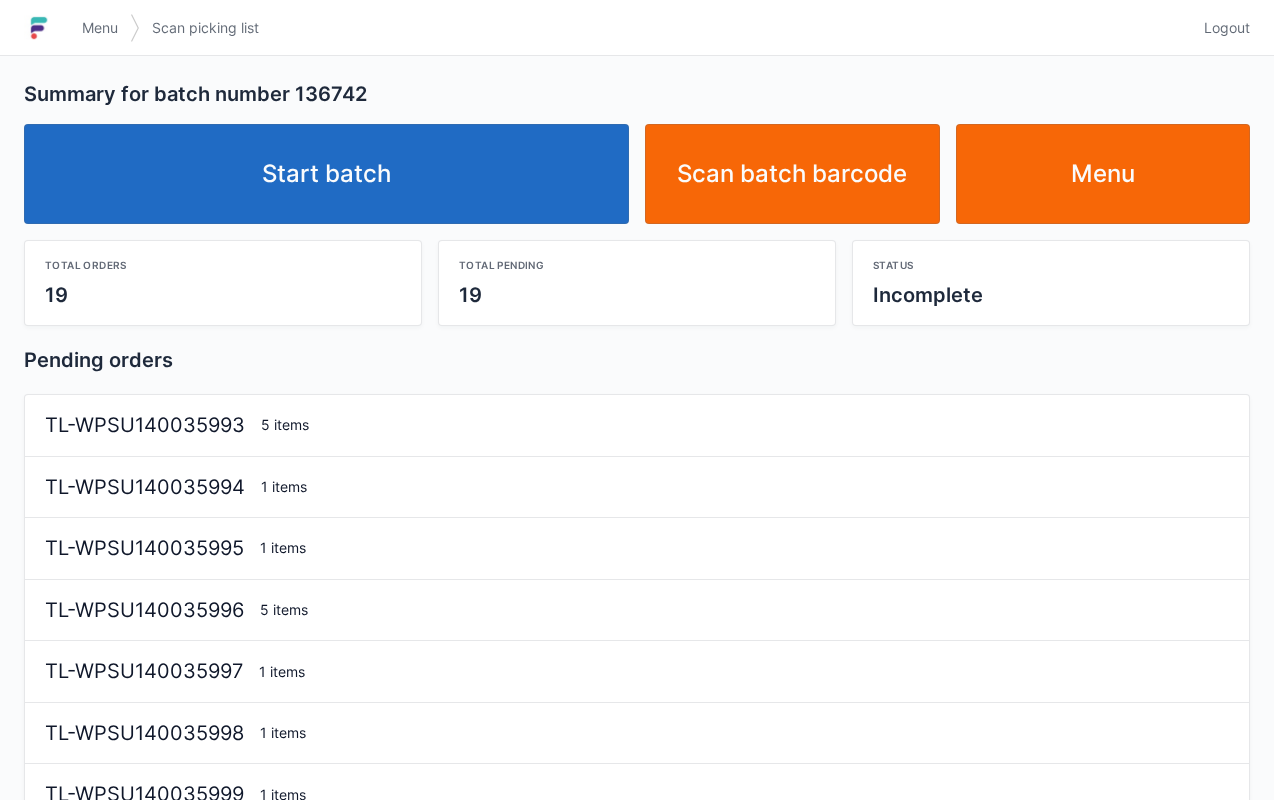 click on "Start batch" at bounding box center (326, 174) 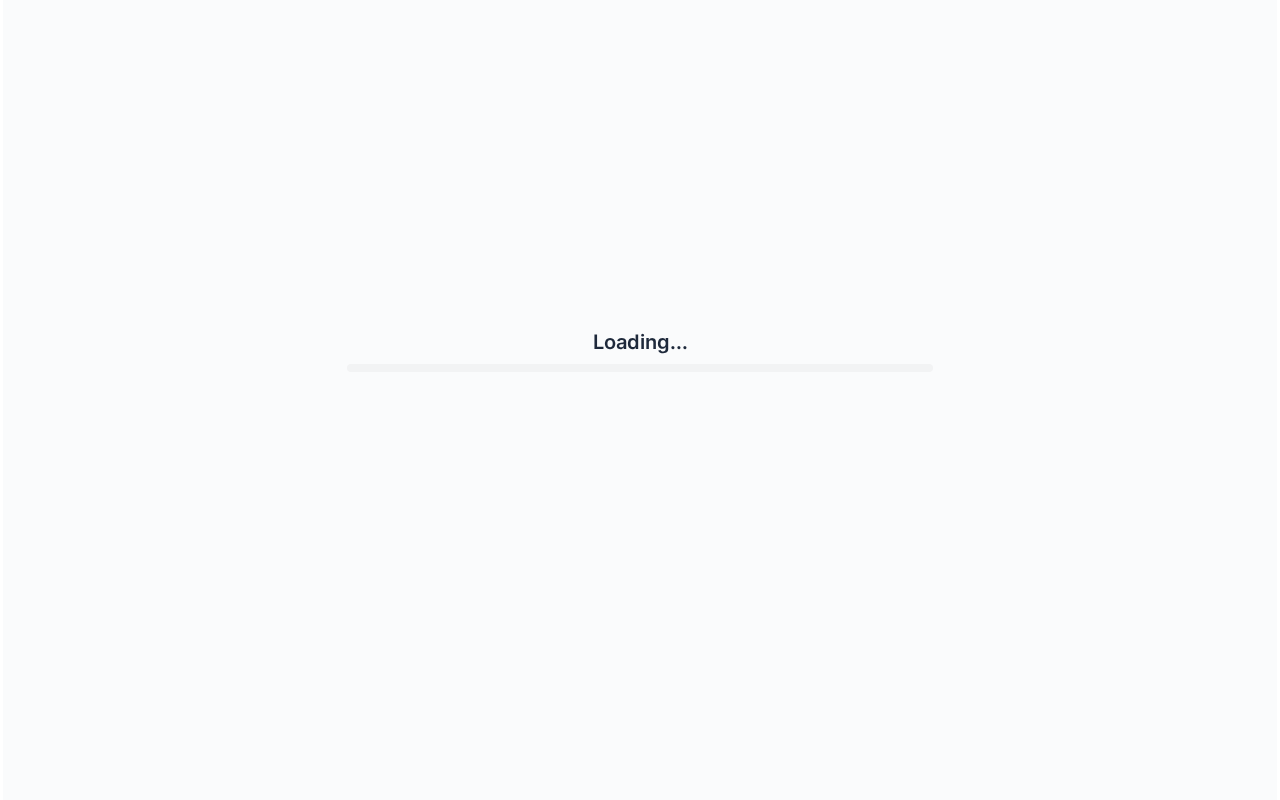 scroll, scrollTop: 0, scrollLeft: 0, axis: both 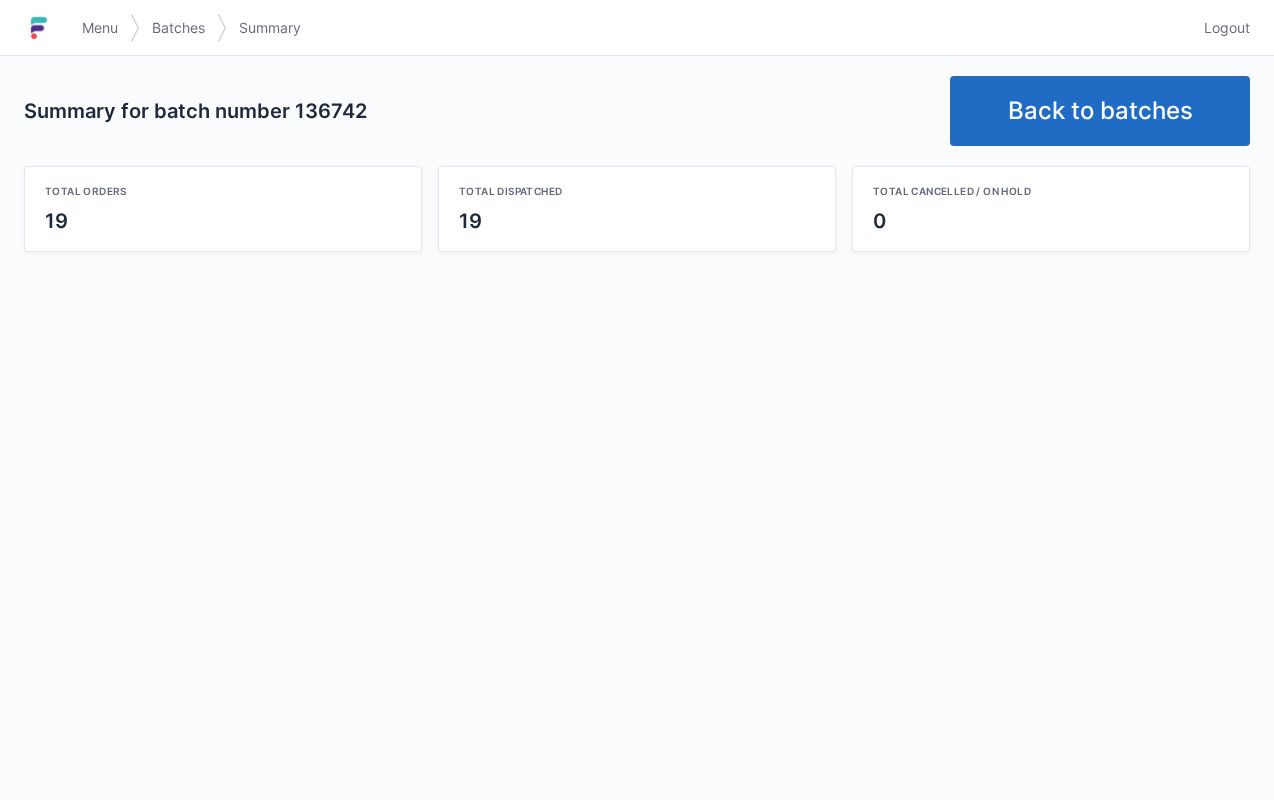 click on "Back to batches" at bounding box center (1100, 111) 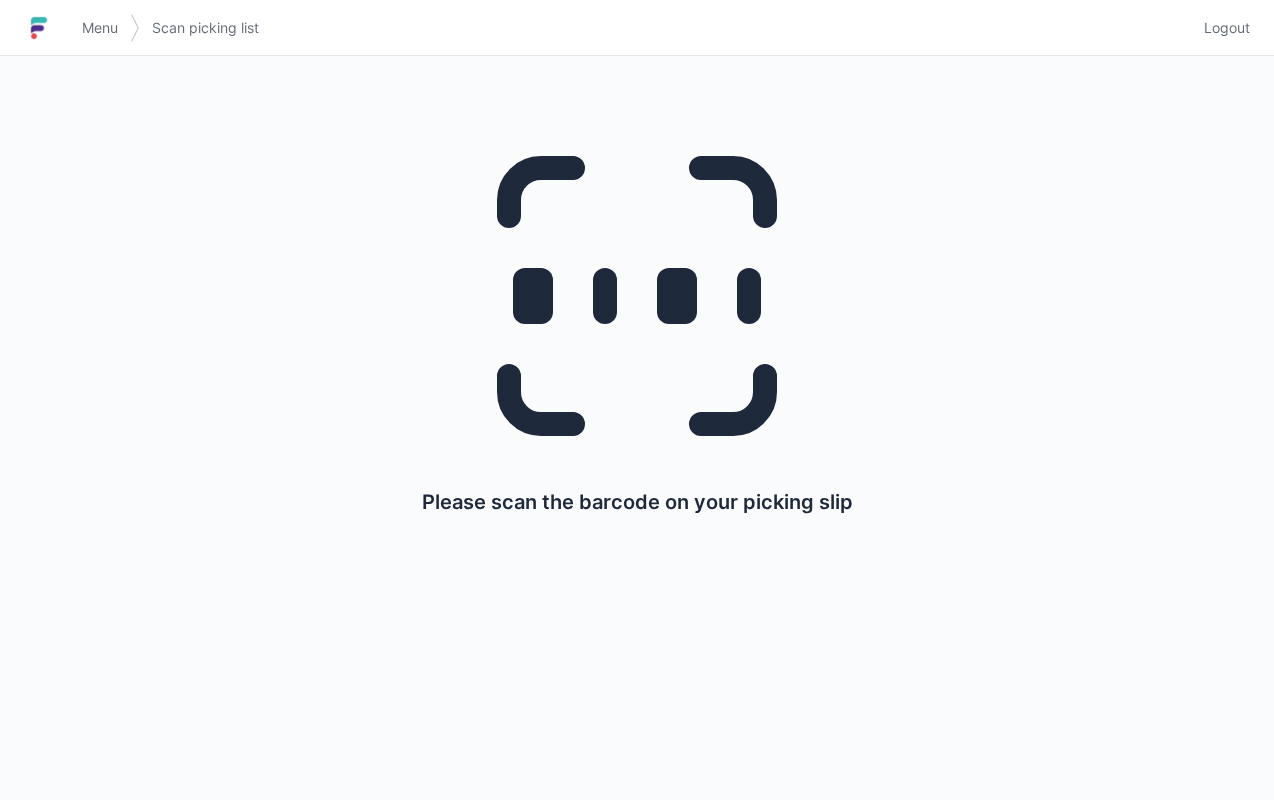 scroll, scrollTop: 0, scrollLeft: 0, axis: both 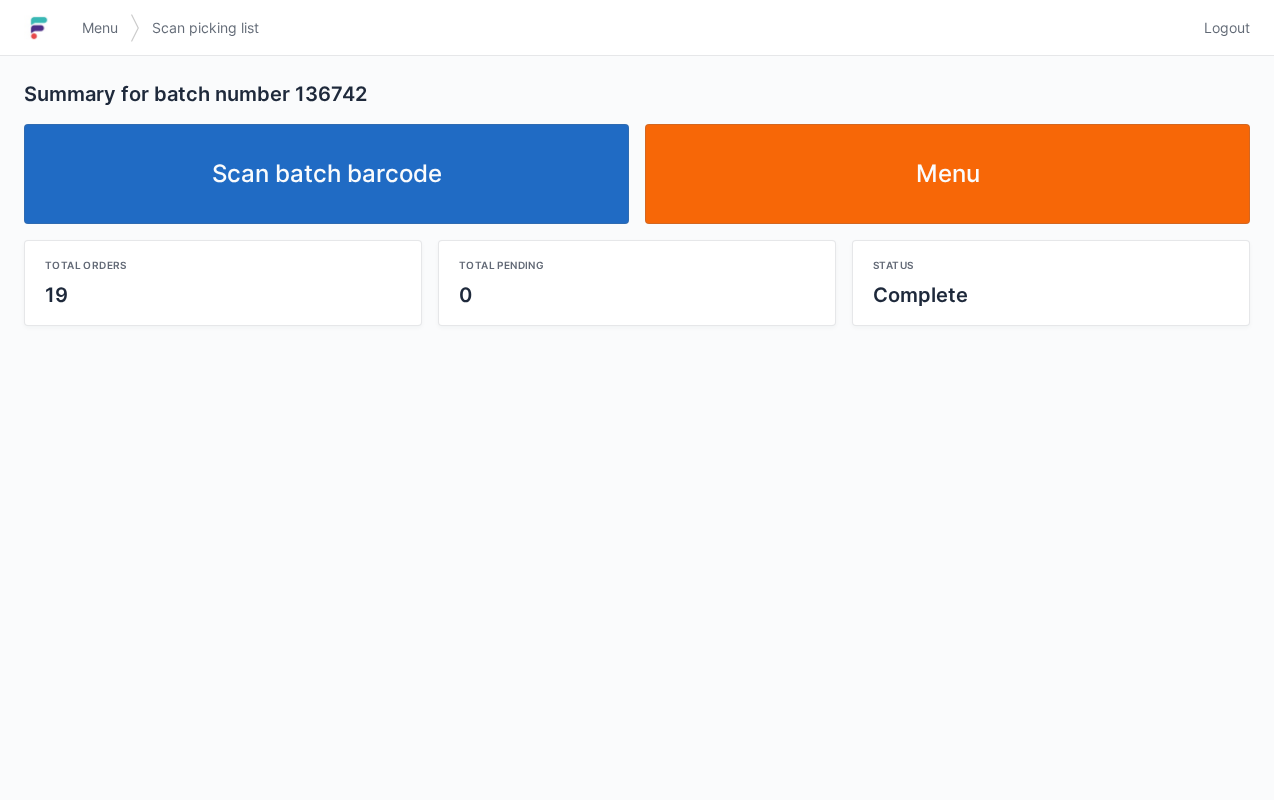 click on "Scan batch barcode" at bounding box center [326, 174] 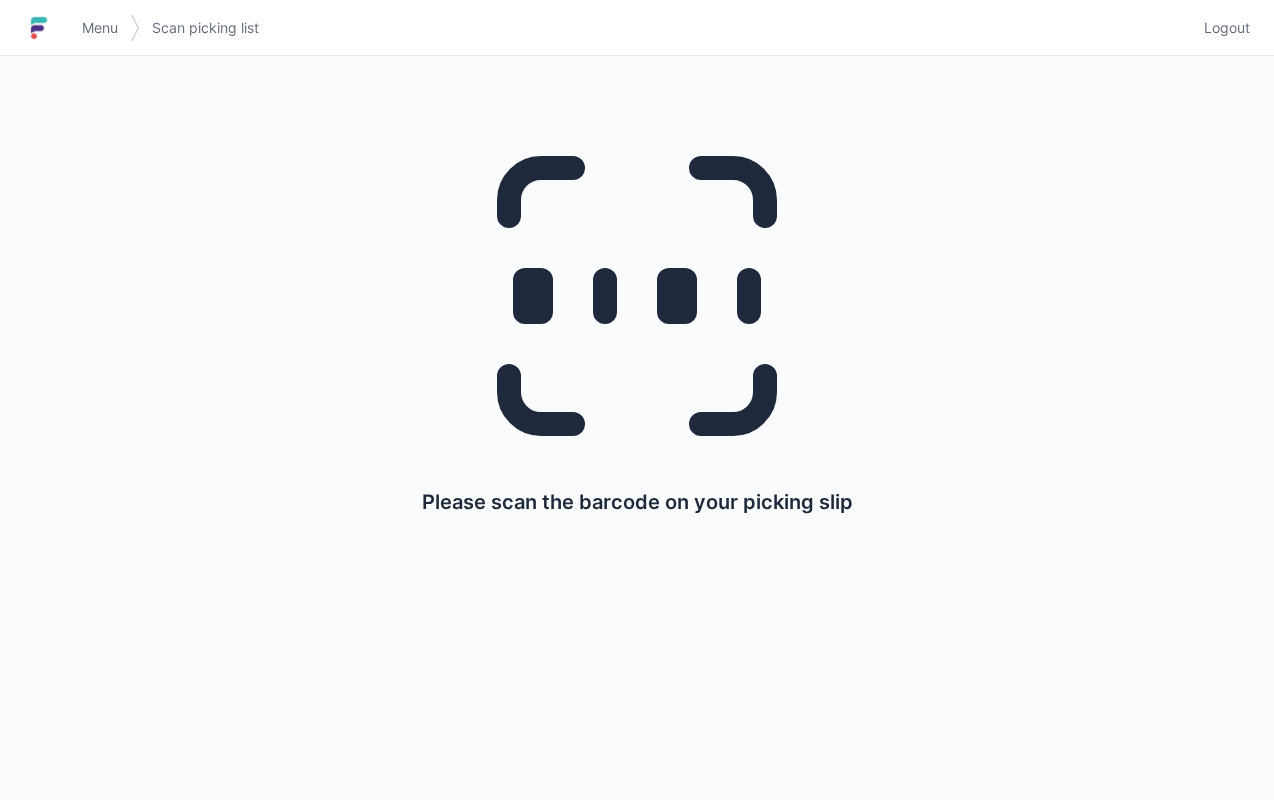 scroll, scrollTop: 0, scrollLeft: 0, axis: both 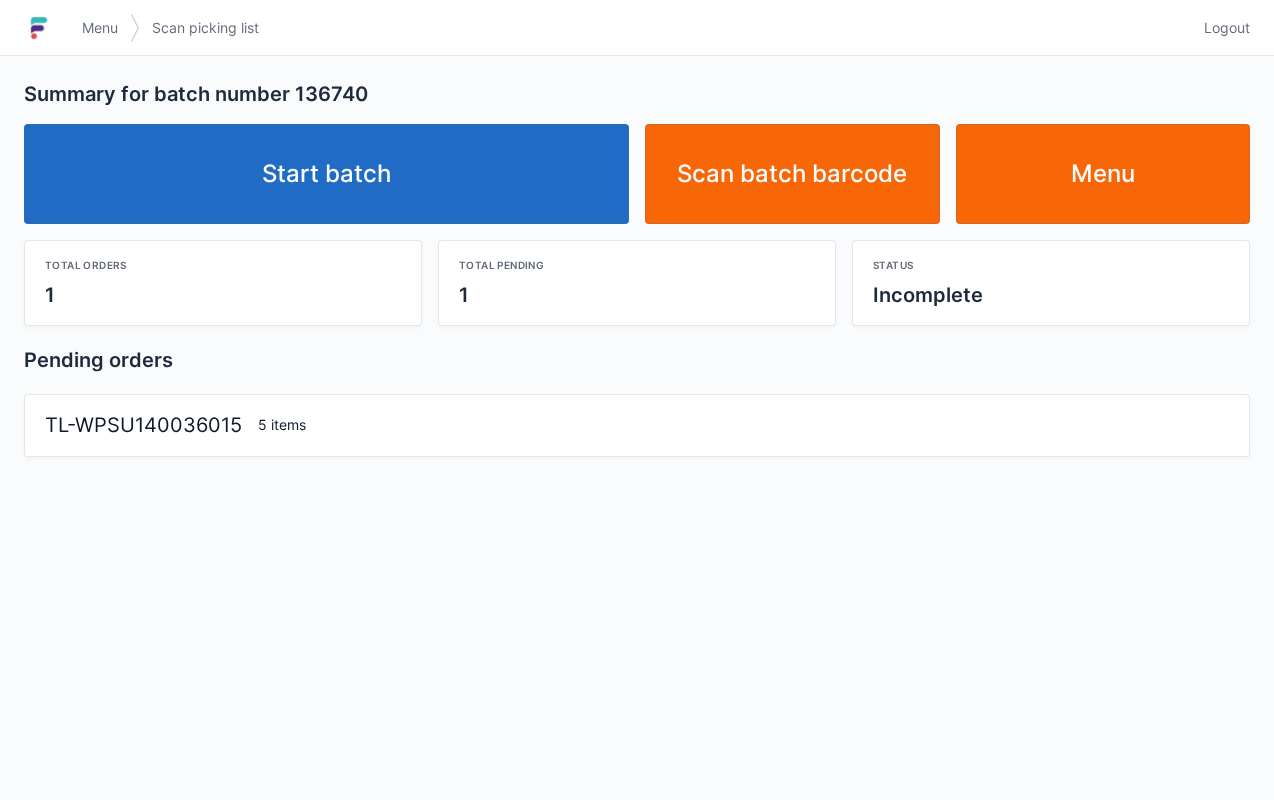 click on "Start batch" at bounding box center [326, 174] 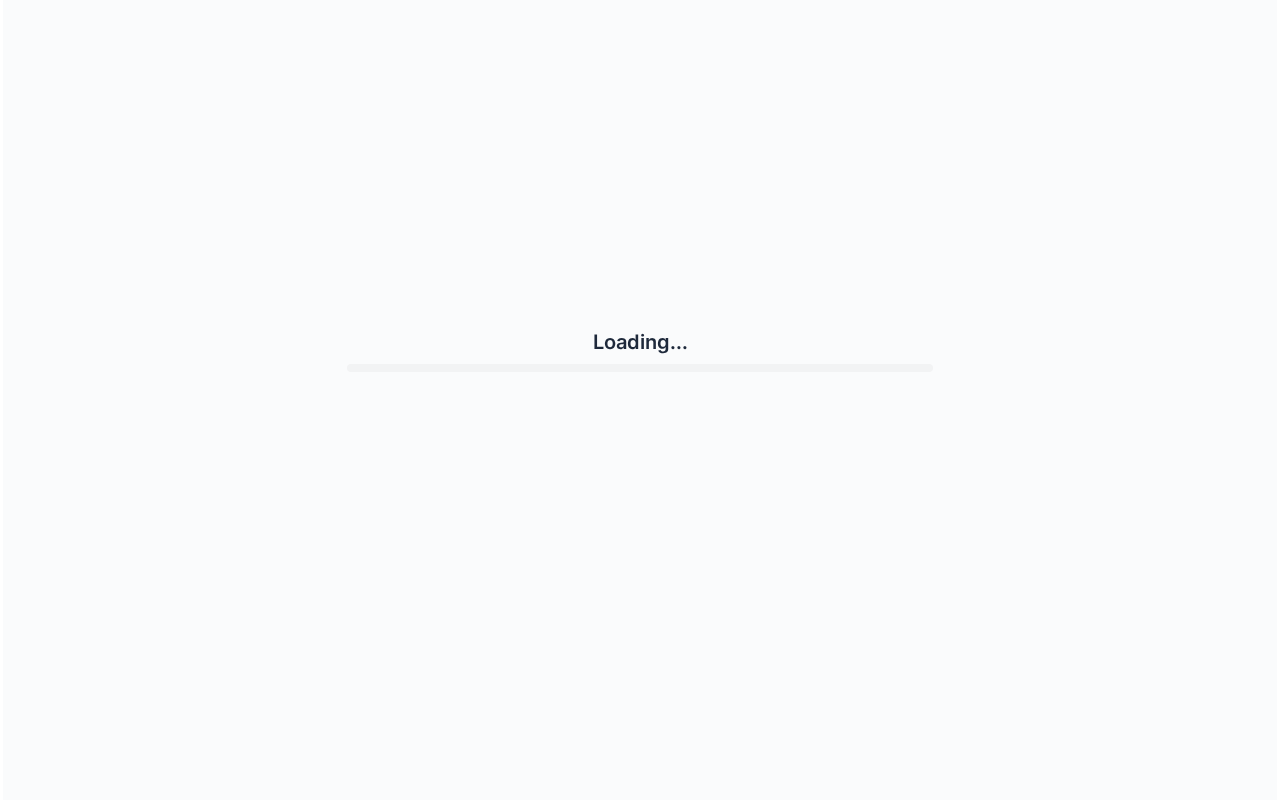 scroll, scrollTop: 0, scrollLeft: 0, axis: both 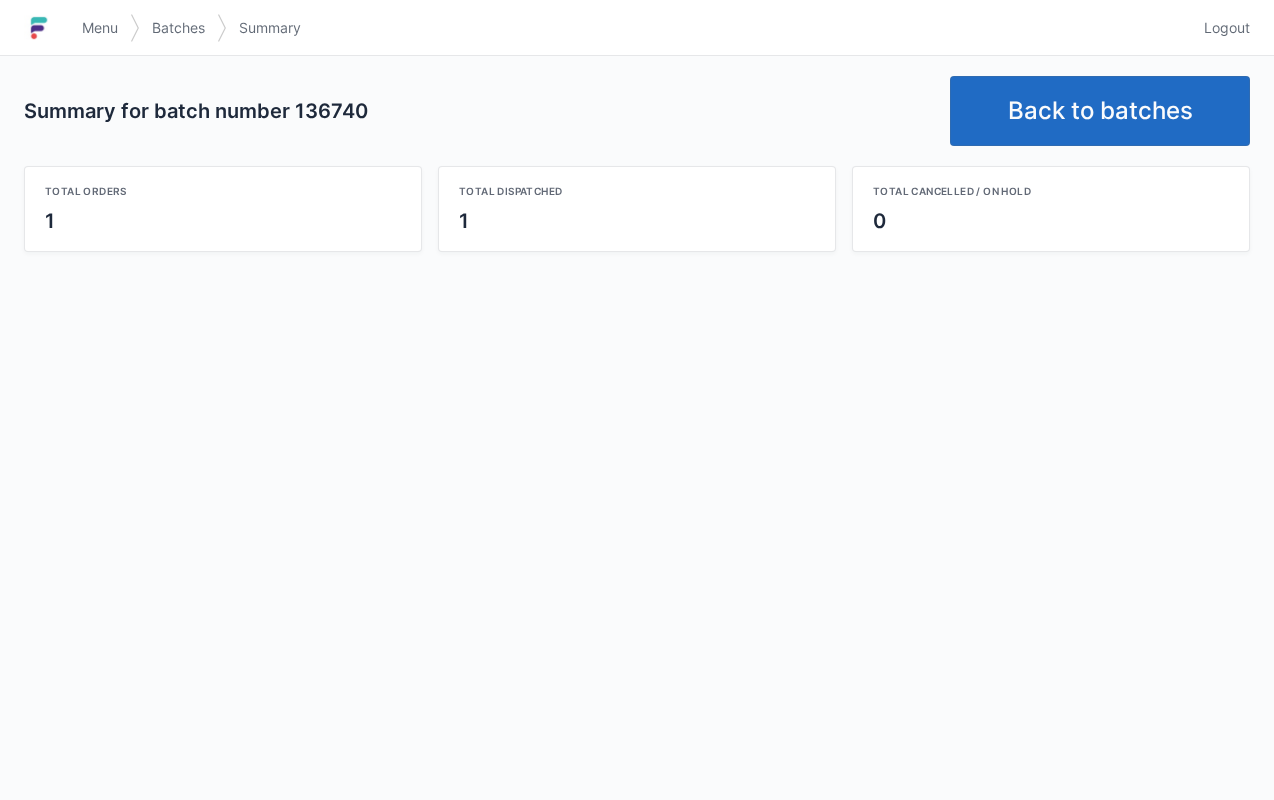 click on "Back to batches" at bounding box center [1100, 111] 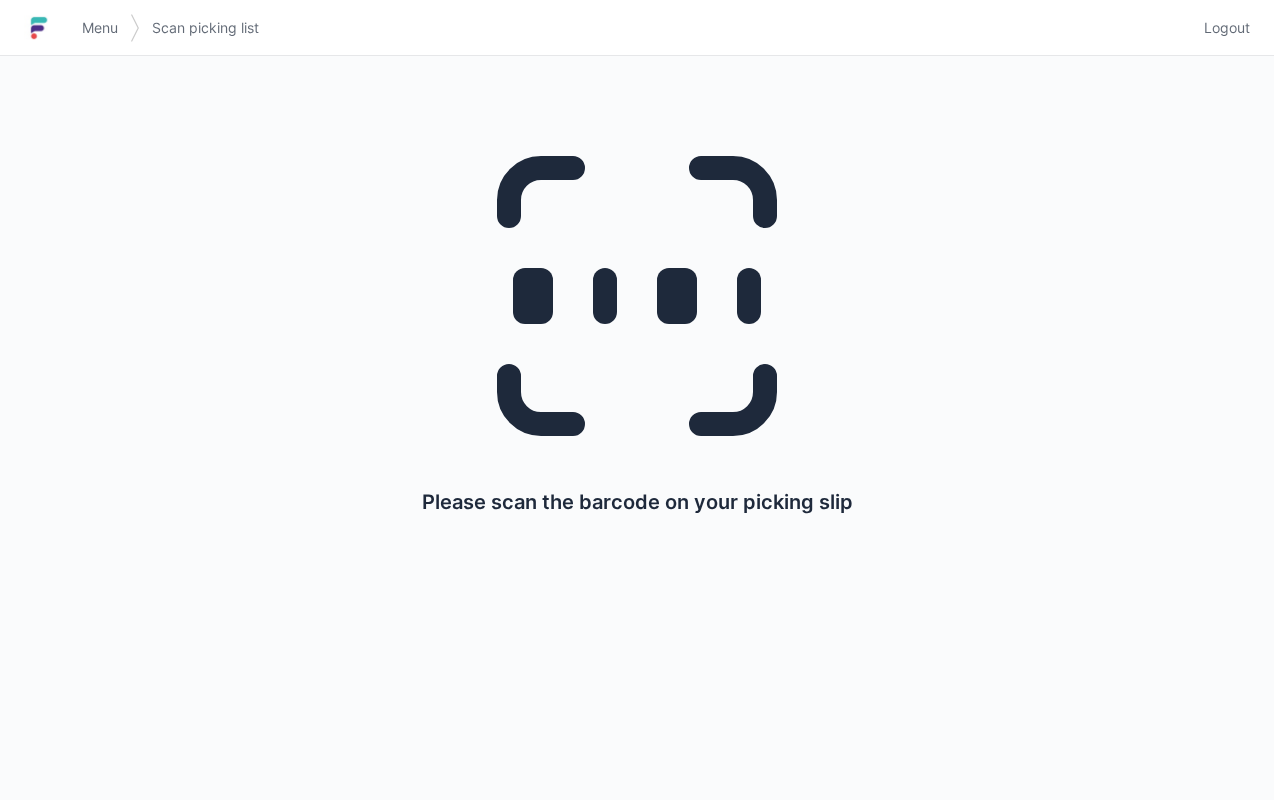 scroll, scrollTop: 0, scrollLeft: 0, axis: both 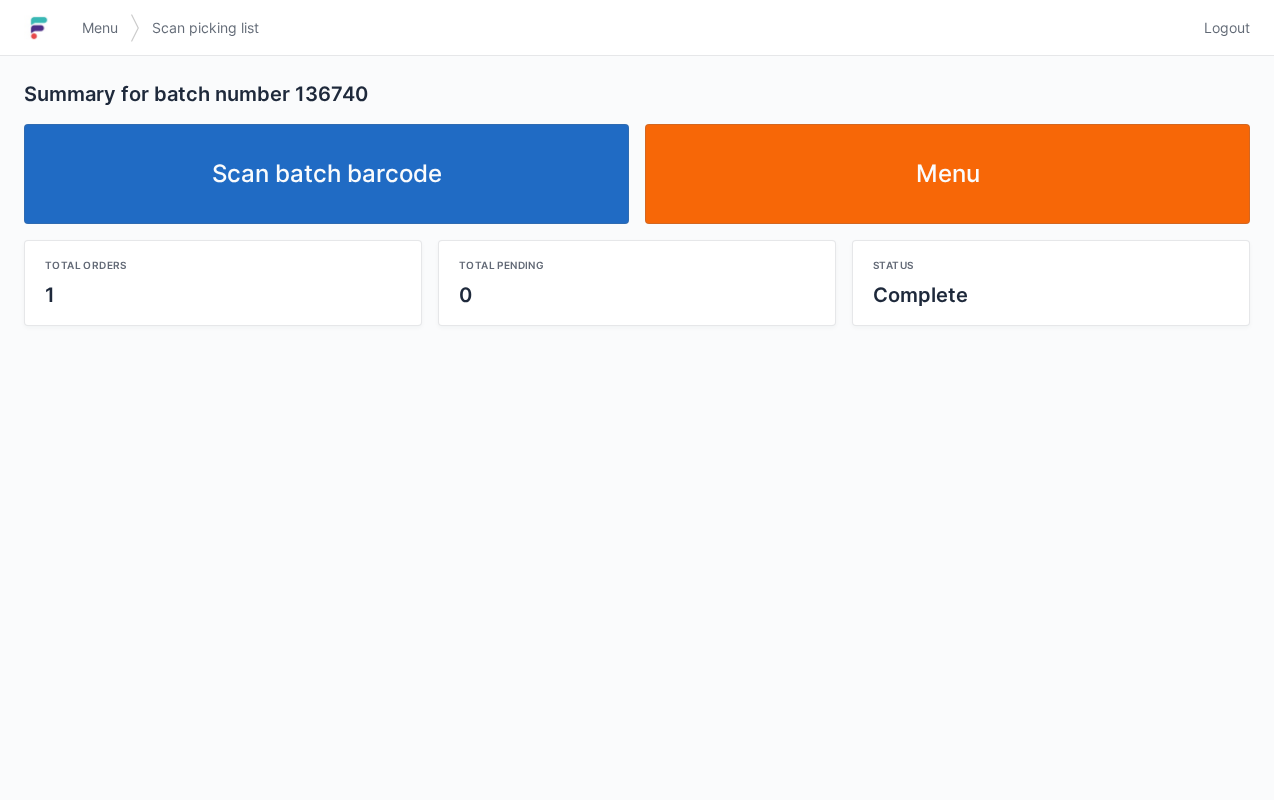 click on "Scan batch barcode" at bounding box center [326, 174] 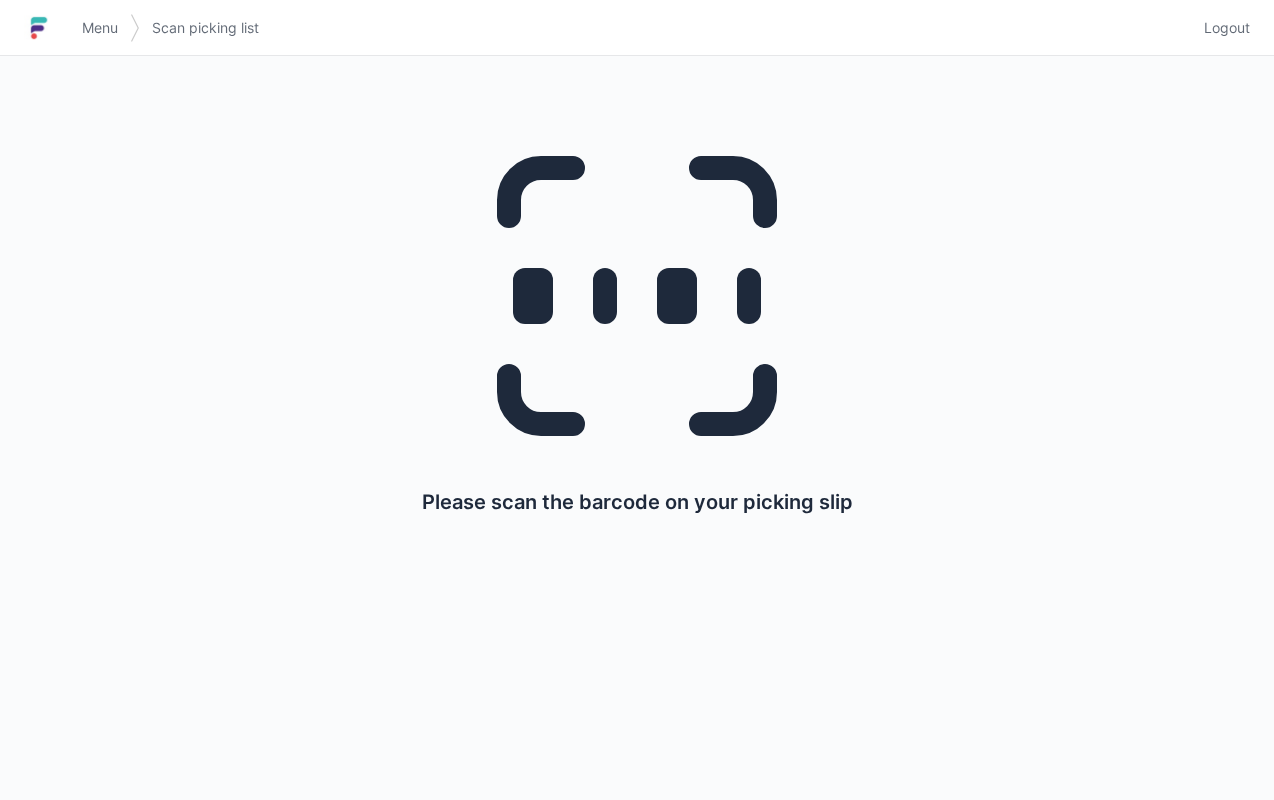 scroll, scrollTop: 0, scrollLeft: 0, axis: both 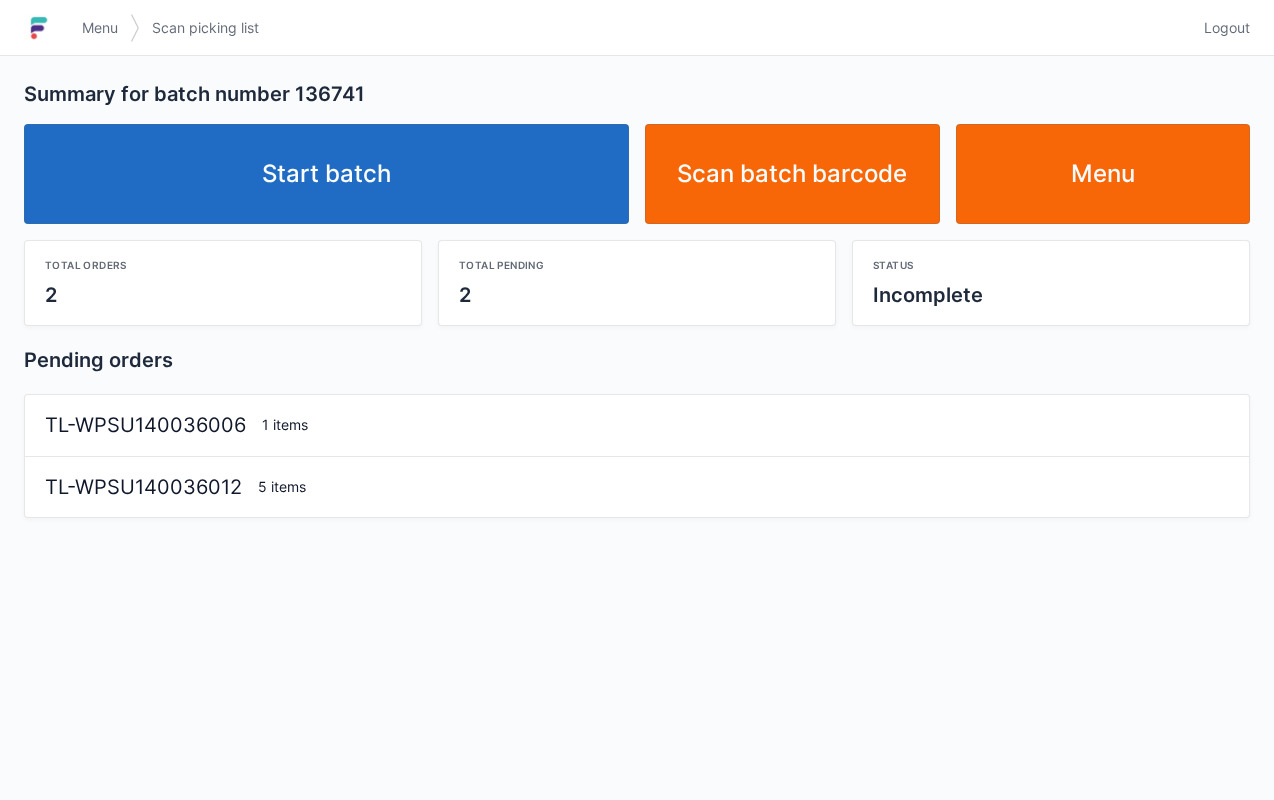 click on "Start batch" at bounding box center (326, 174) 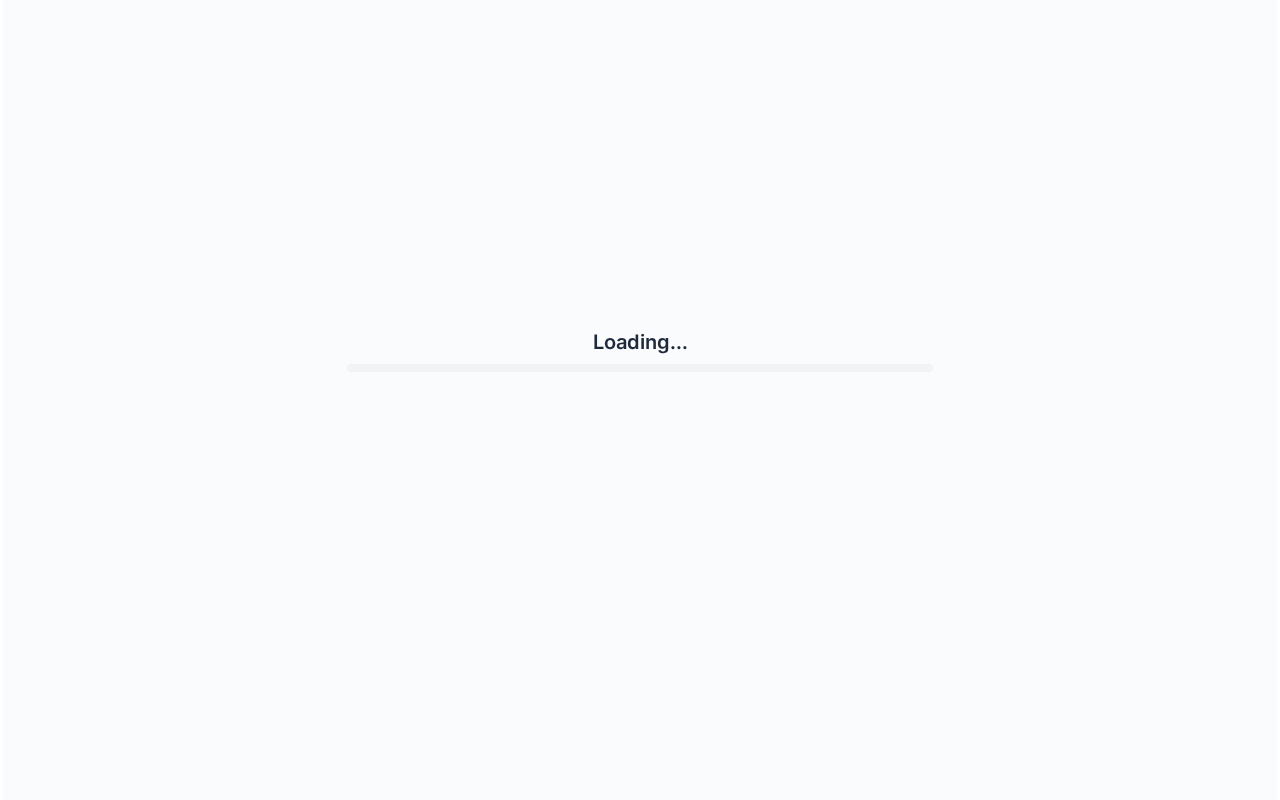 scroll, scrollTop: 0, scrollLeft: 0, axis: both 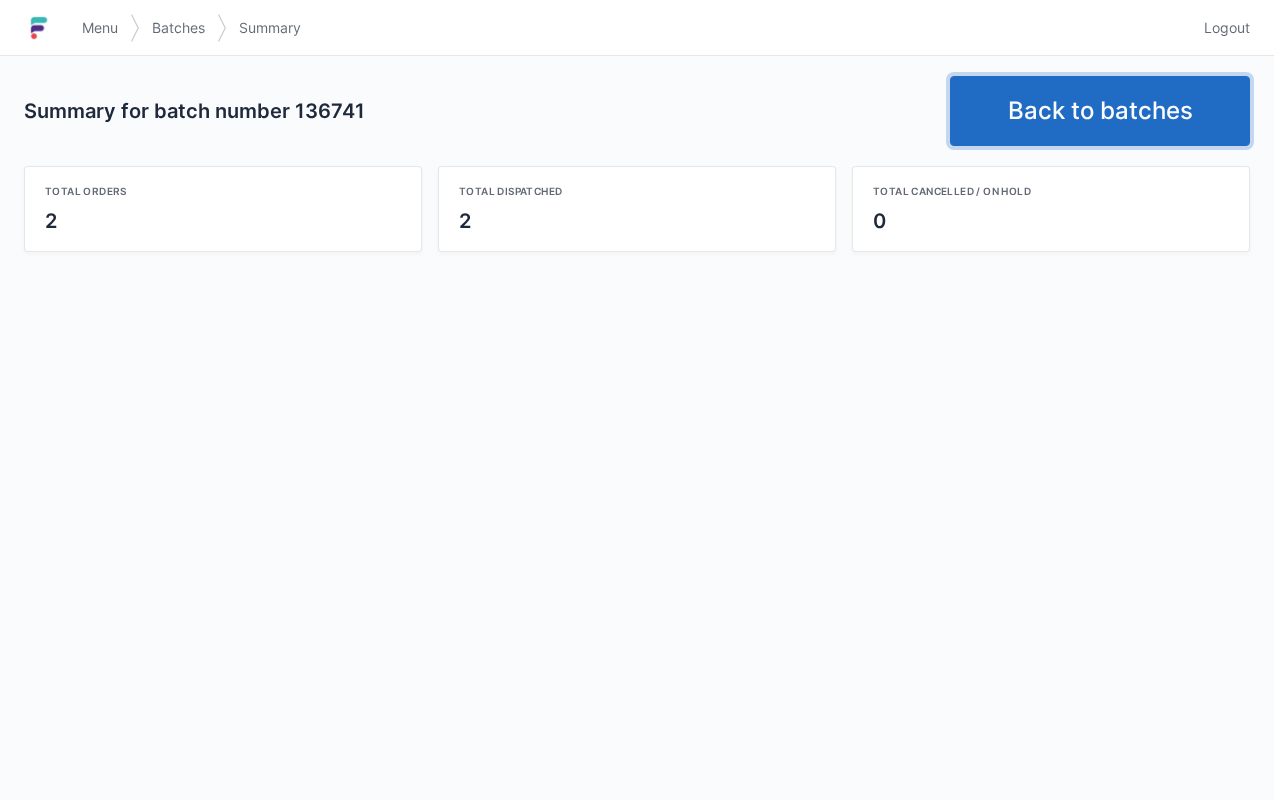 click on "Back to batches" at bounding box center (1100, 111) 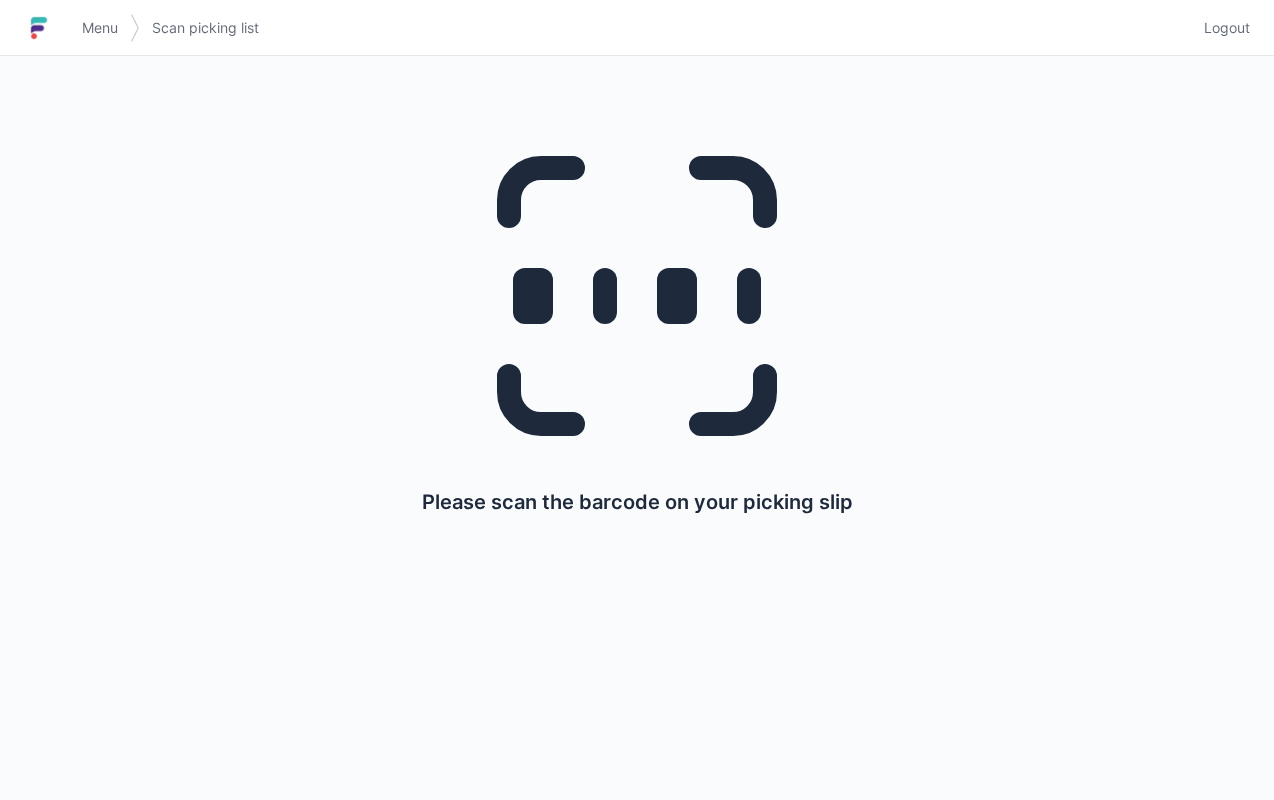scroll, scrollTop: 0, scrollLeft: 0, axis: both 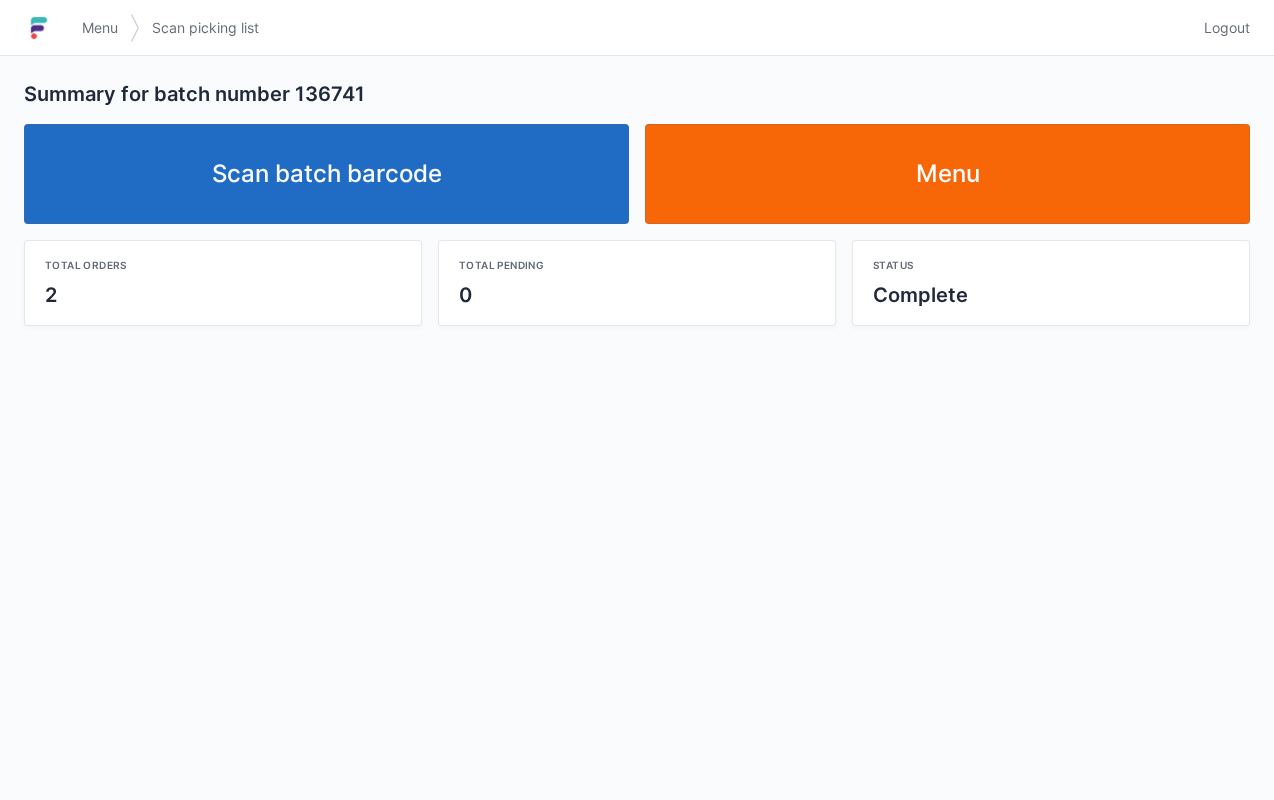 click on "Scan batch barcode" at bounding box center (326, 174) 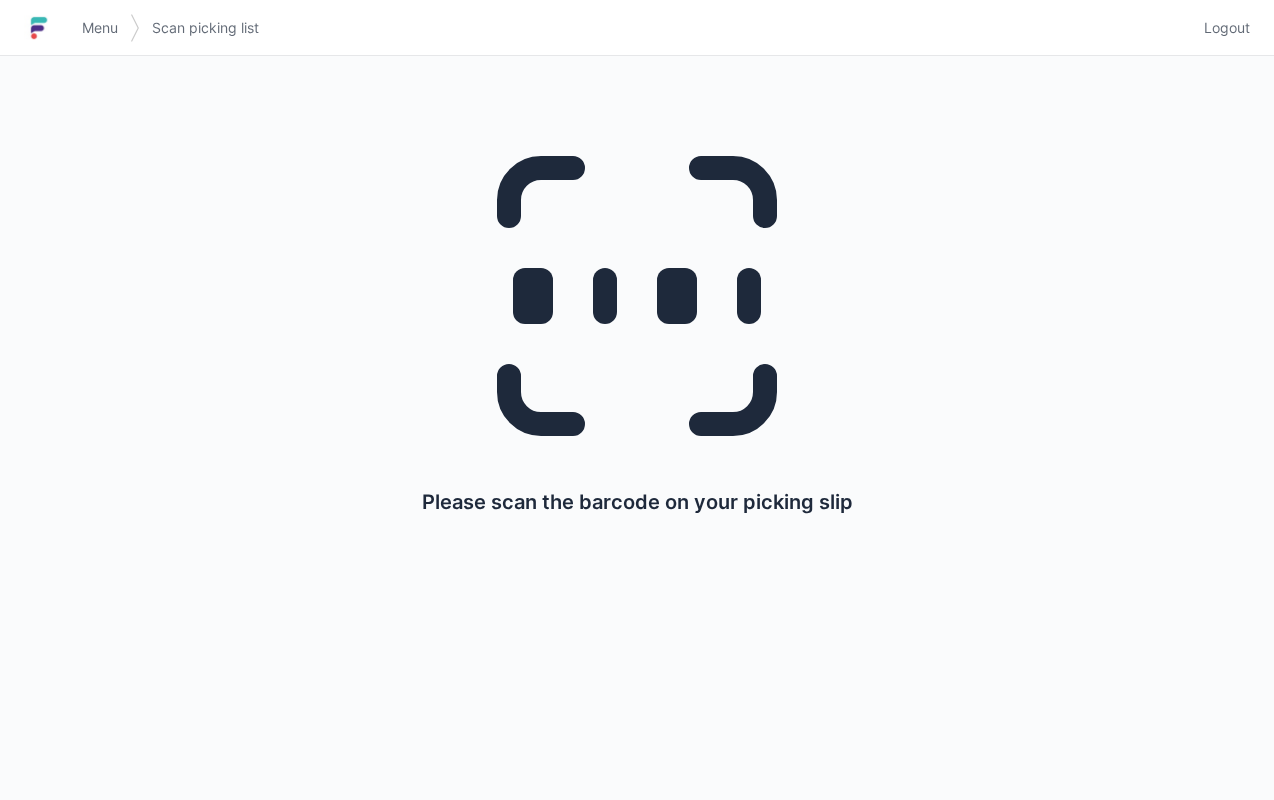 scroll, scrollTop: 0, scrollLeft: 0, axis: both 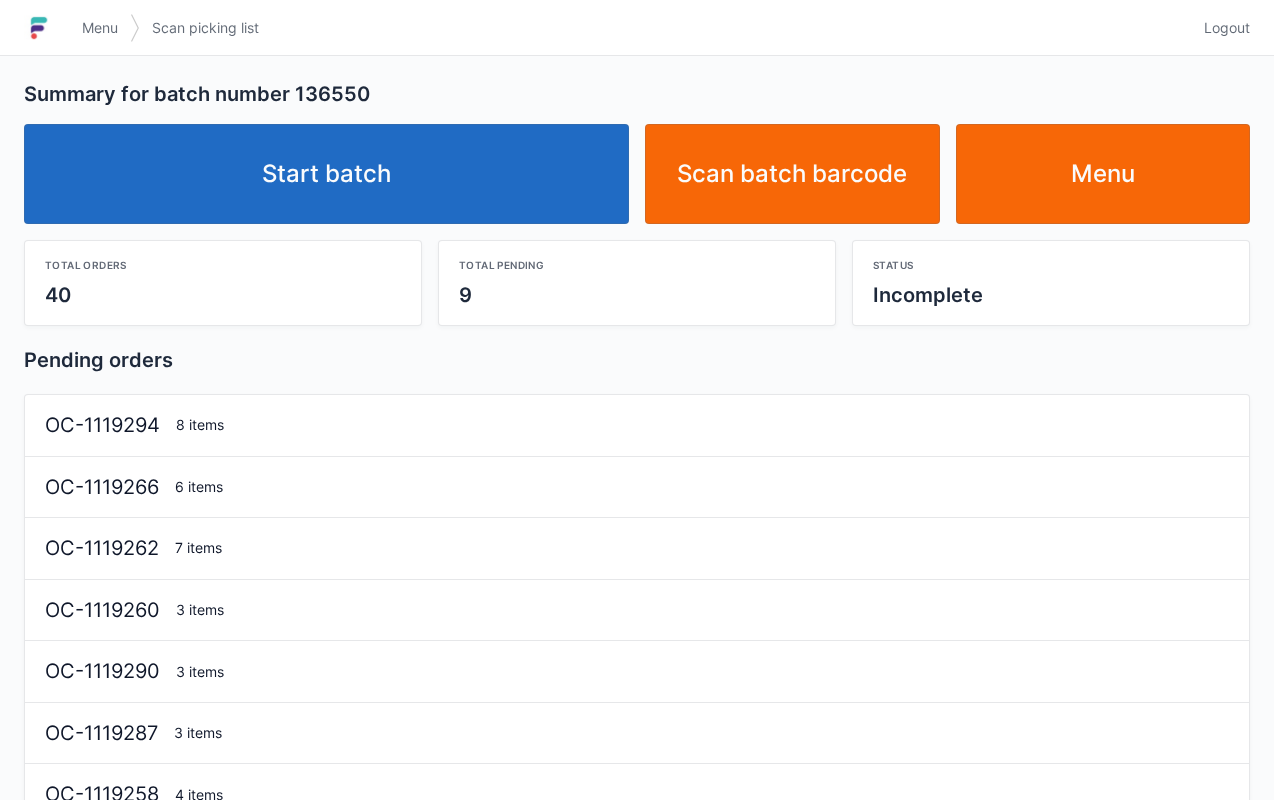 click on "Start batch" at bounding box center (326, 174) 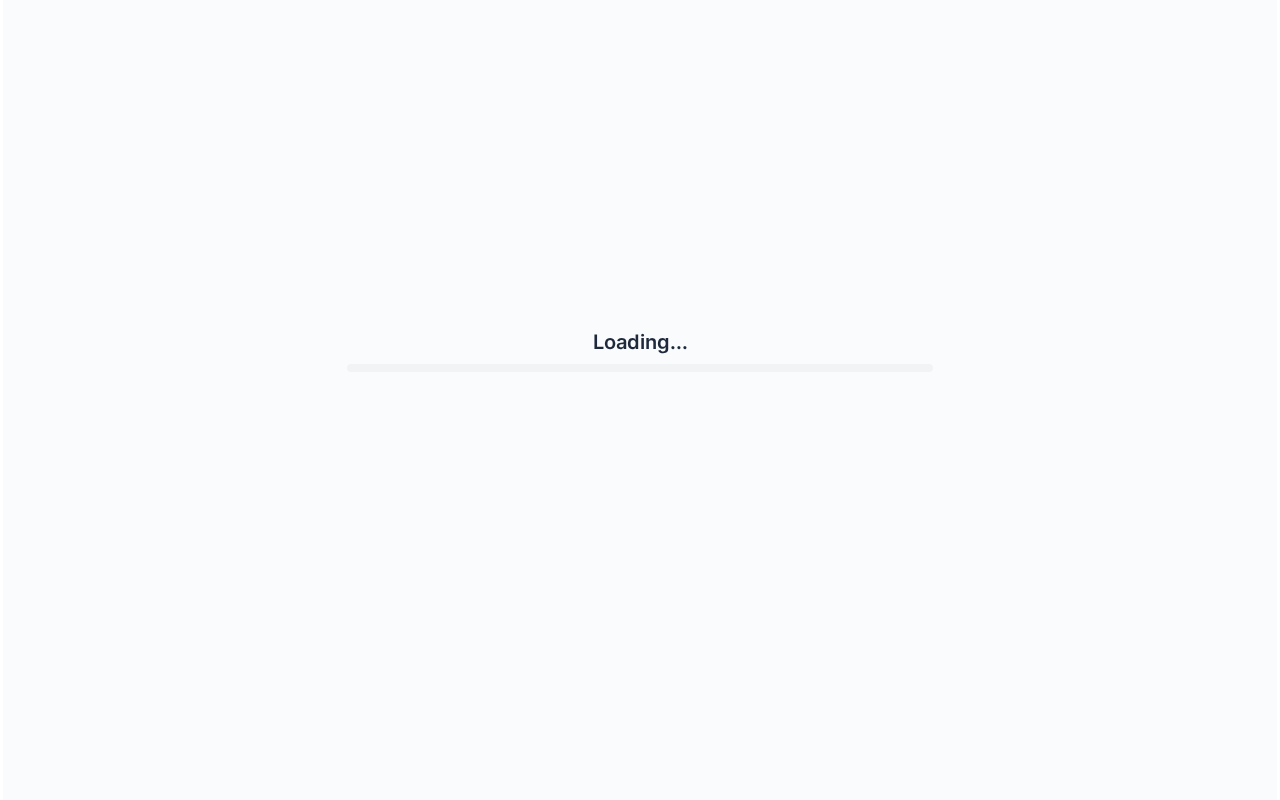 scroll, scrollTop: 0, scrollLeft: 0, axis: both 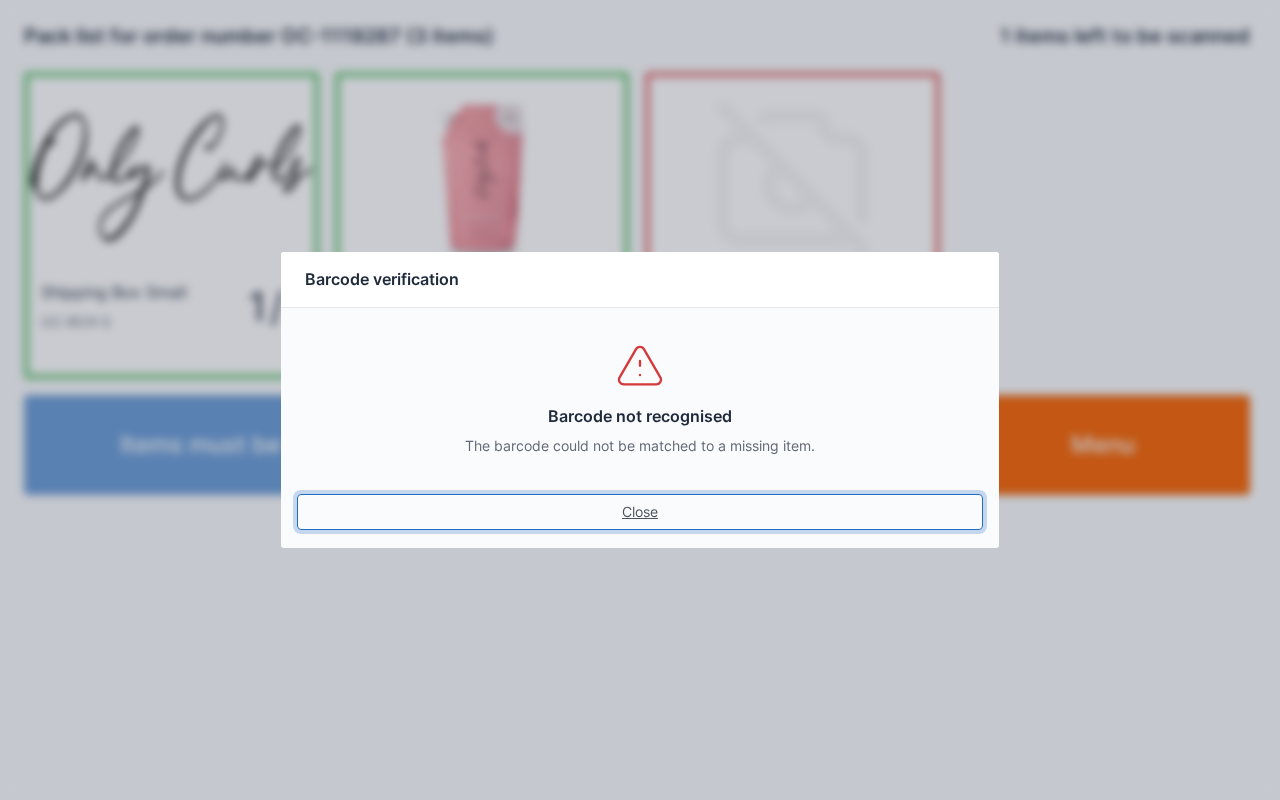 click on "Close" at bounding box center [640, 512] 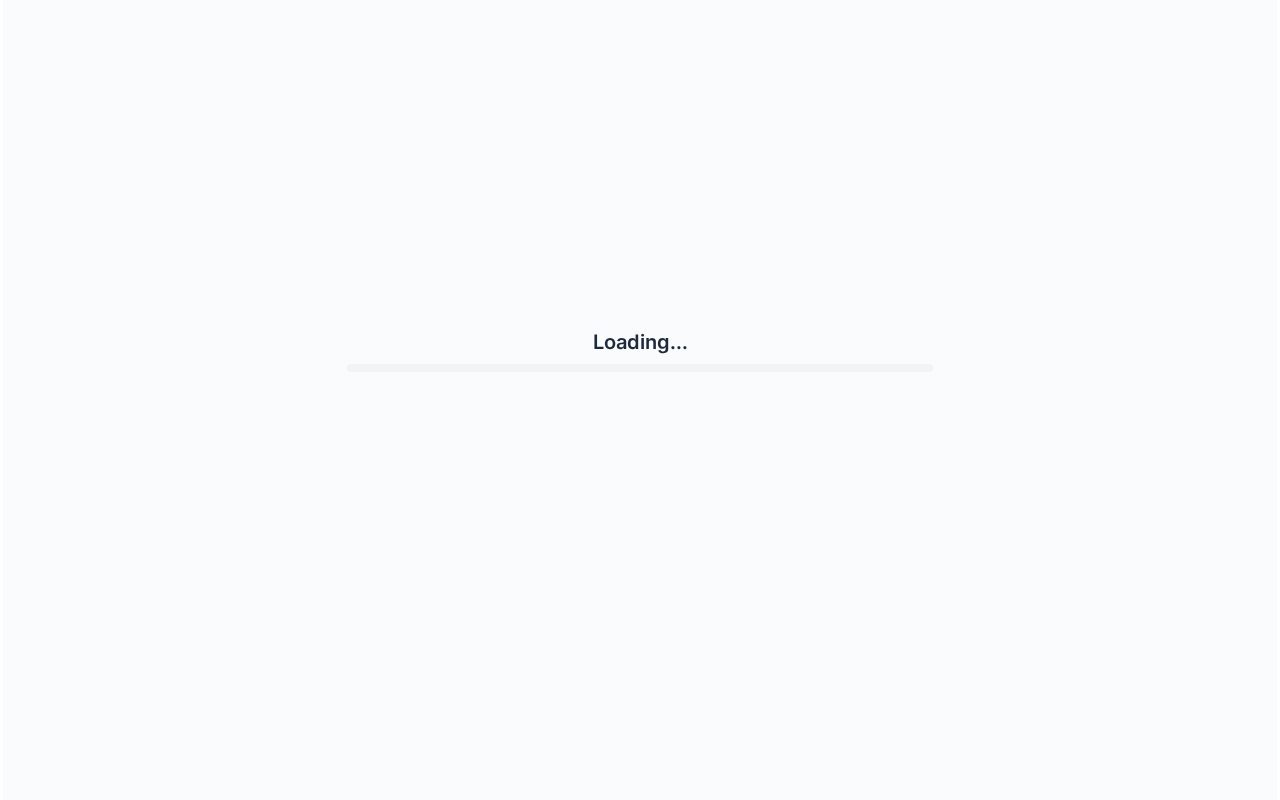 scroll, scrollTop: 0, scrollLeft: 0, axis: both 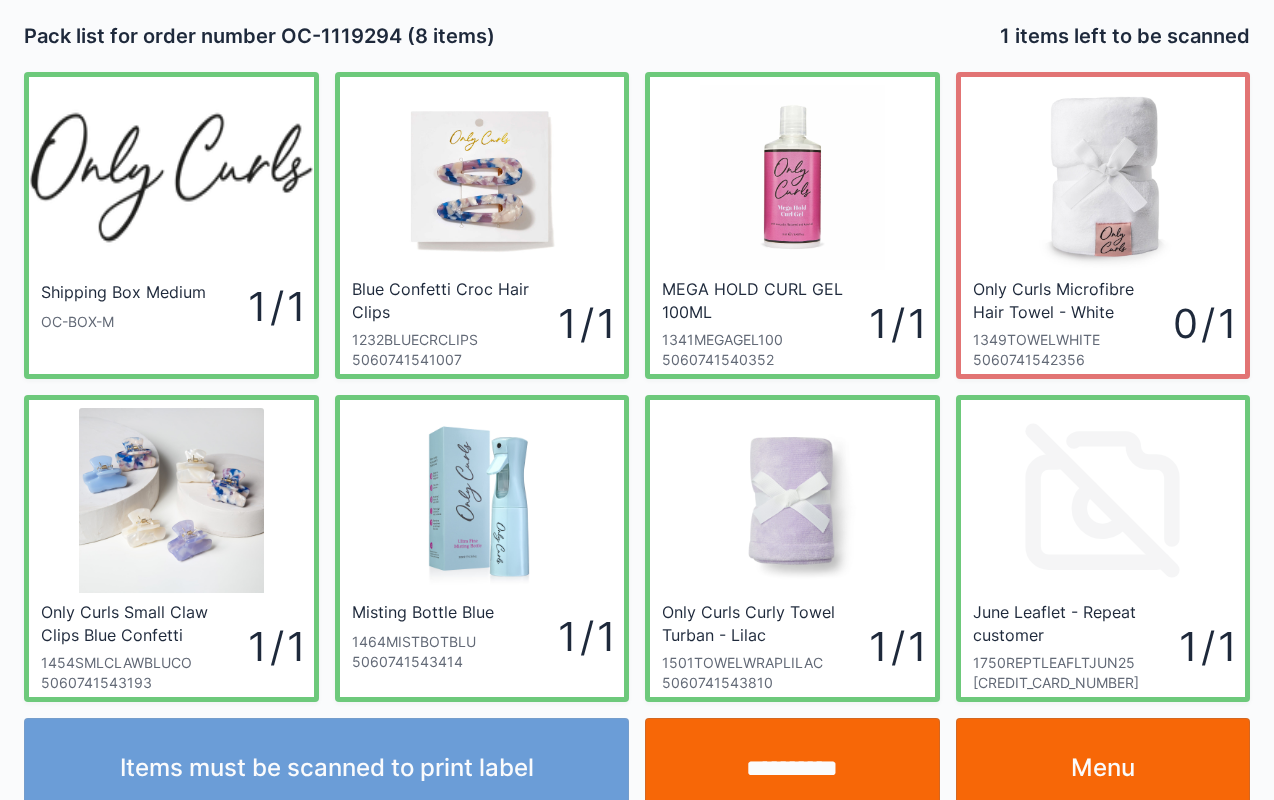 click on "Menu" at bounding box center (1103, 768) 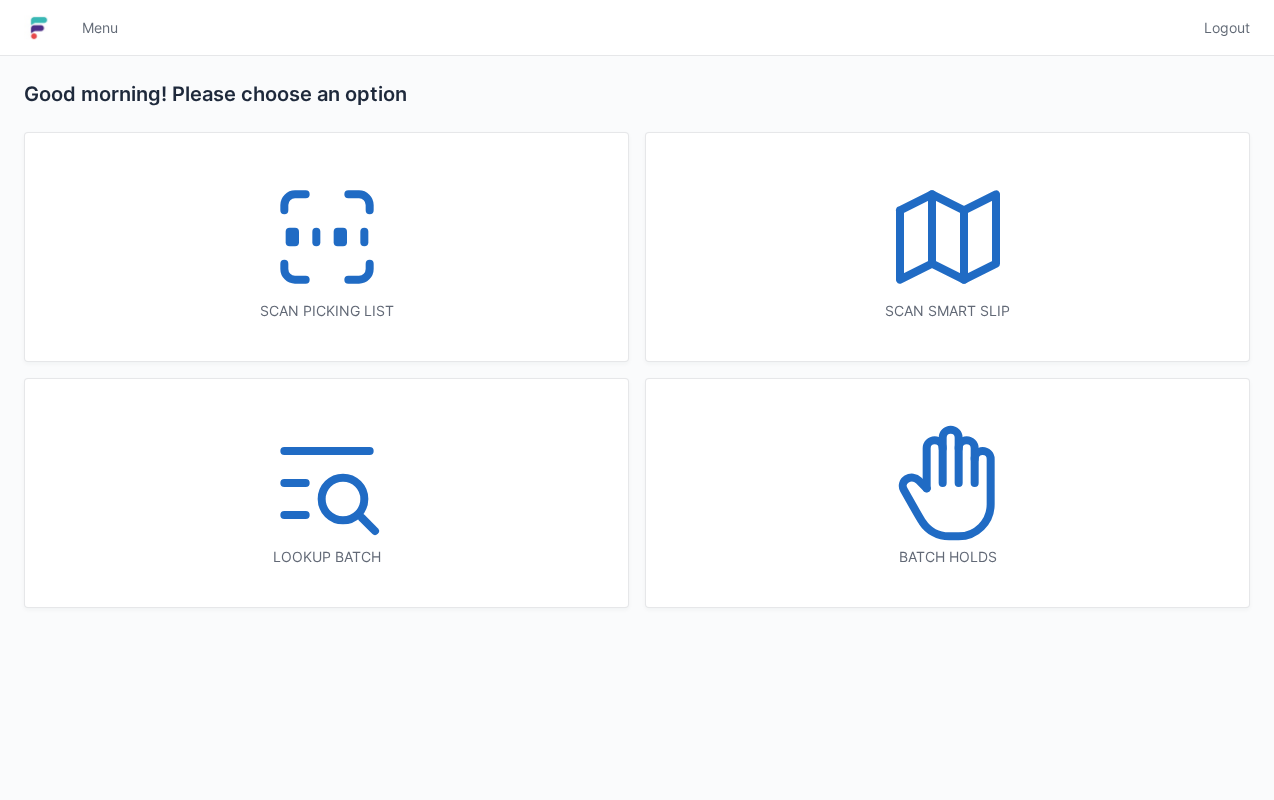 click 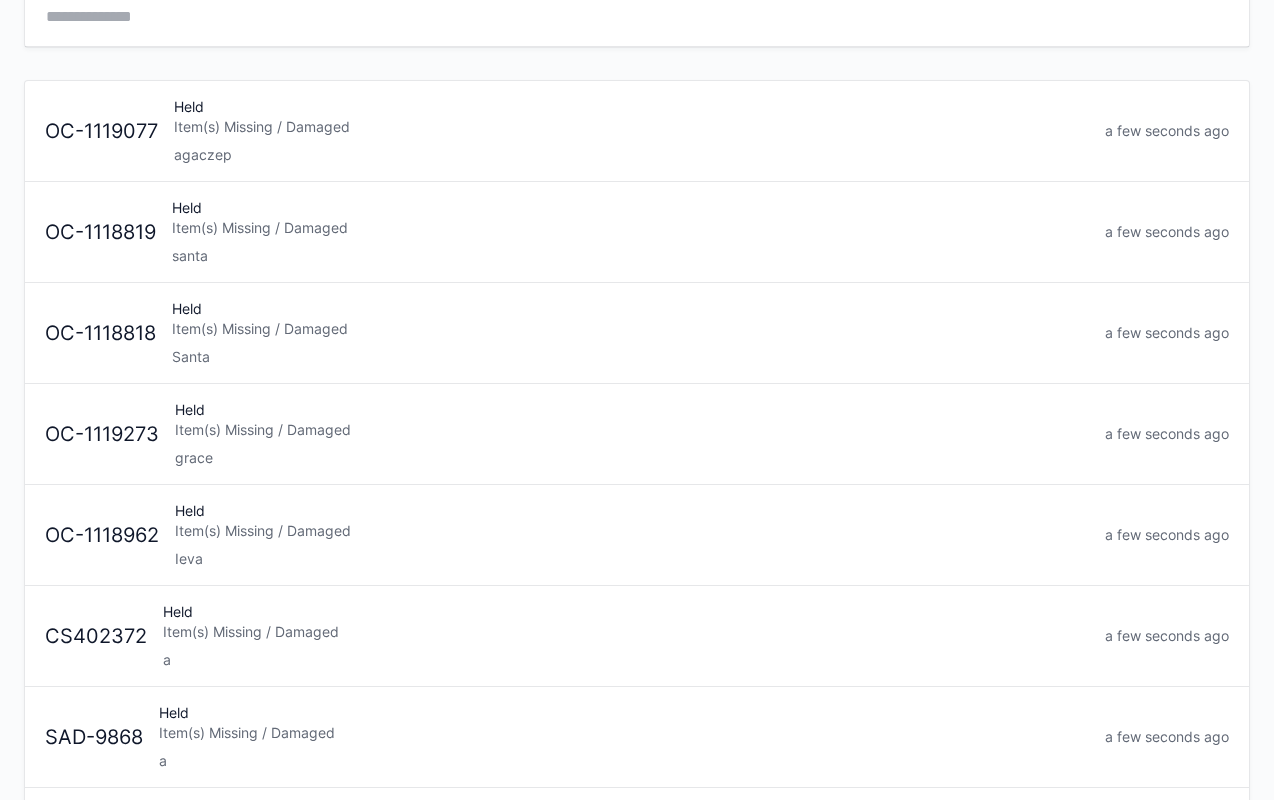 scroll, scrollTop: 150, scrollLeft: 0, axis: vertical 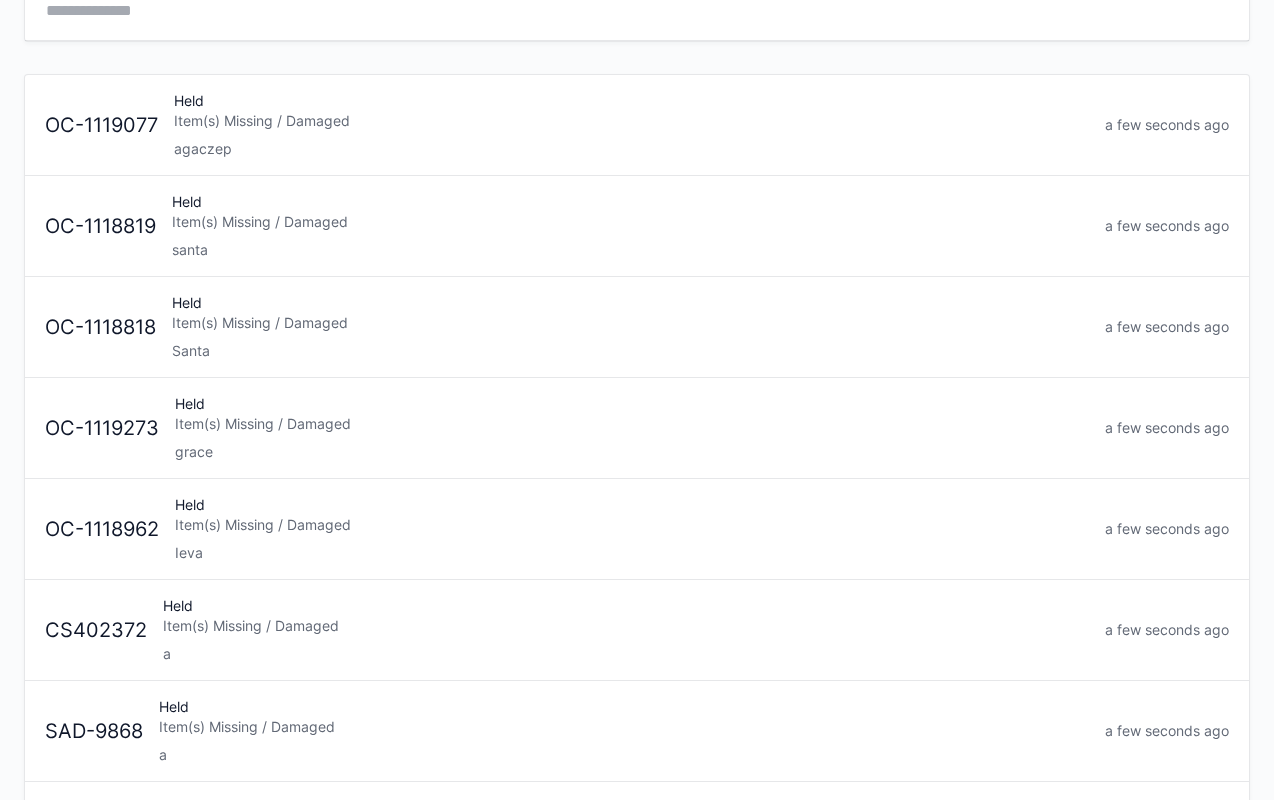 click on "Item(s) Missing / Damaged" at bounding box center (632, 424) 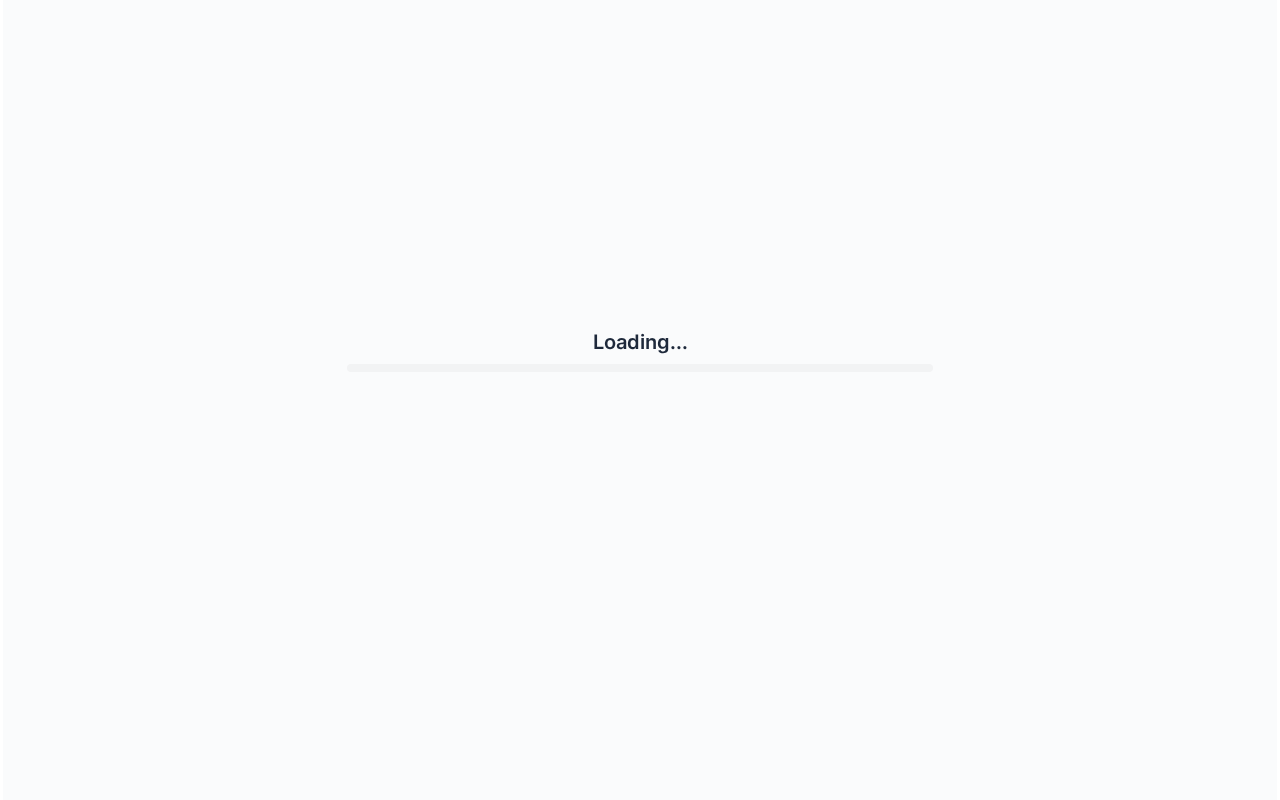 scroll, scrollTop: 0, scrollLeft: 0, axis: both 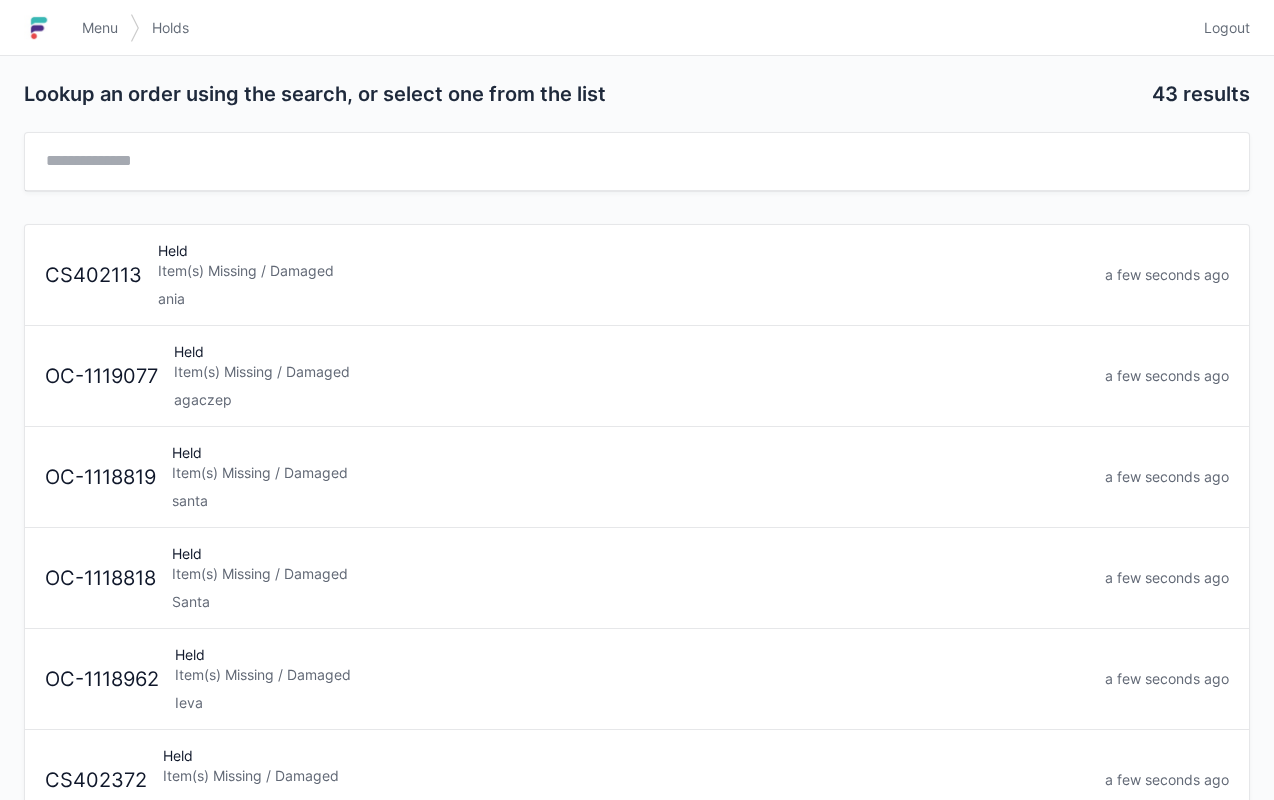 click at bounding box center (135, 28) 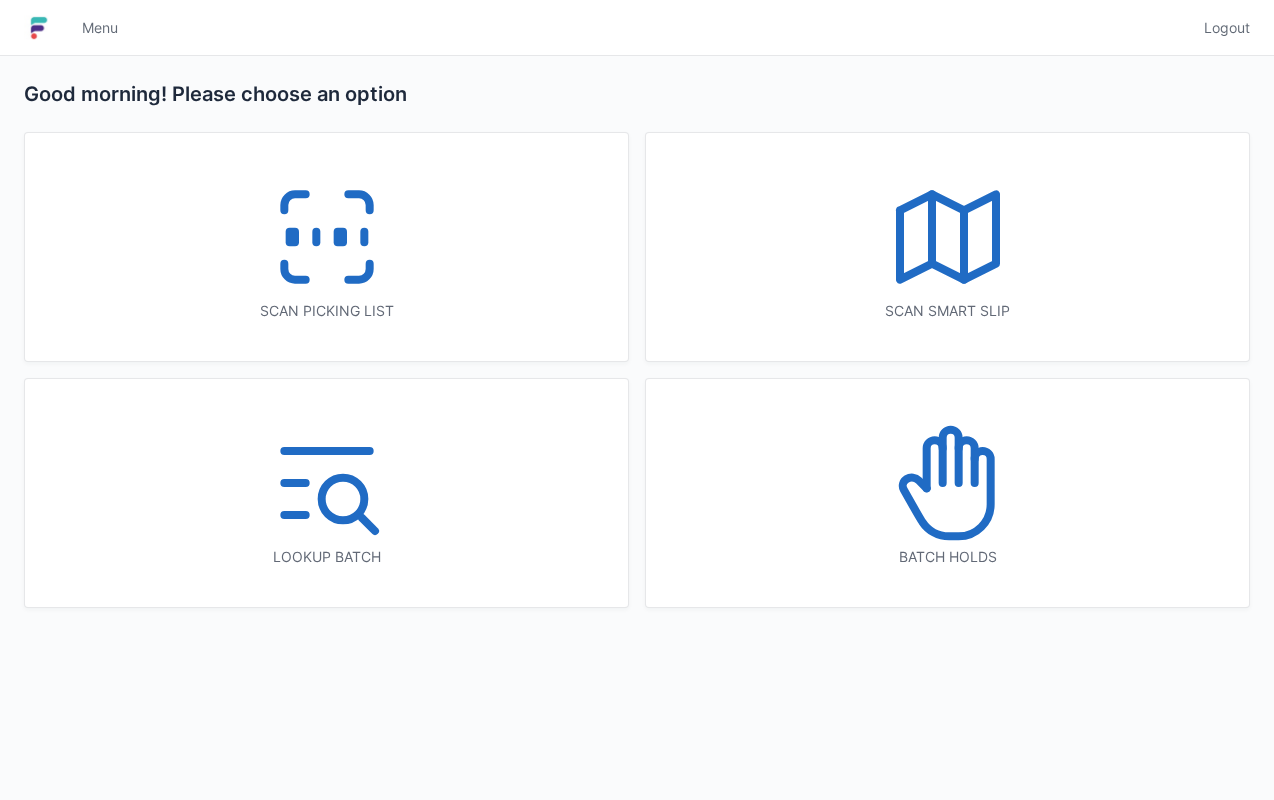scroll, scrollTop: 0, scrollLeft: 0, axis: both 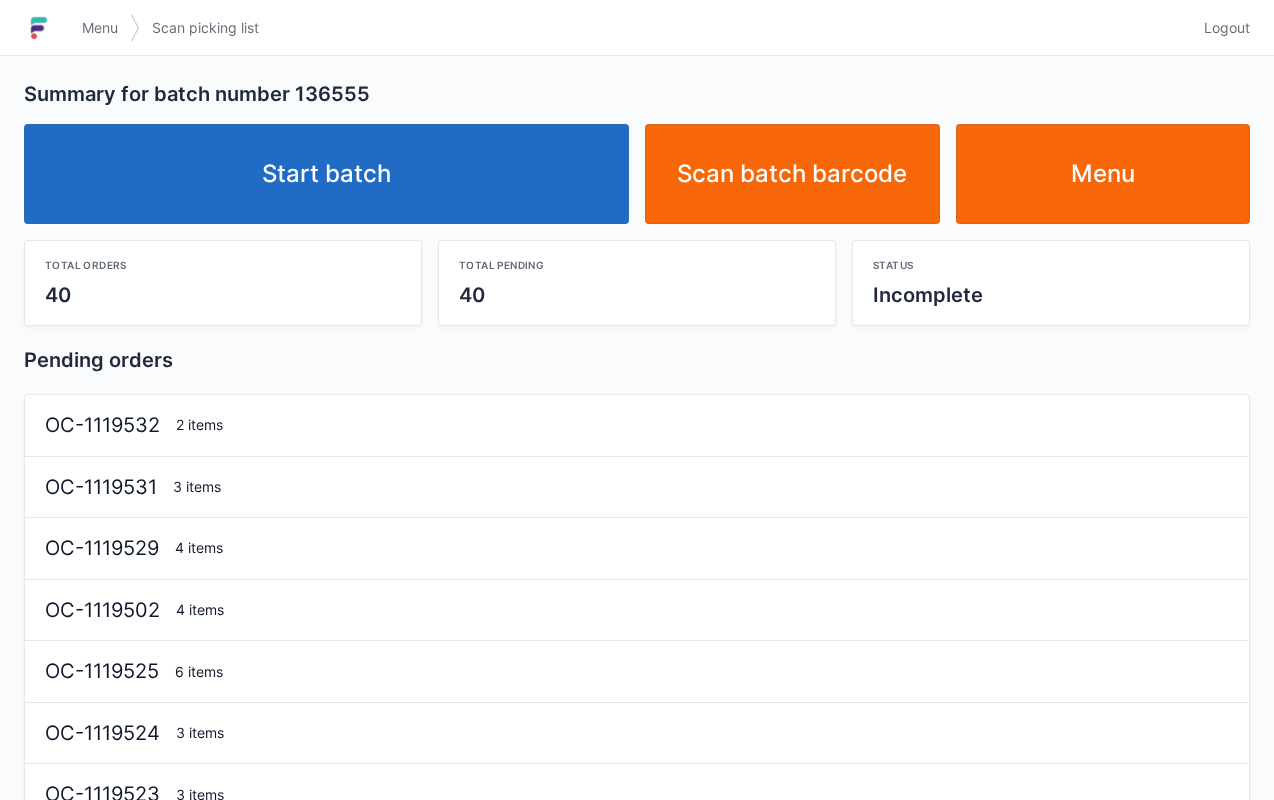 click on "Menu" at bounding box center (1103, 174) 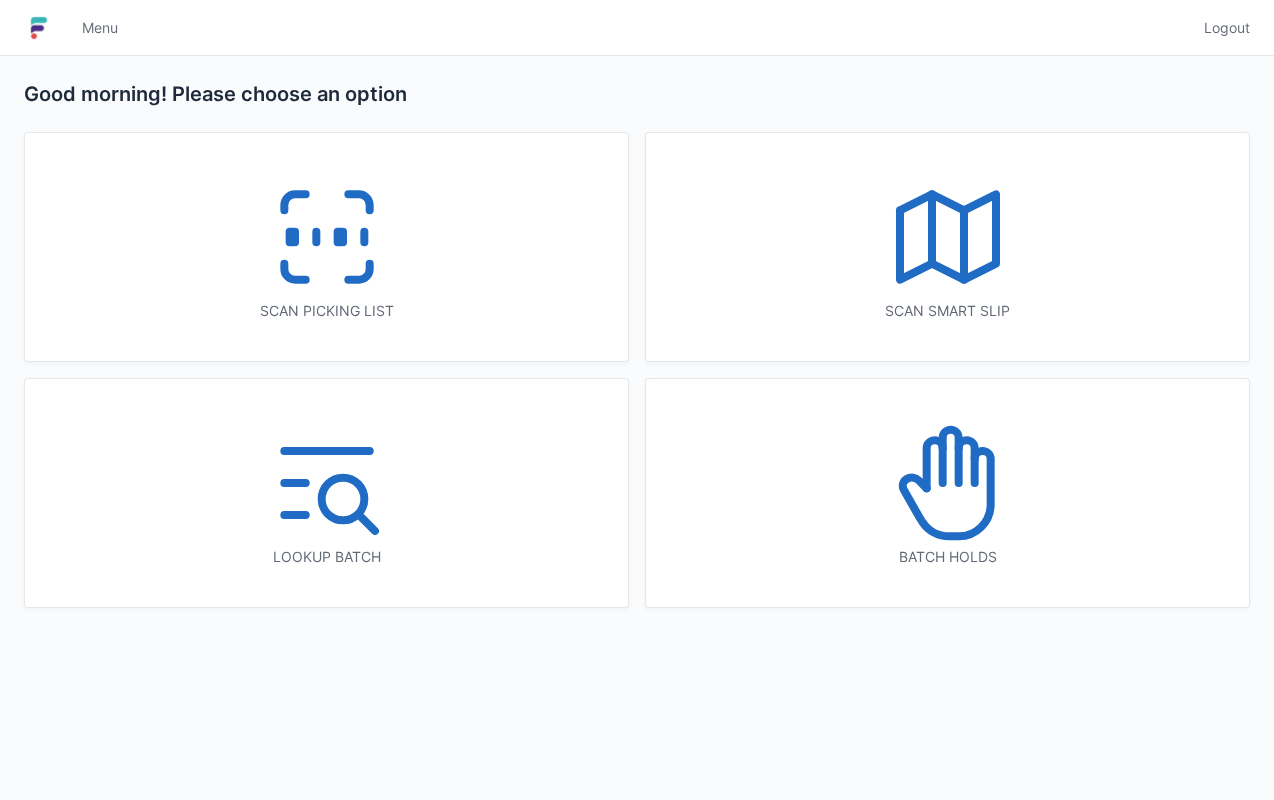 scroll, scrollTop: 0, scrollLeft: 0, axis: both 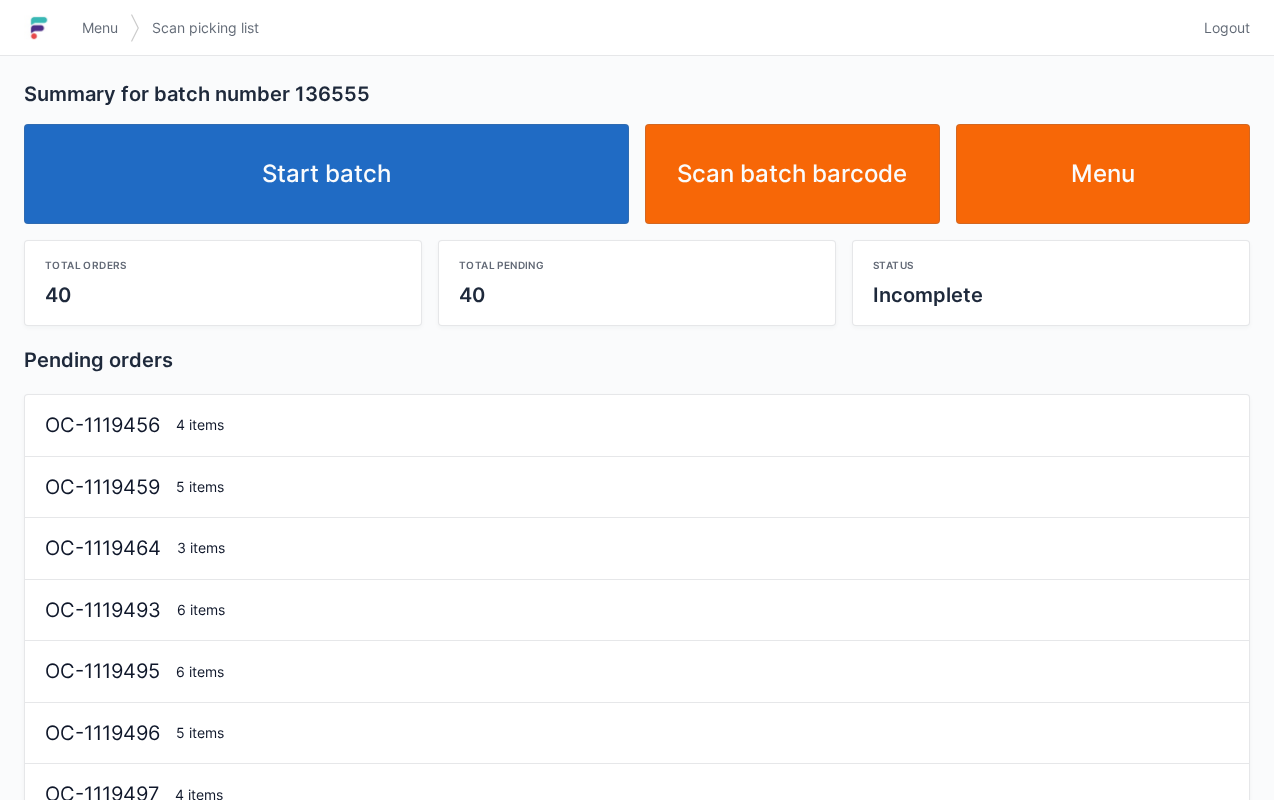 click on "Start batch" at bounding box center [326, 174] 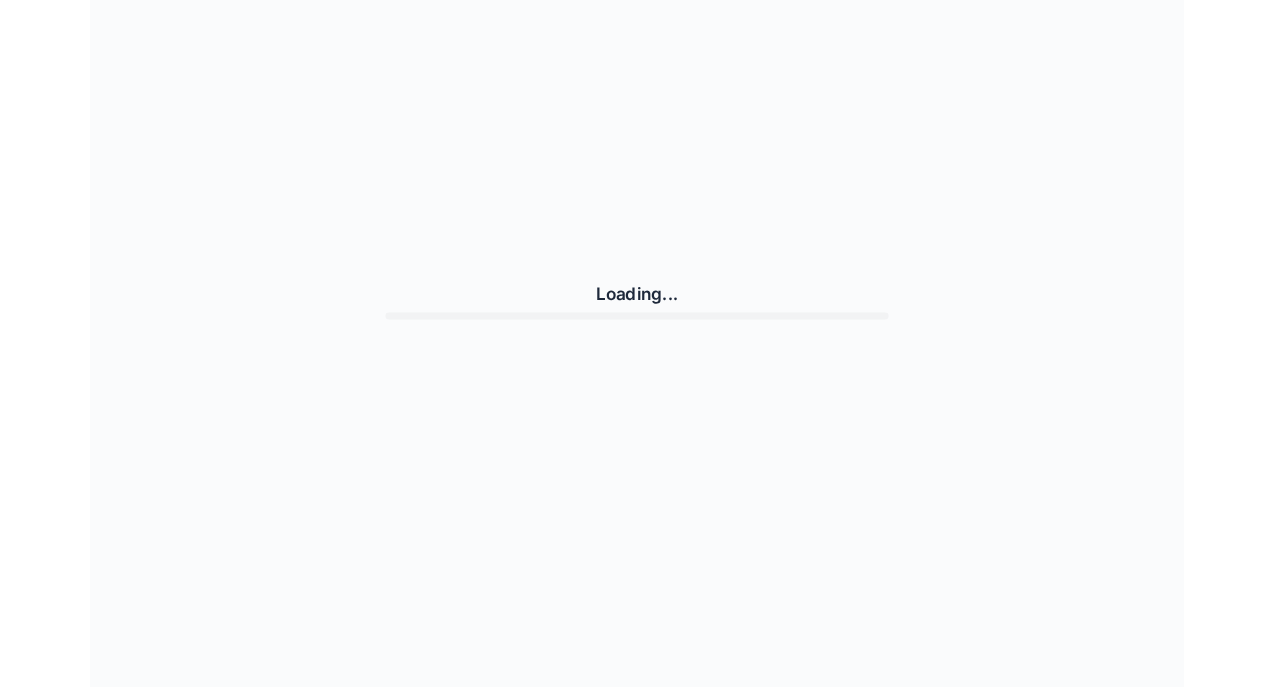 scroll, scrollTop: 0, scrollLeft: 0, axis: both 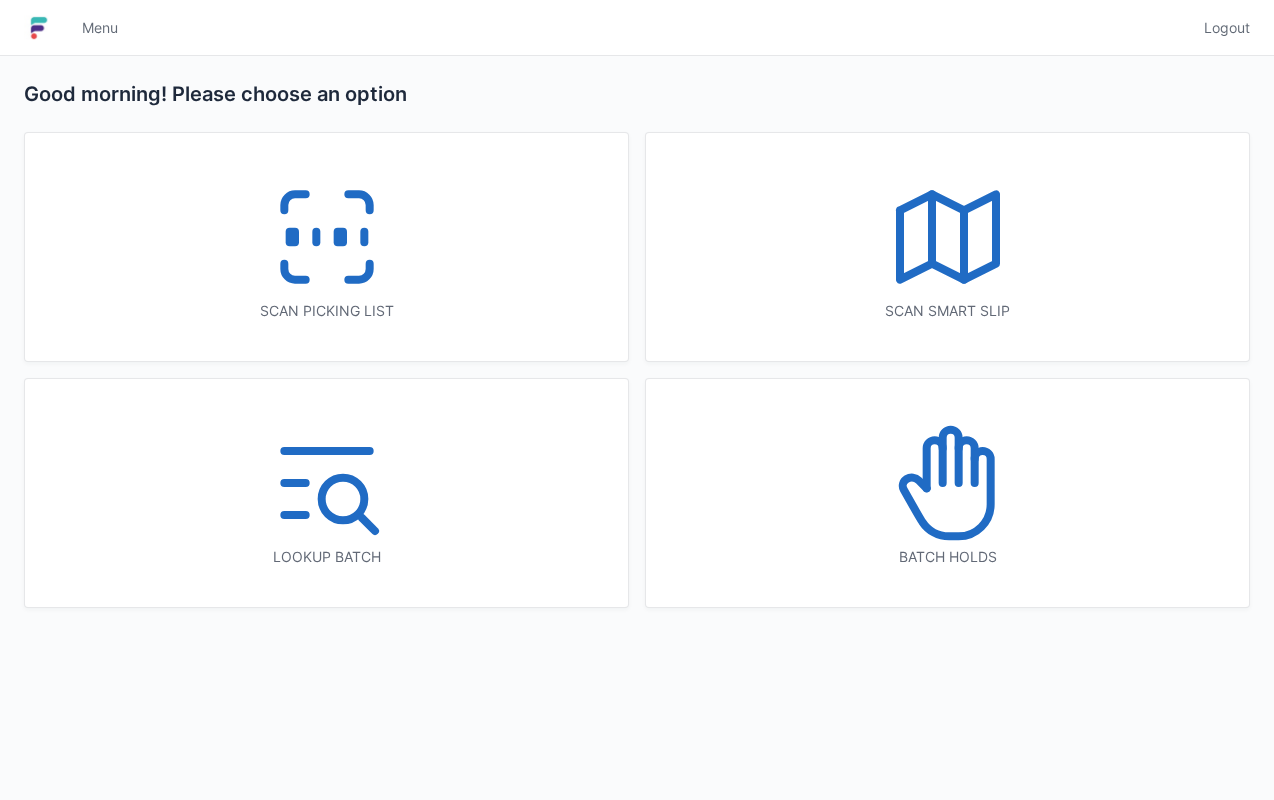 click 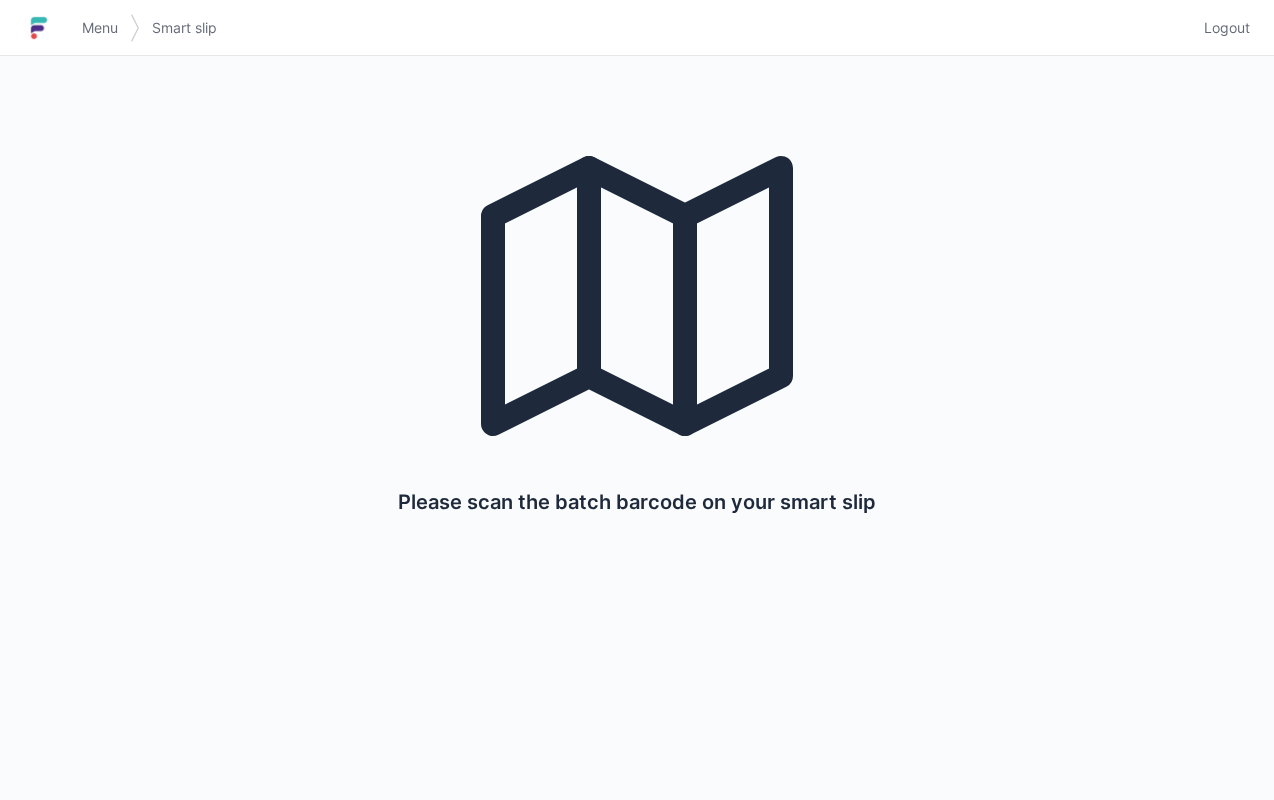 scroll, scrollTop: 0, scrollLeft: 0, axis: both 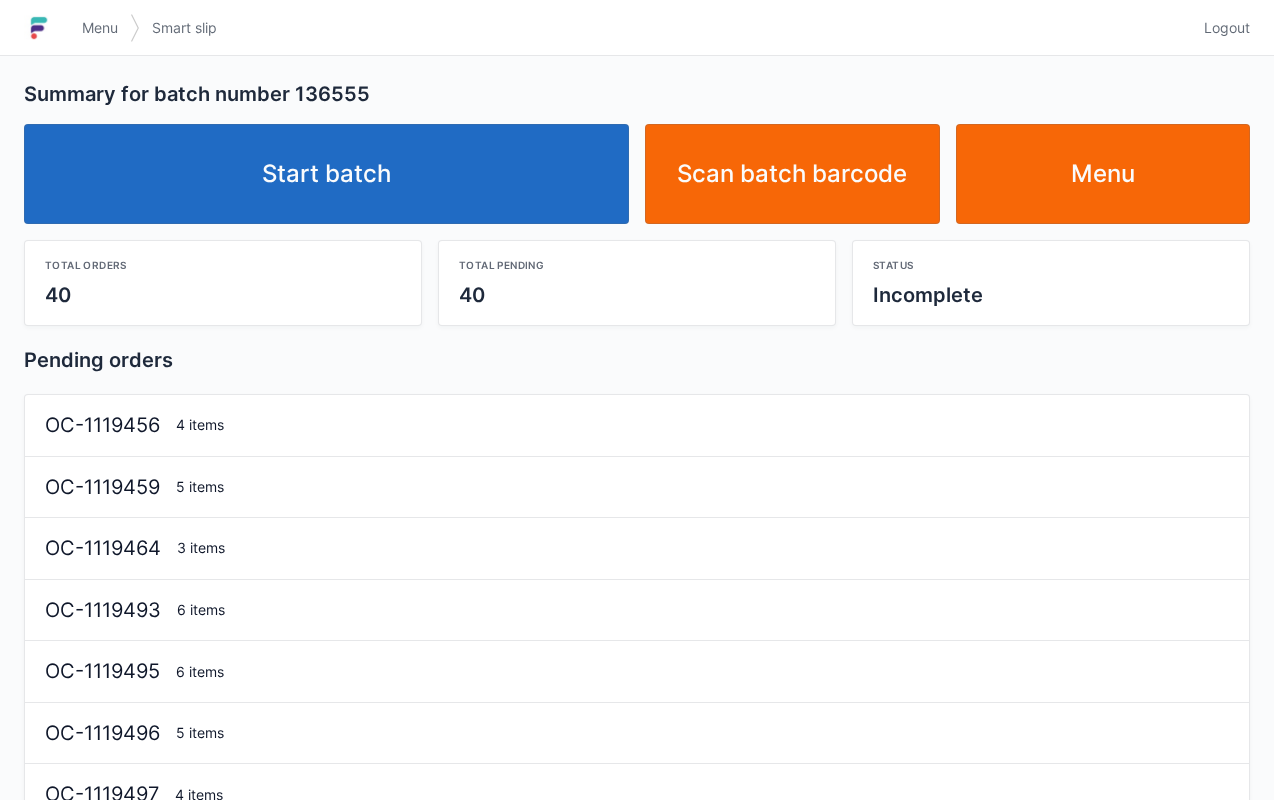 click on "Logout" at bounding box center (1227, 28) 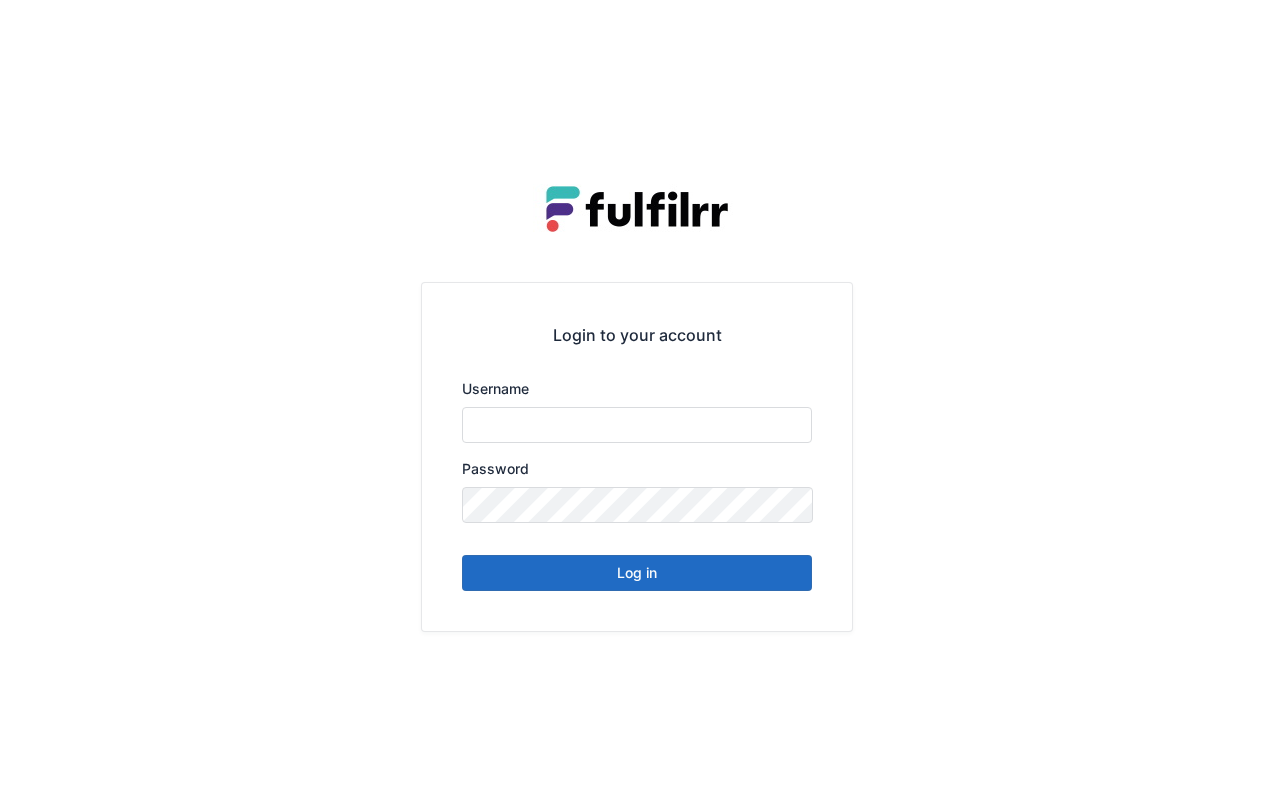 scroll, scrollTop: 0, scrollLeft: 0, axis: both 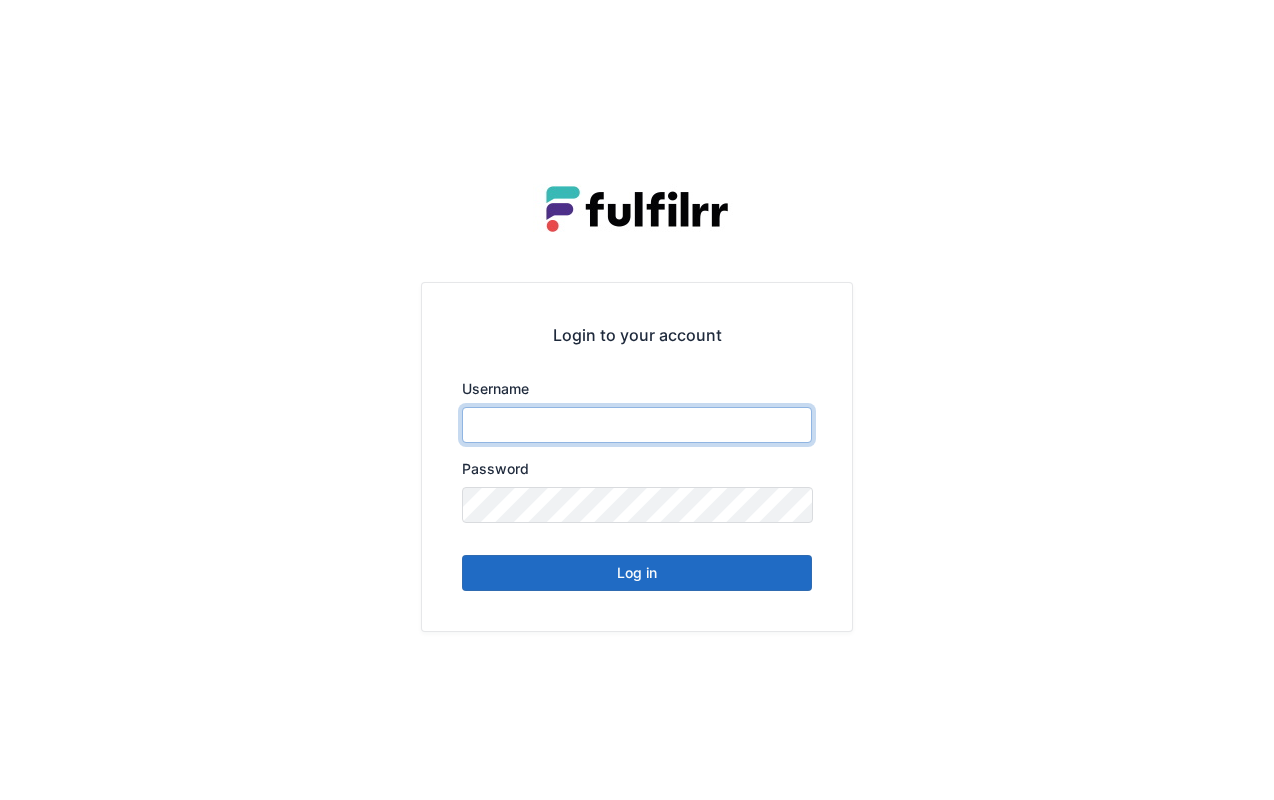 type on "******" 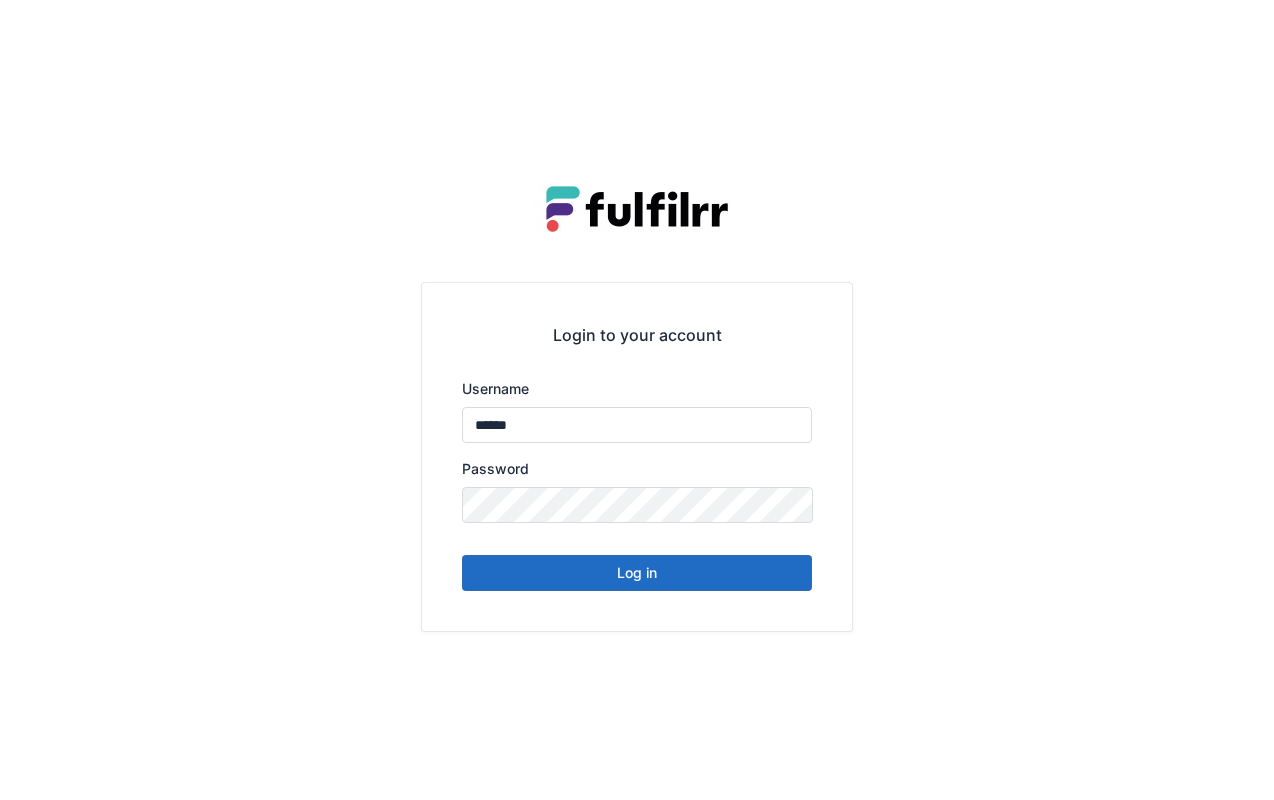 click on "Log in" at bounding box center (637, 573) 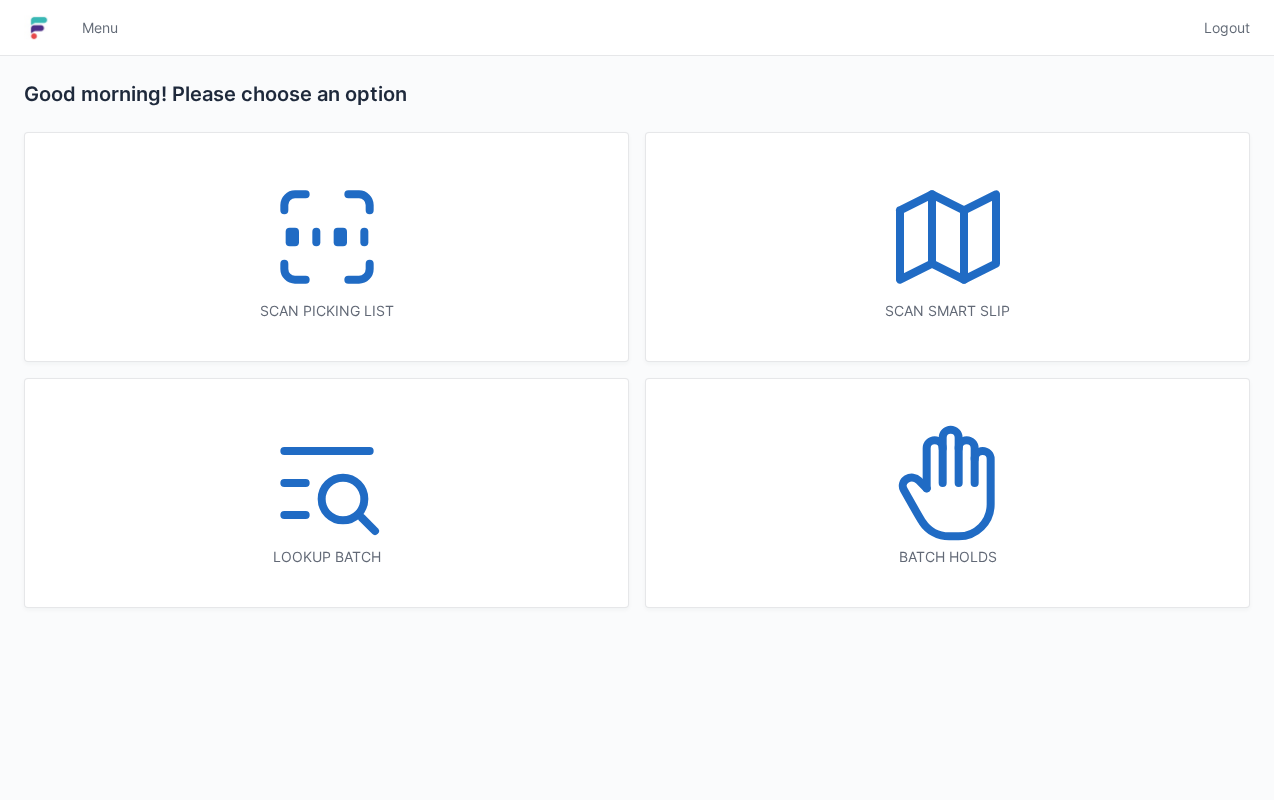scroll, scrollTop: 0, scrollLeft: 0, axis: both 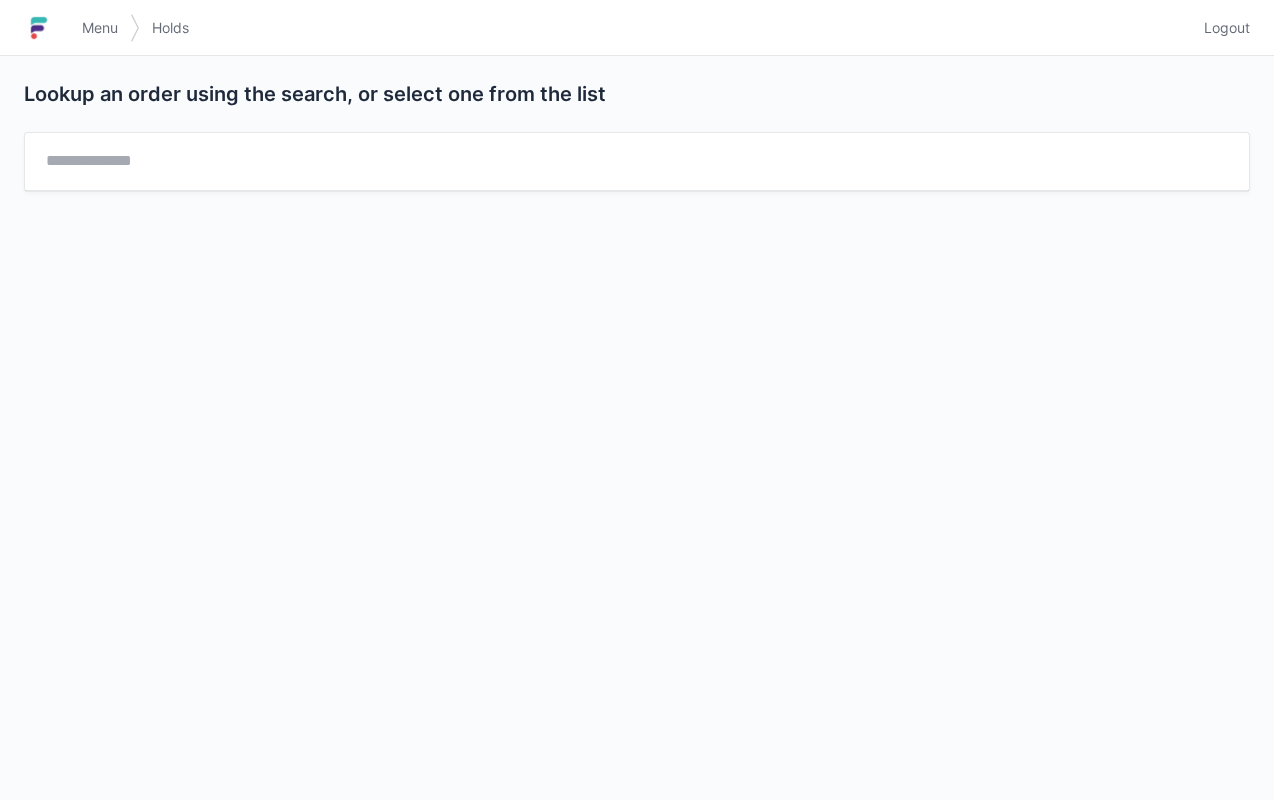 click on "Logout" at bounding box center [1227, 28] 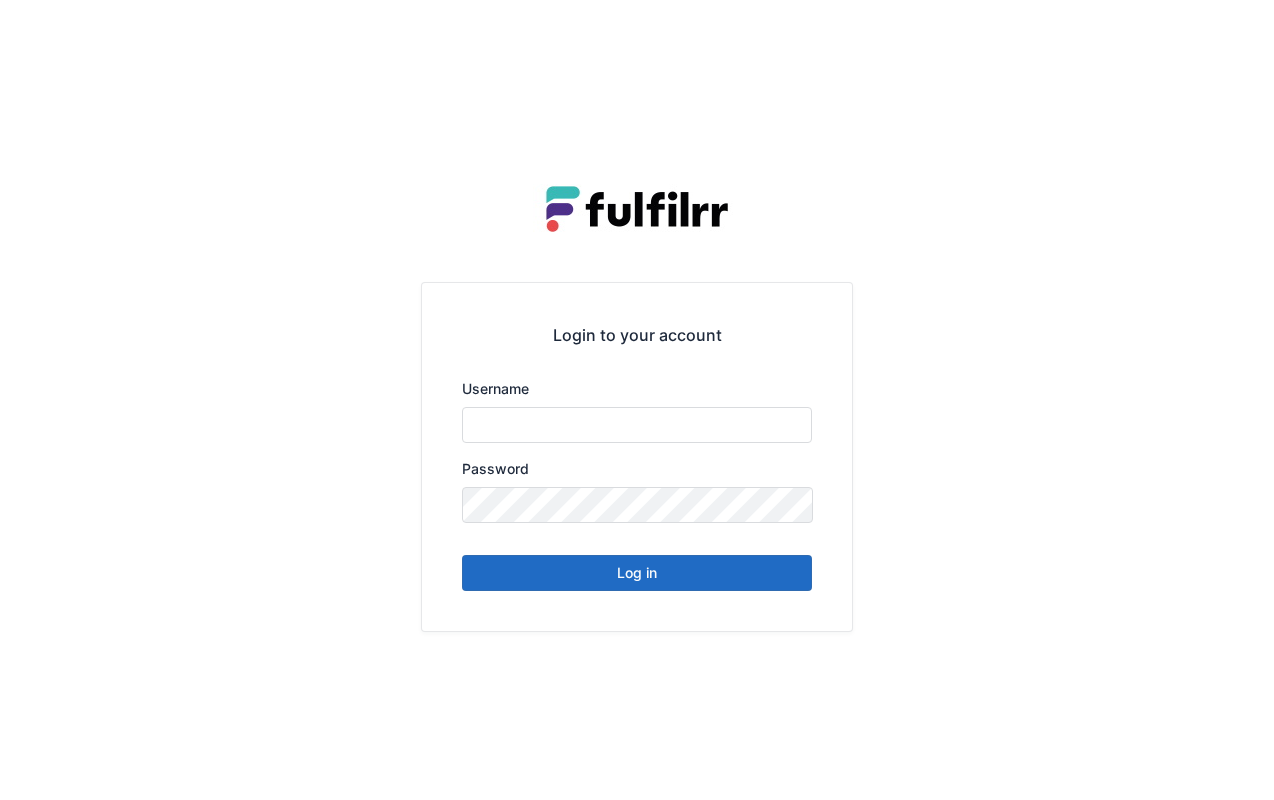 scroll, scrollTop: 0, scrollLeft: 0, axis: both 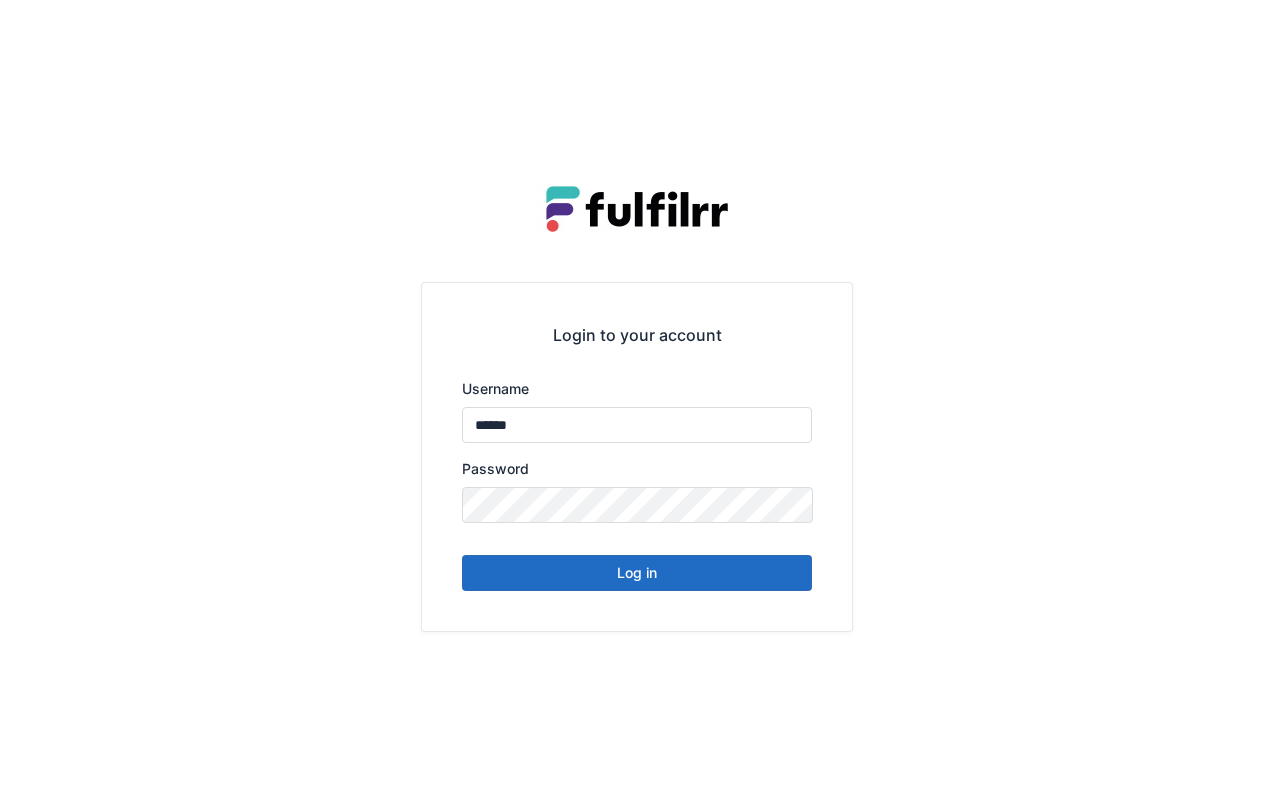 click on "Log in" at bounding box center [637, 573] 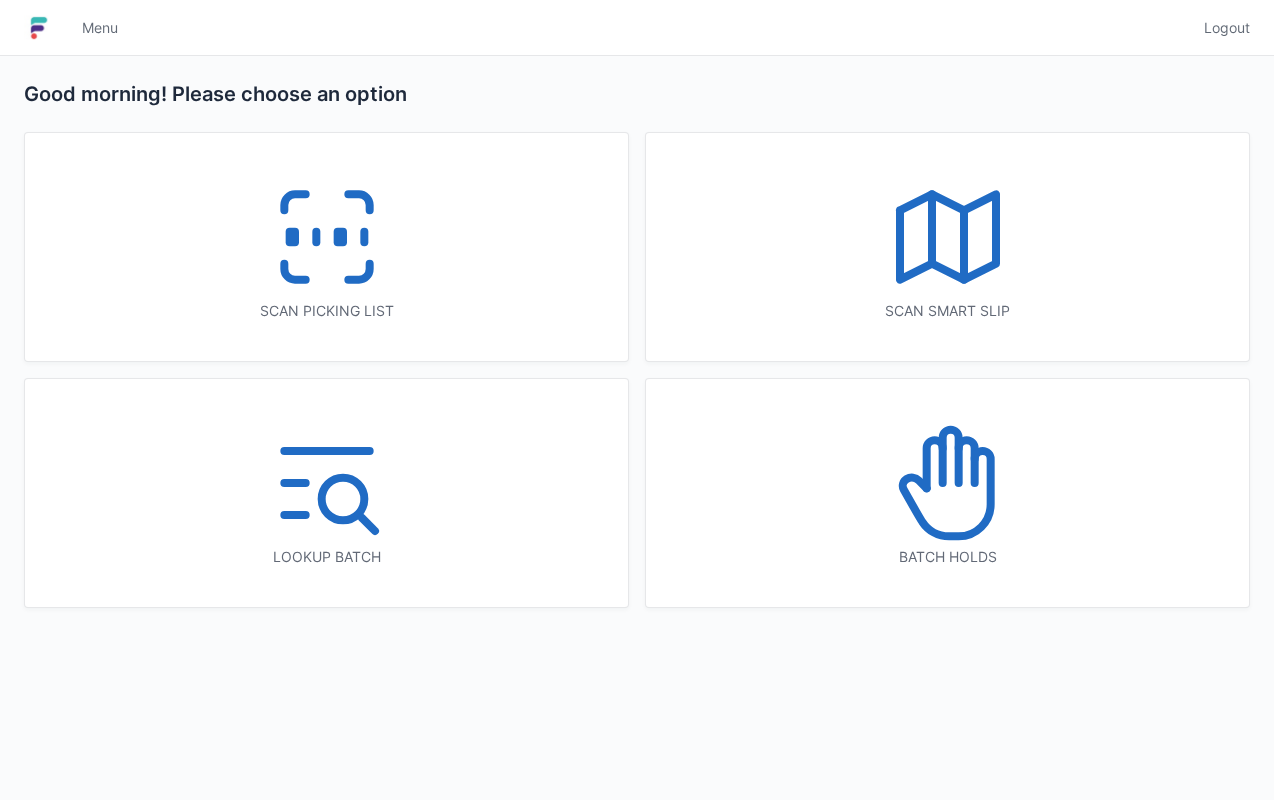 scroll, scrollTop: 0, scrollLeft: 0, axis: both 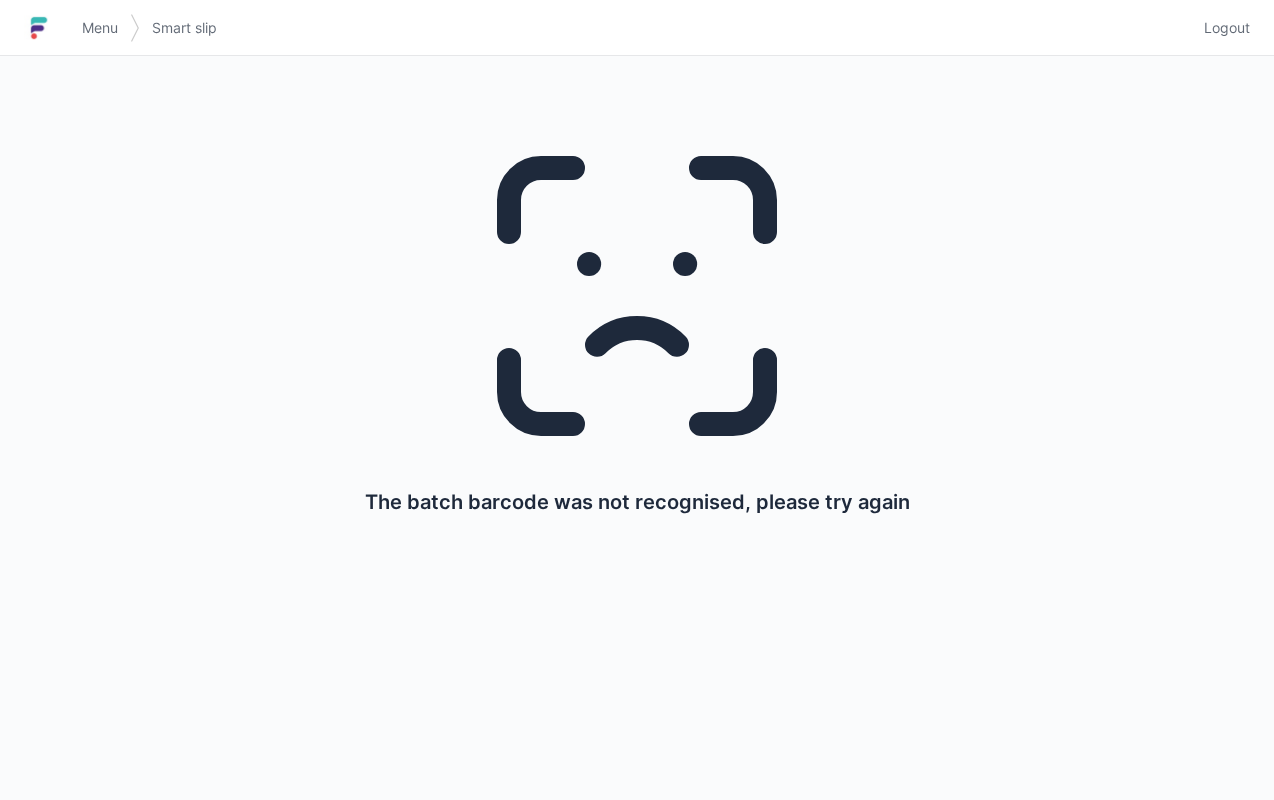 click on "Logout" at bounding box center (1227, 28) 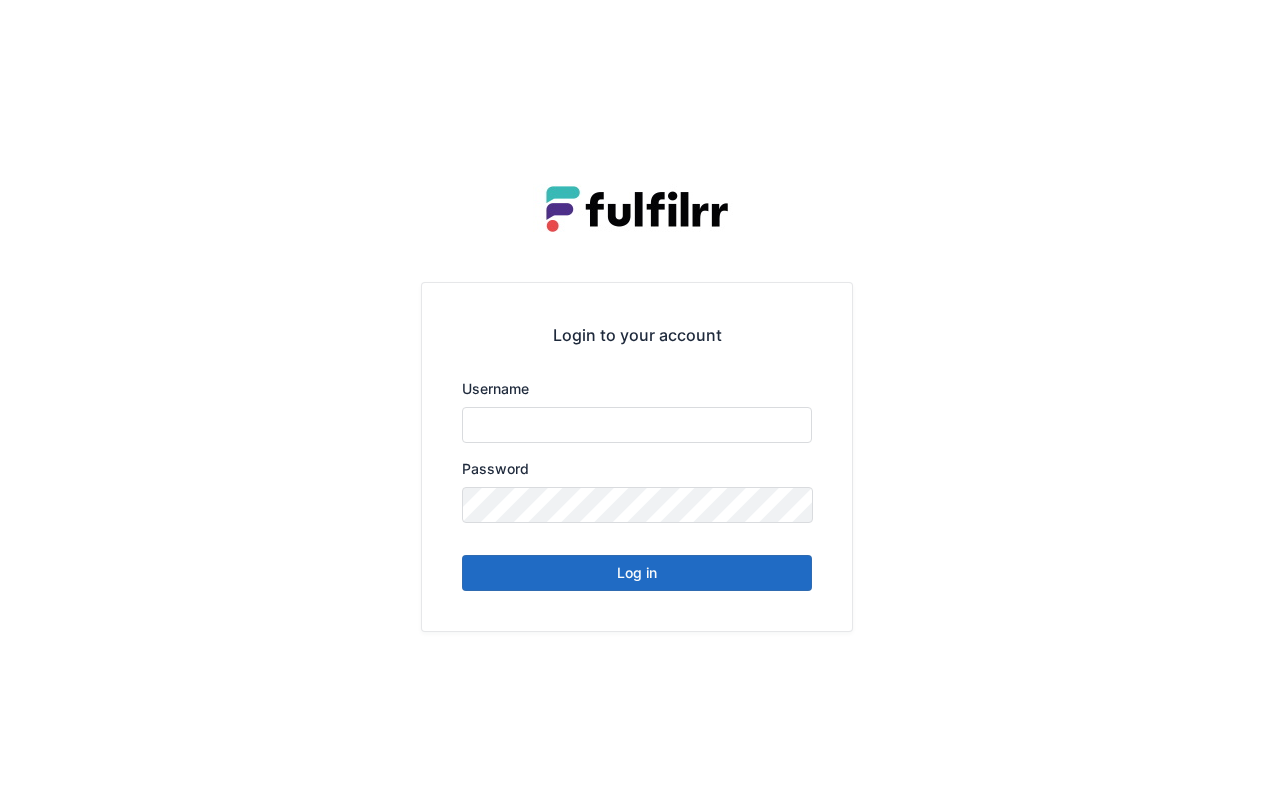 scroll, scrollTop: 0, scrollLeft: 0, axis: both 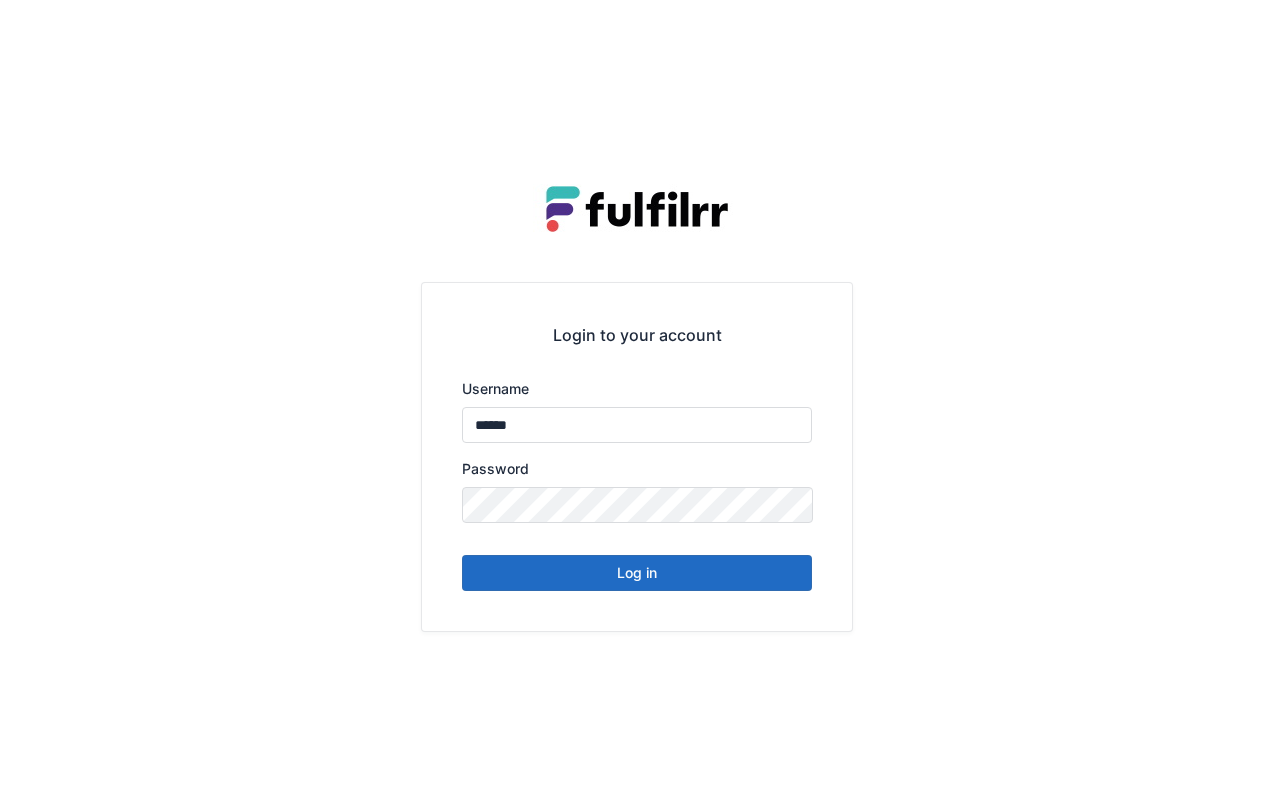click on "Log in" at bounding box center [637, 573] 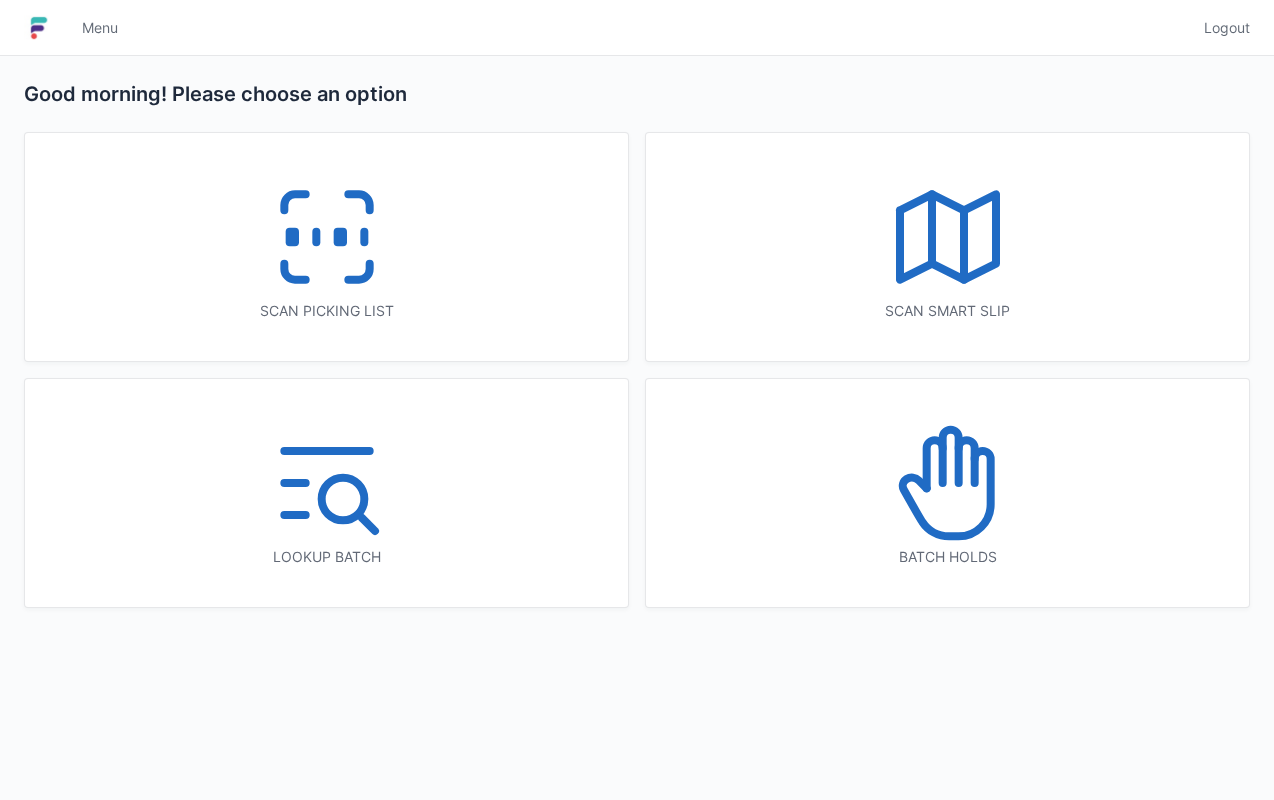 scroll, scrollTop: 0, scrollLeft: 0, axis: both 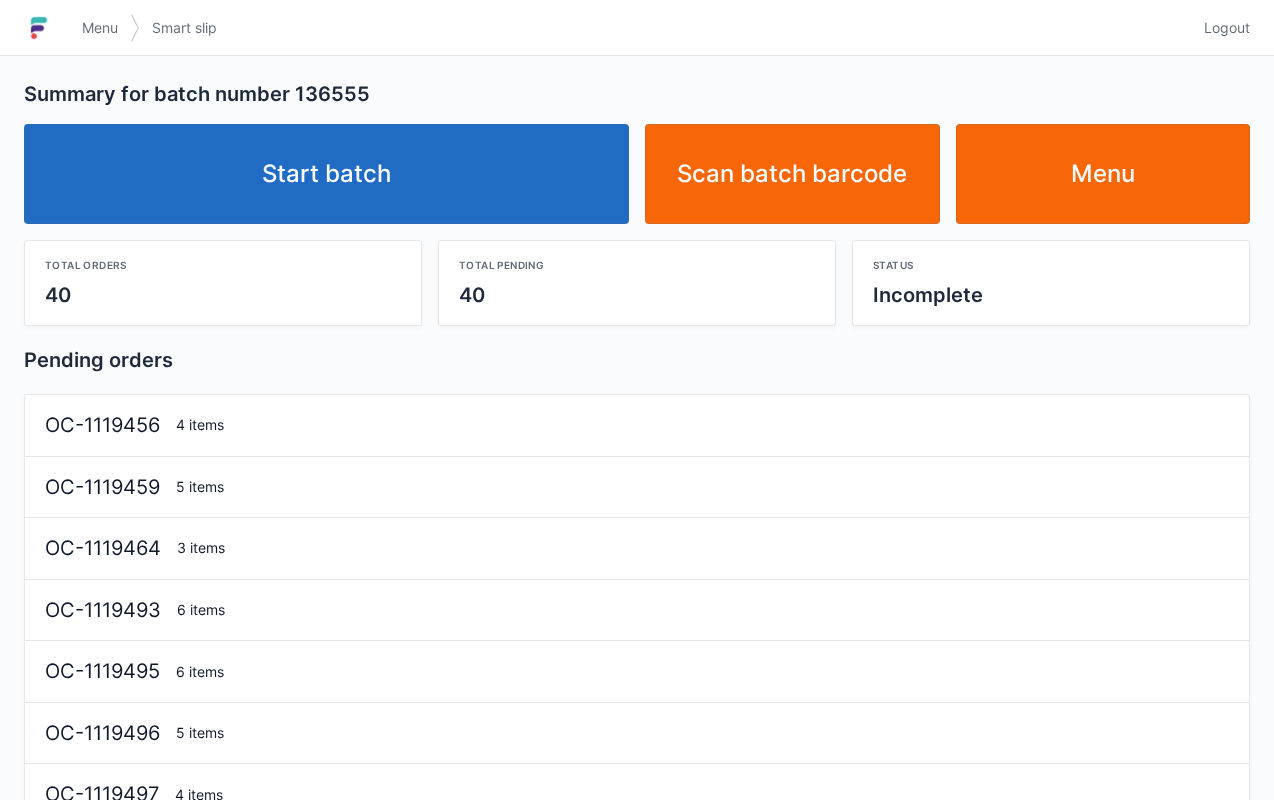 click on "Start batch" at bounding box center (326, 174) 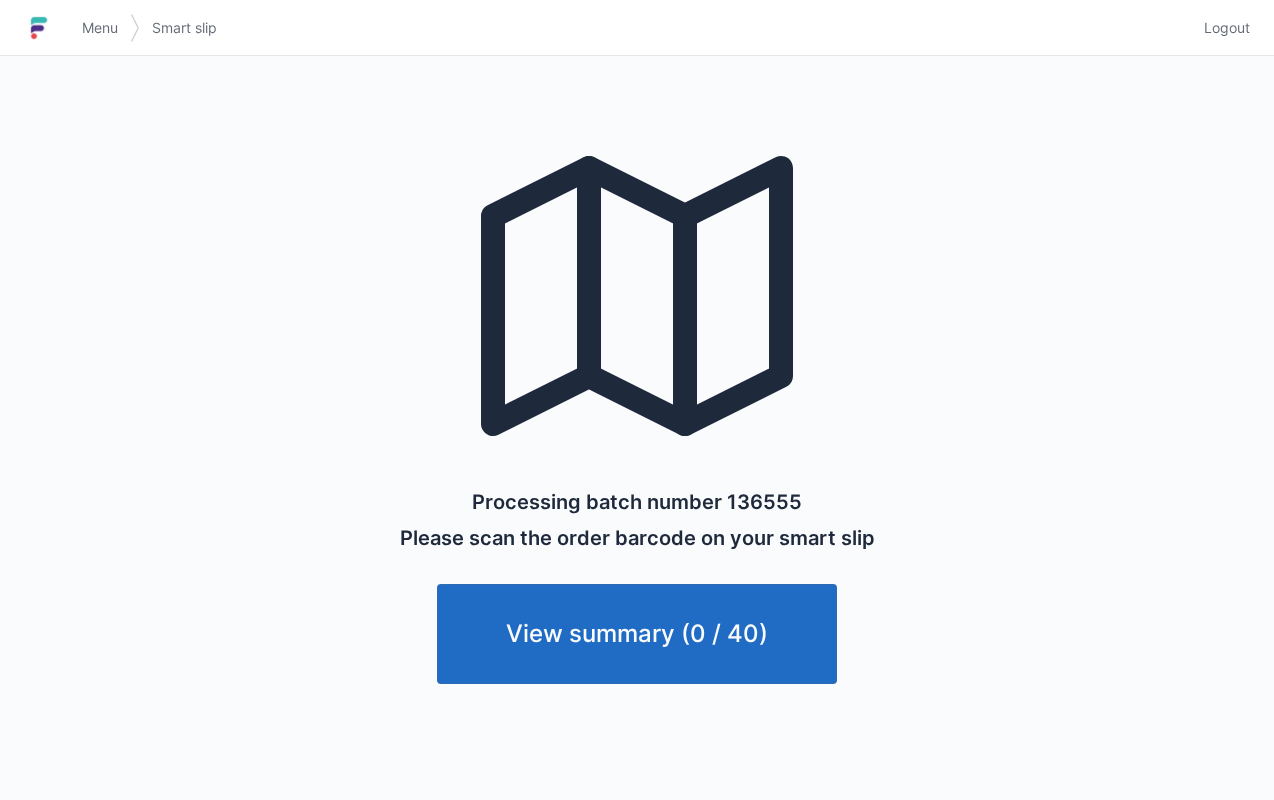 click on "Logout" at bounding box center [1227, 28] 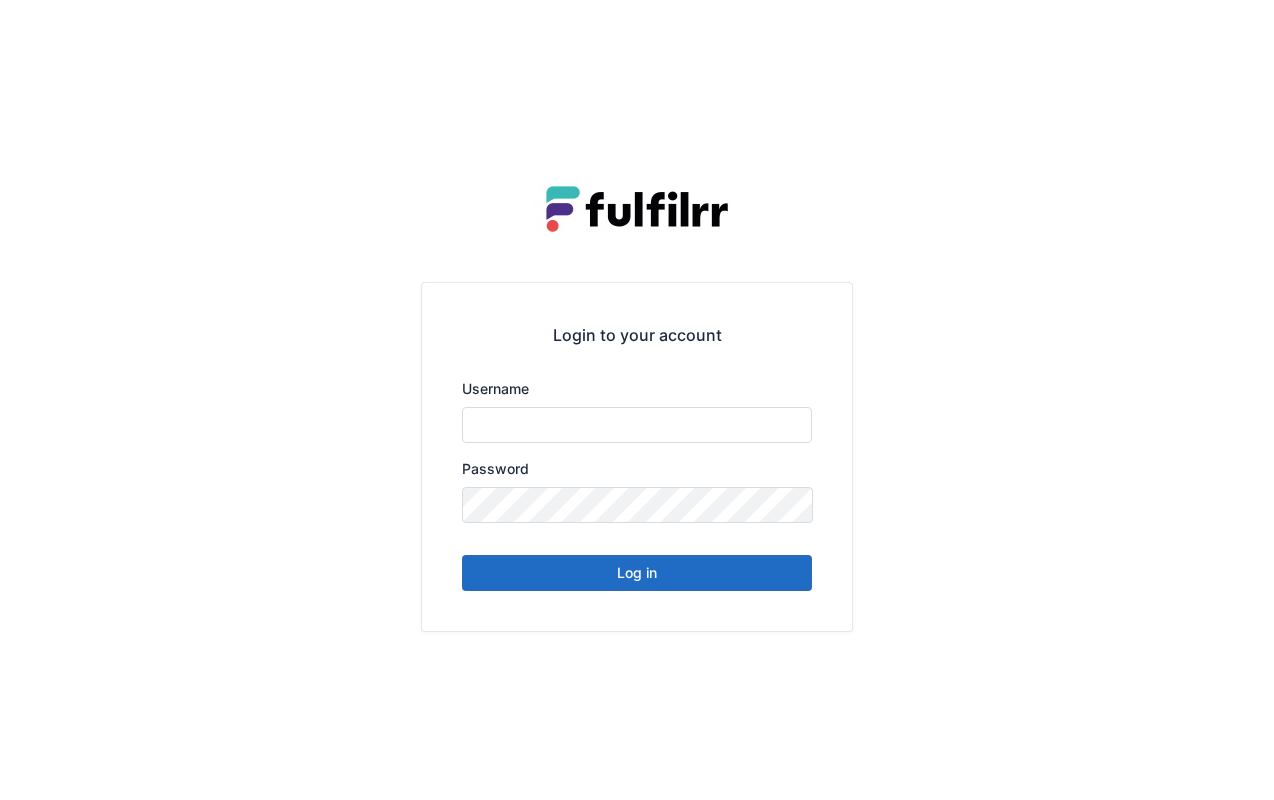 scroll, scrollTop: 0, scrollLeft: 0, axis: both 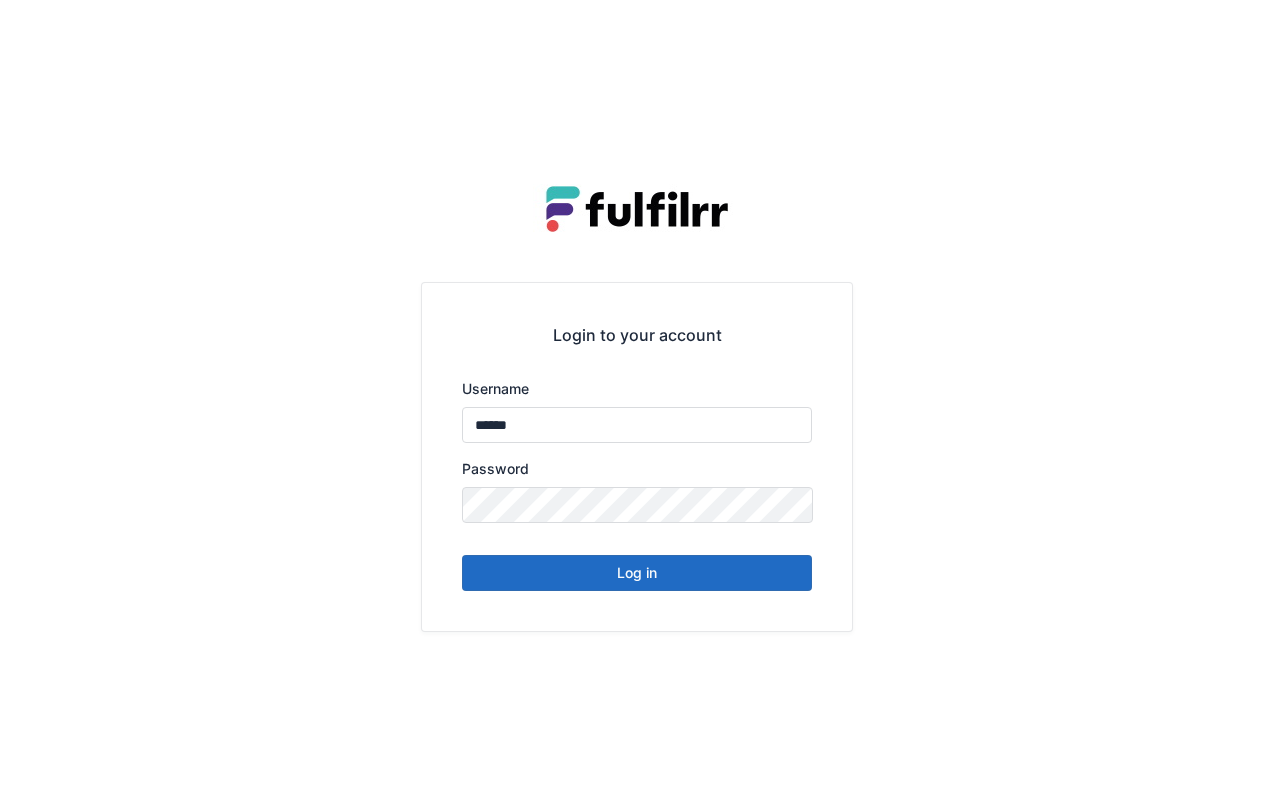 click on "Log in" at bounding box center (637, 573) 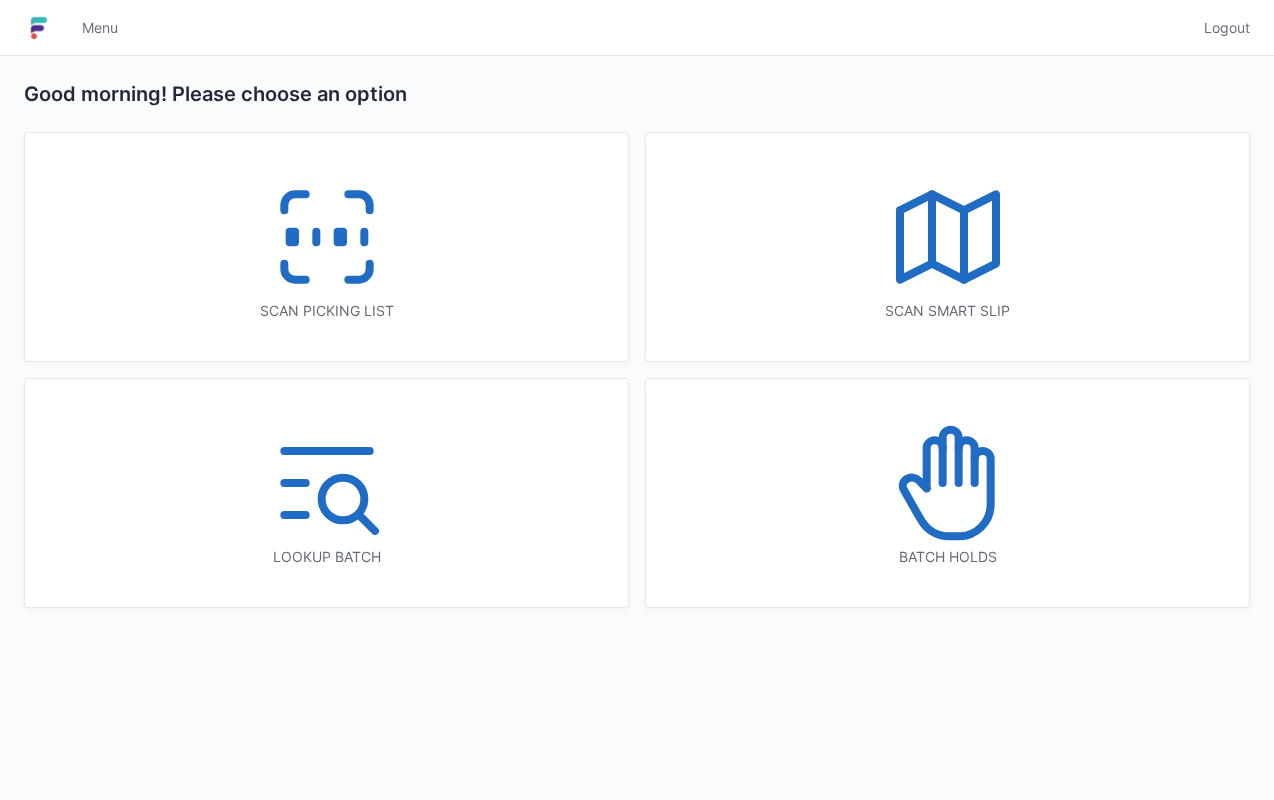 scroll, scrollTop: 0, scrollLeft: 0, axis: both 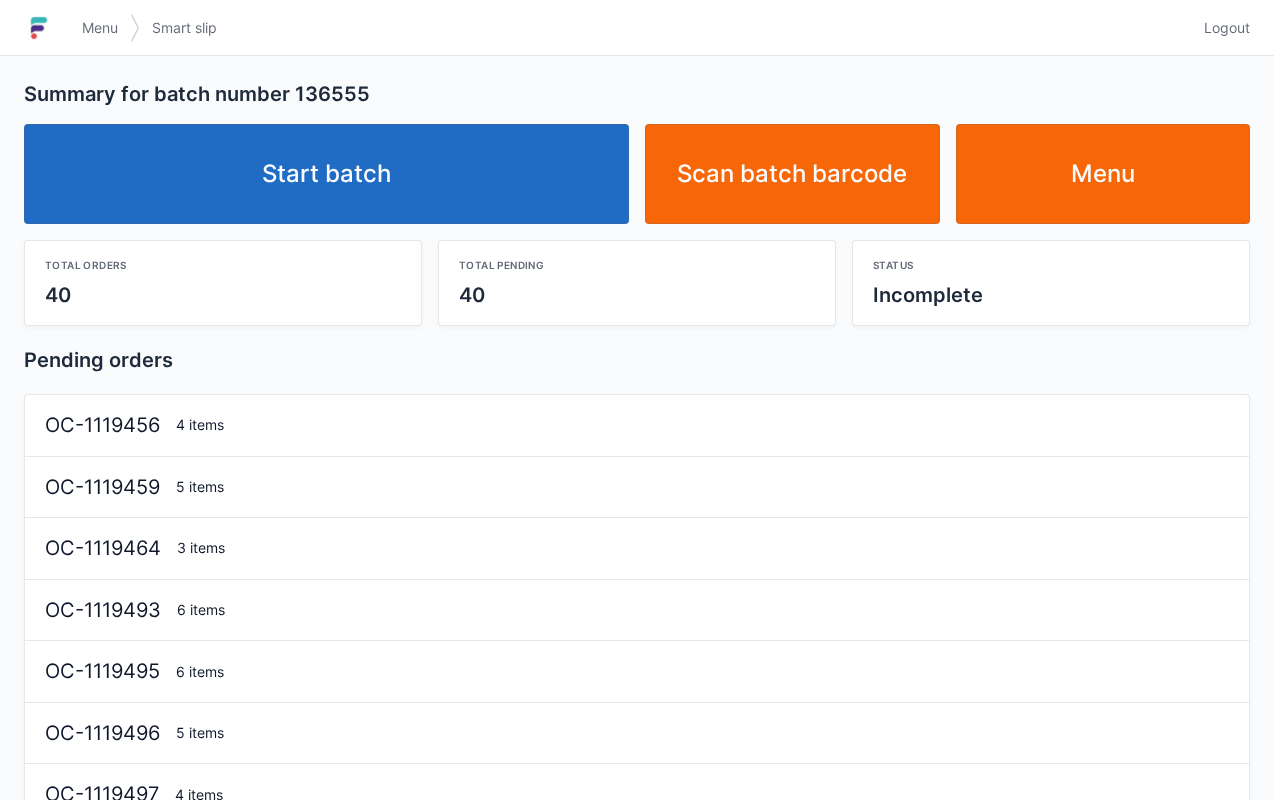 click on "Start batch" at bounding box center [326, 174] 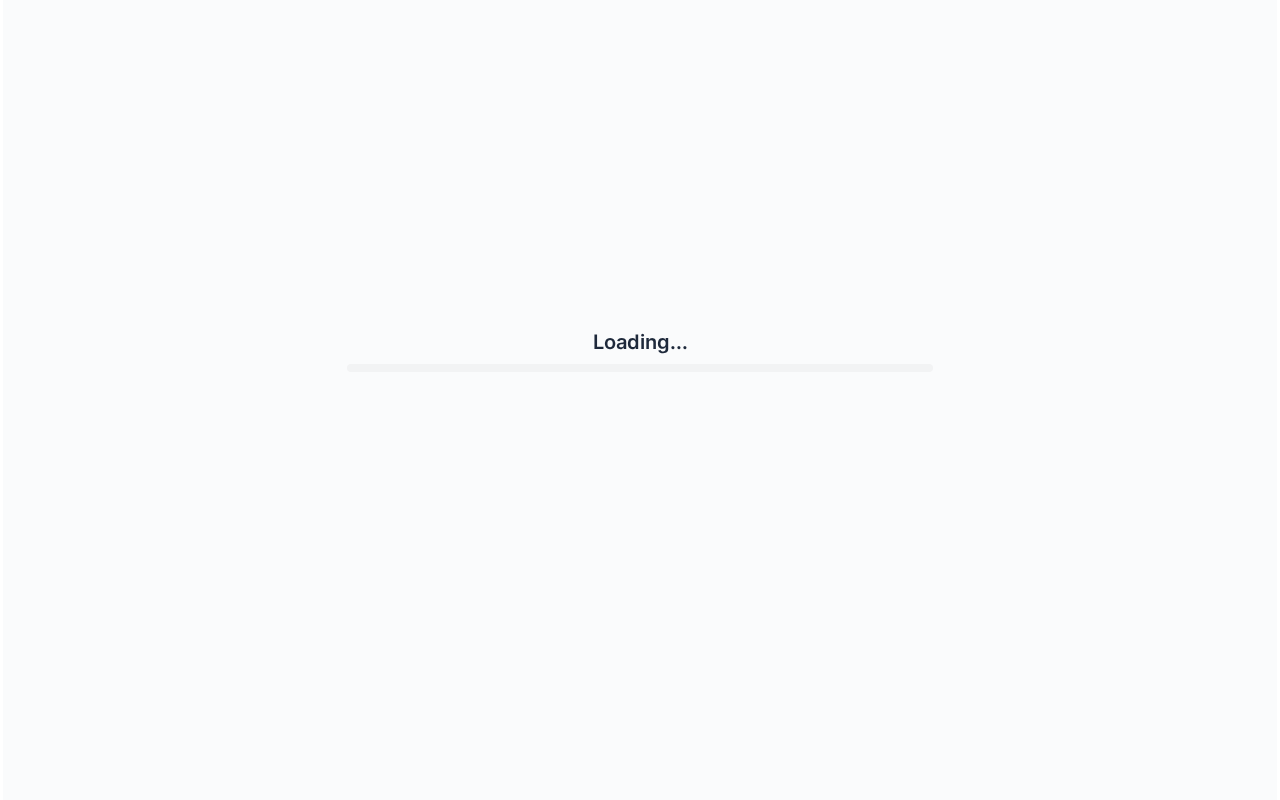 scroll, scrollTop: 0, scrollLeft: 0, axis: both 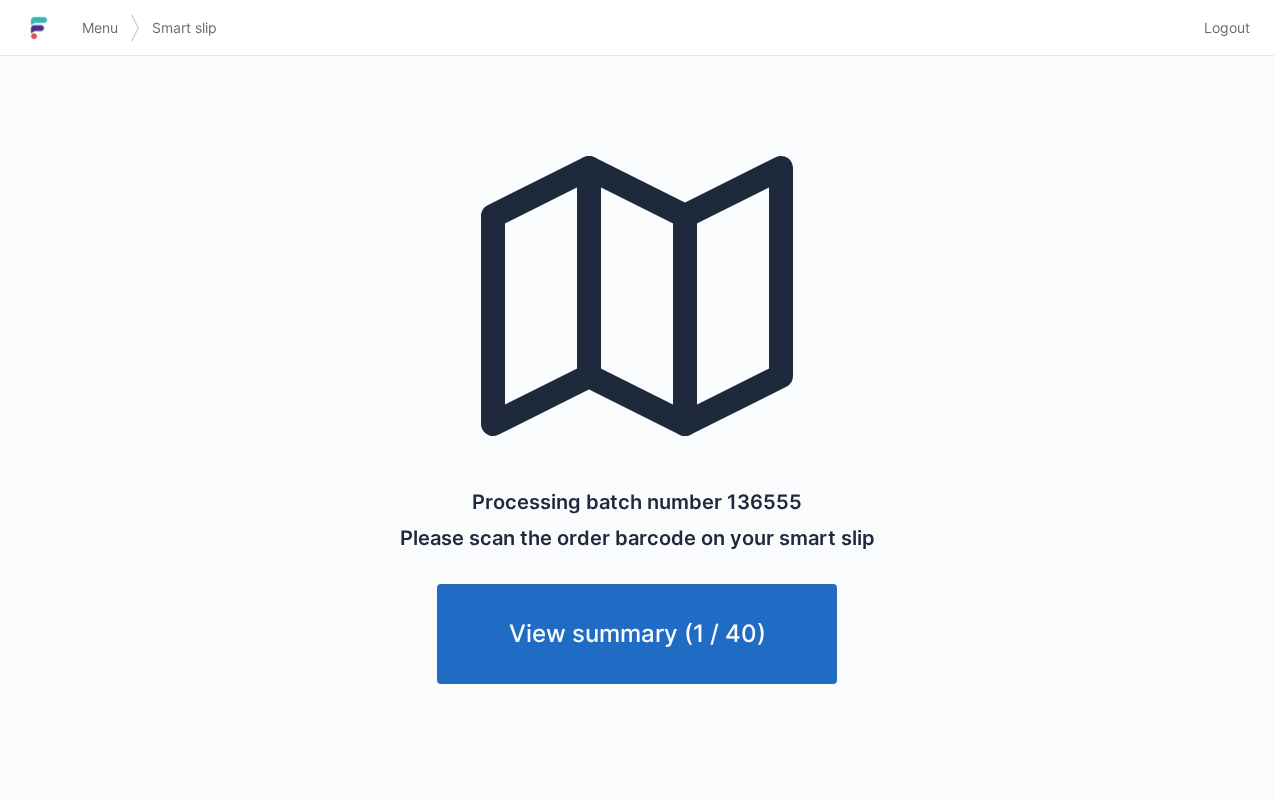 click on "View summary (1 / 40)" at bounding box center (637, 634) 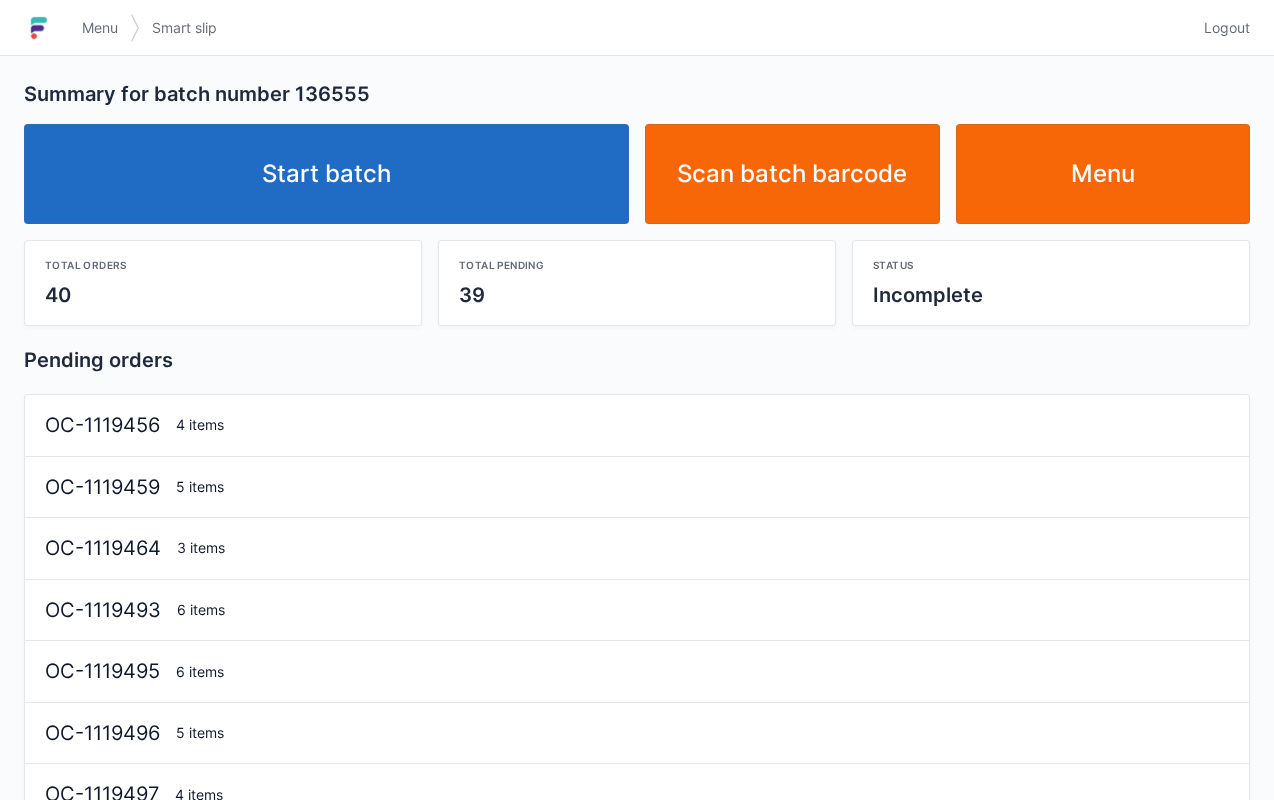 click on "Start batch" at bounding box center (326, 174) 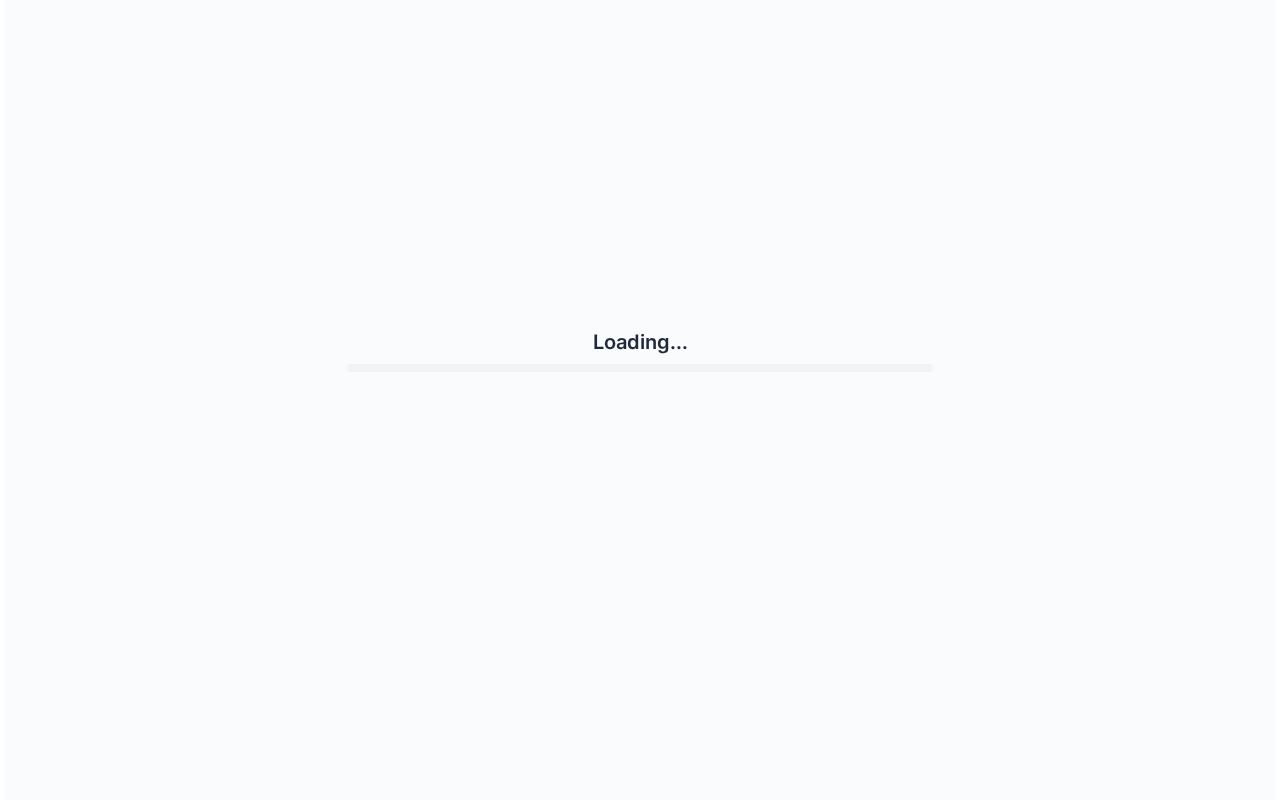 scroll, scrollTop: 0, scrollLeft: 0, axis: both 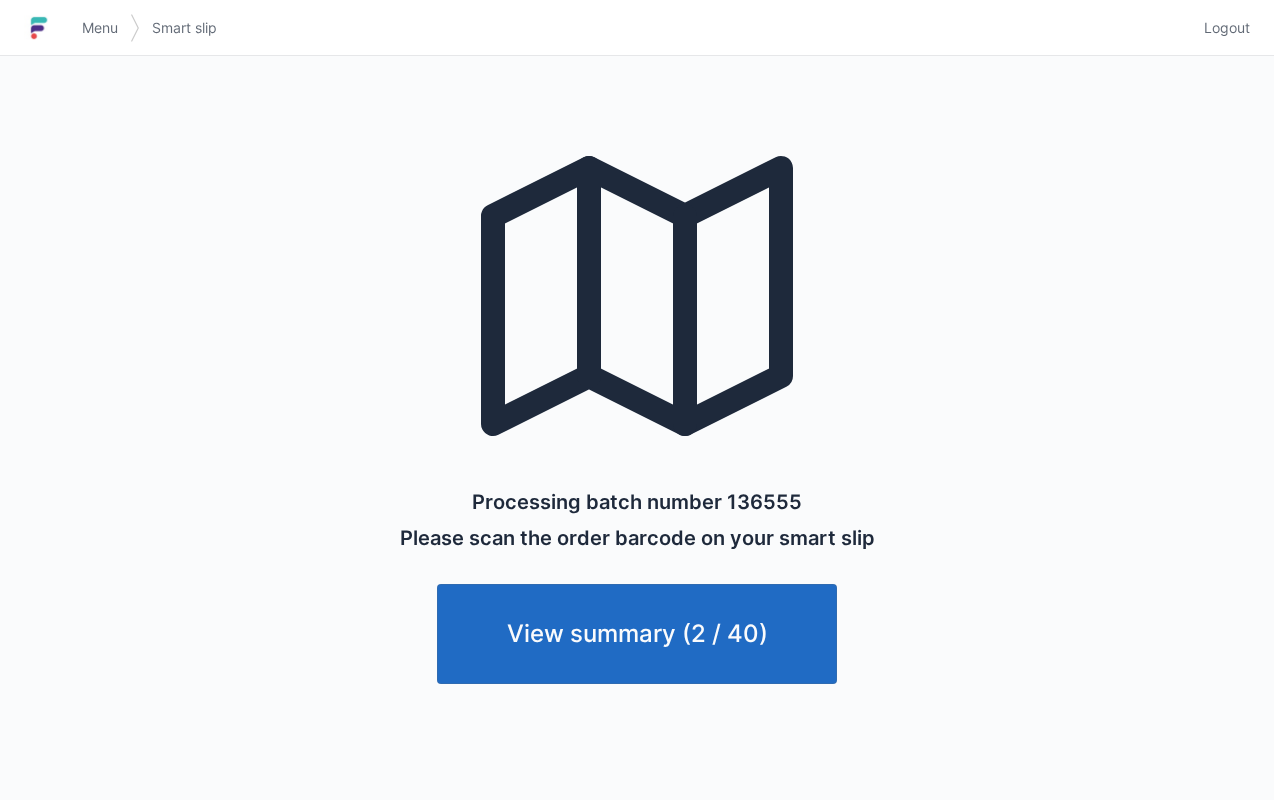 click on "View summary (2 / 40)" at bounding box center (637, 634) 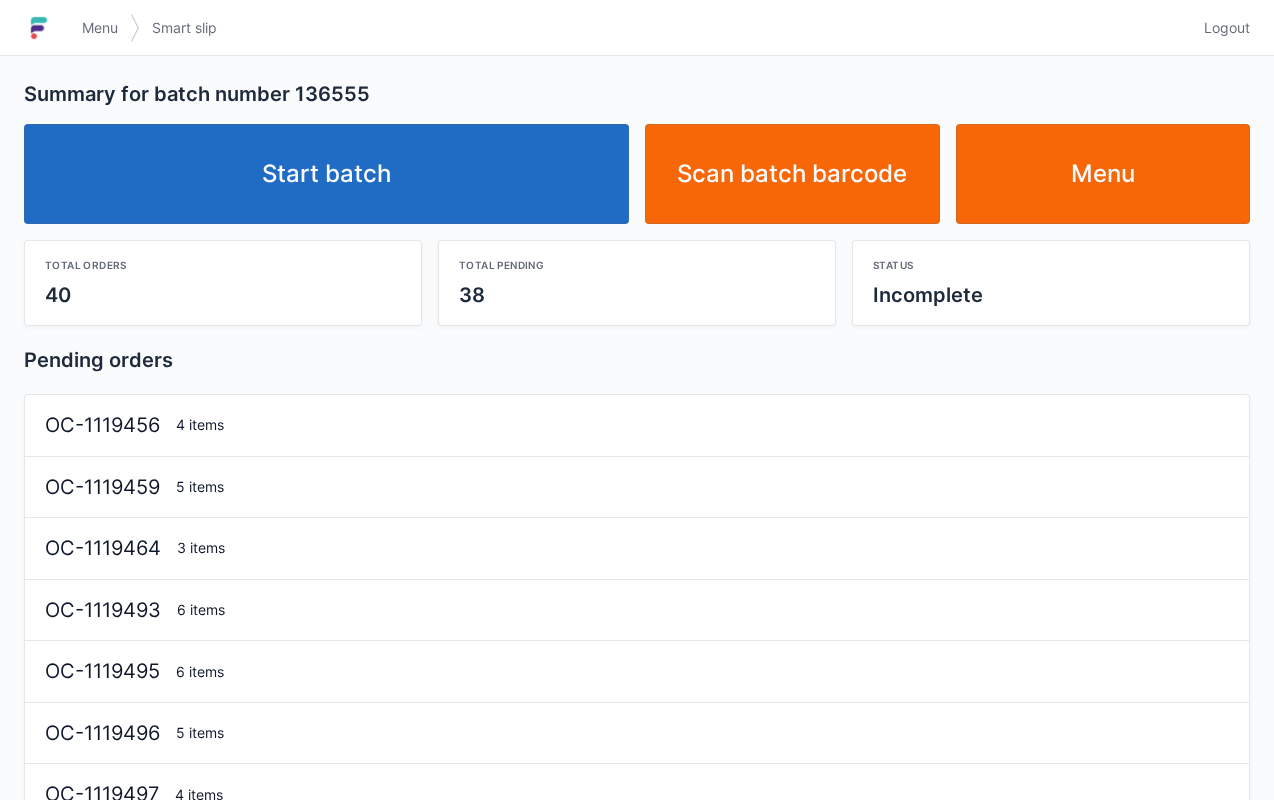 click on "Start batch" at bounding box center [326, 174] 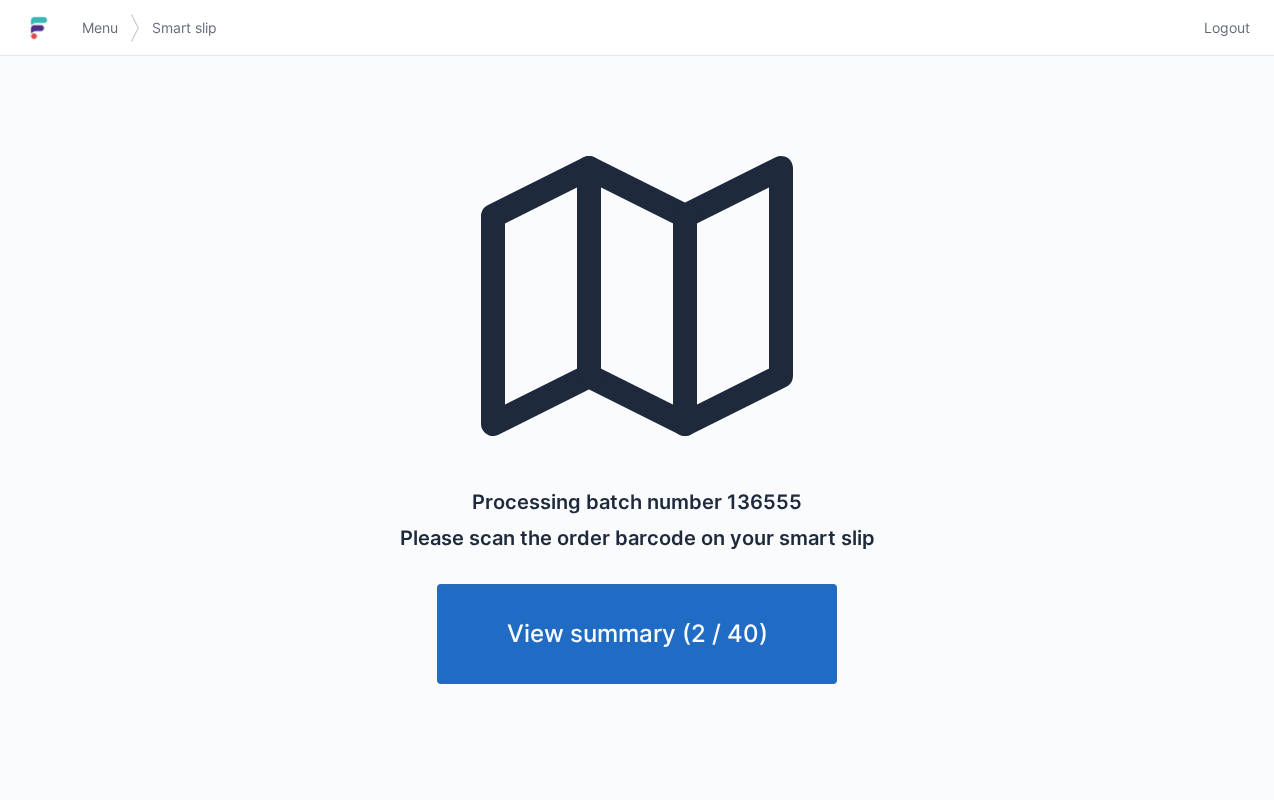 click on "View summary (2 / 40)" at bounding box center (637, 634) 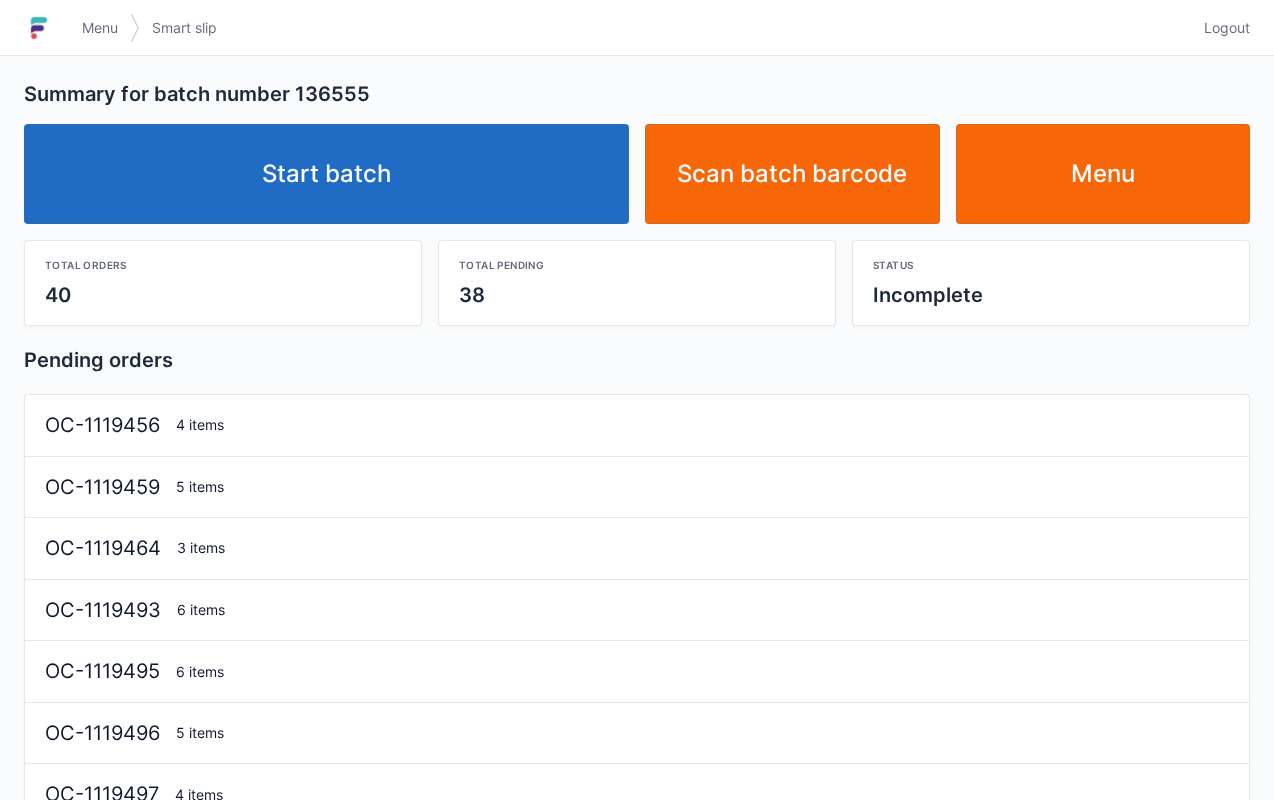 click on "Menu" at bounding box center [100, 28] 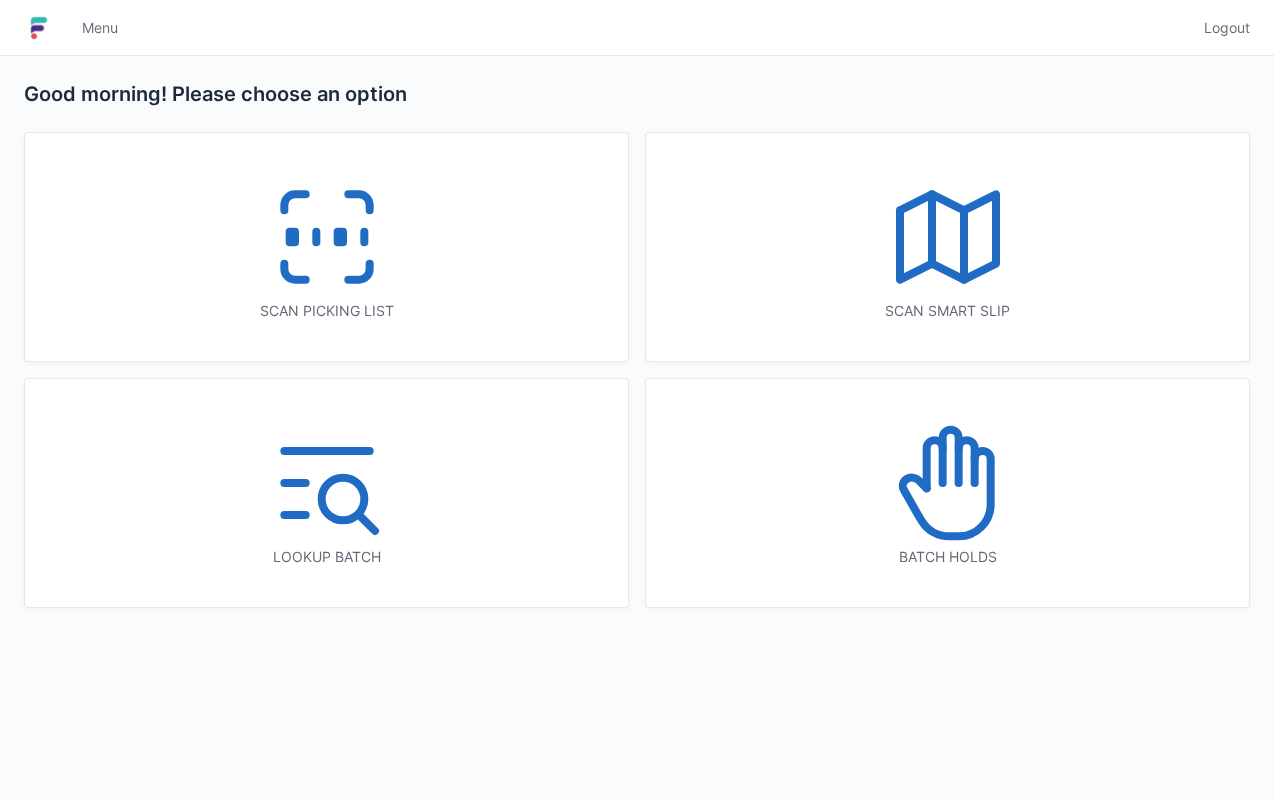 scroll, scrollTop: 0, scrollLeft: 0, axis: both 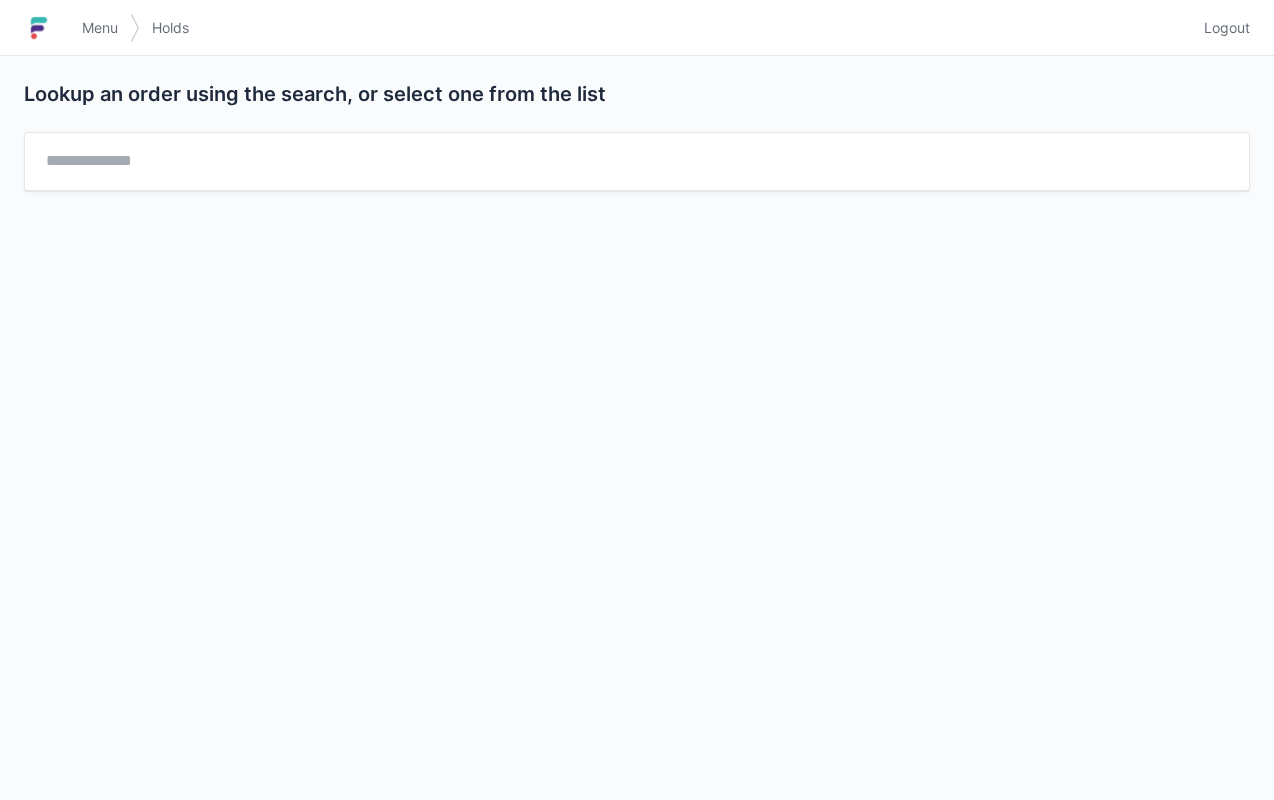 click on "Menu" at bounding box center (100, 28) 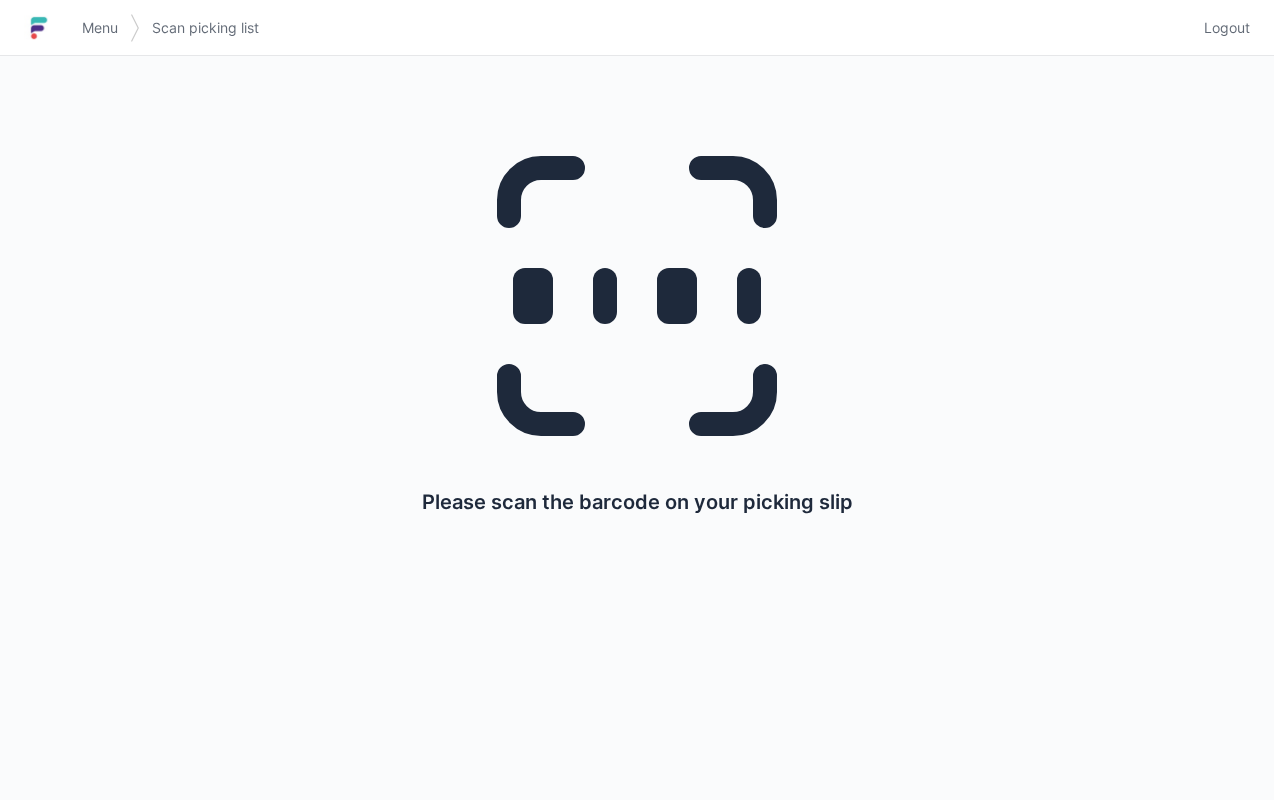 scroll, scrollTop: 0, scrollLeft: 0, axis: both 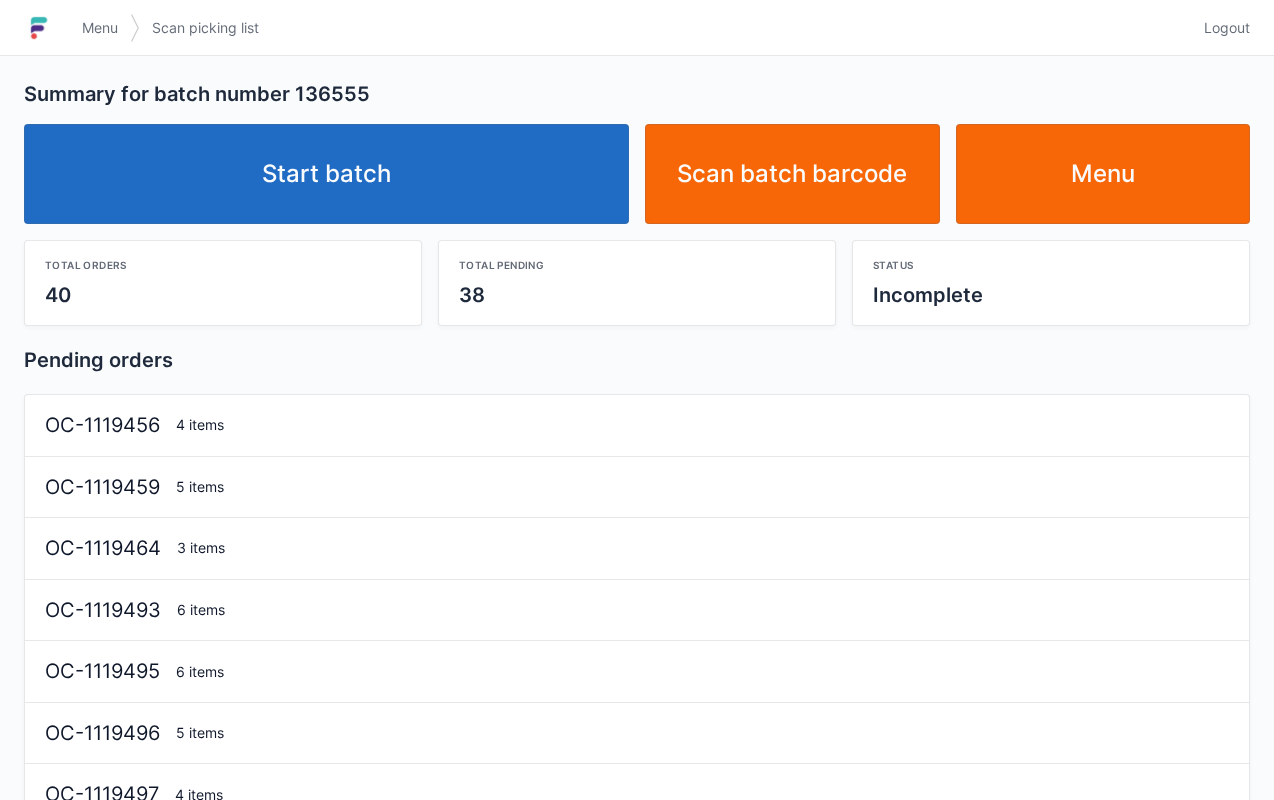 click on "Start batch" at bounding box center (326, 174) 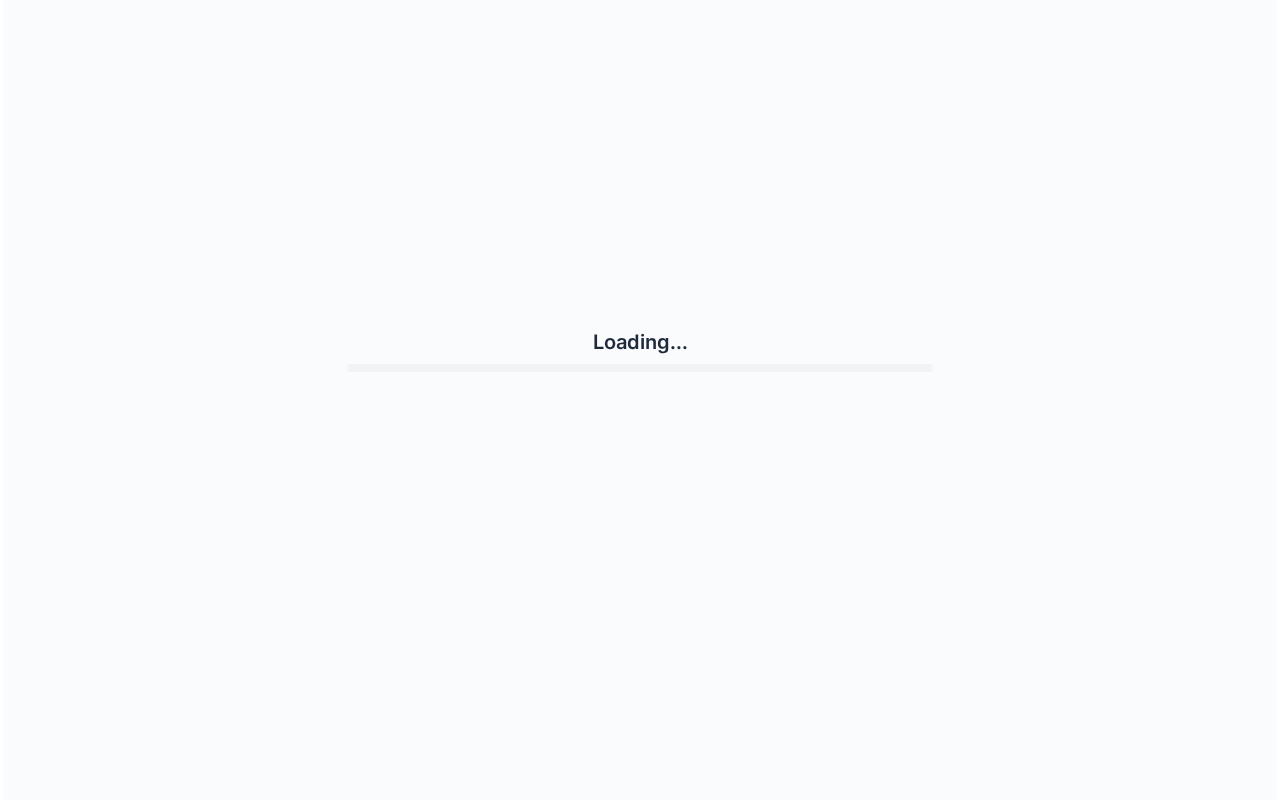 scroll, scrollTop: 0, scrollLeft: 0, axis: both 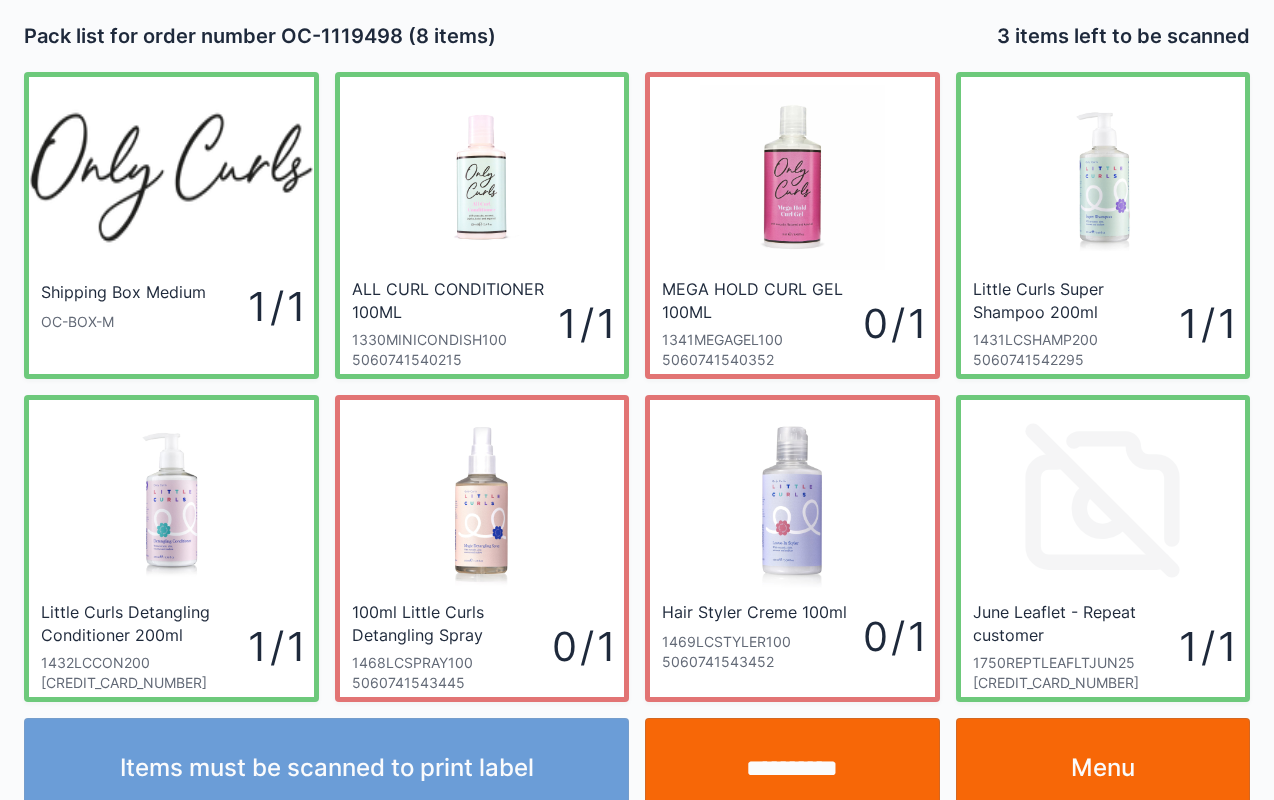 click on "**********" at bounding box center [792, 768] 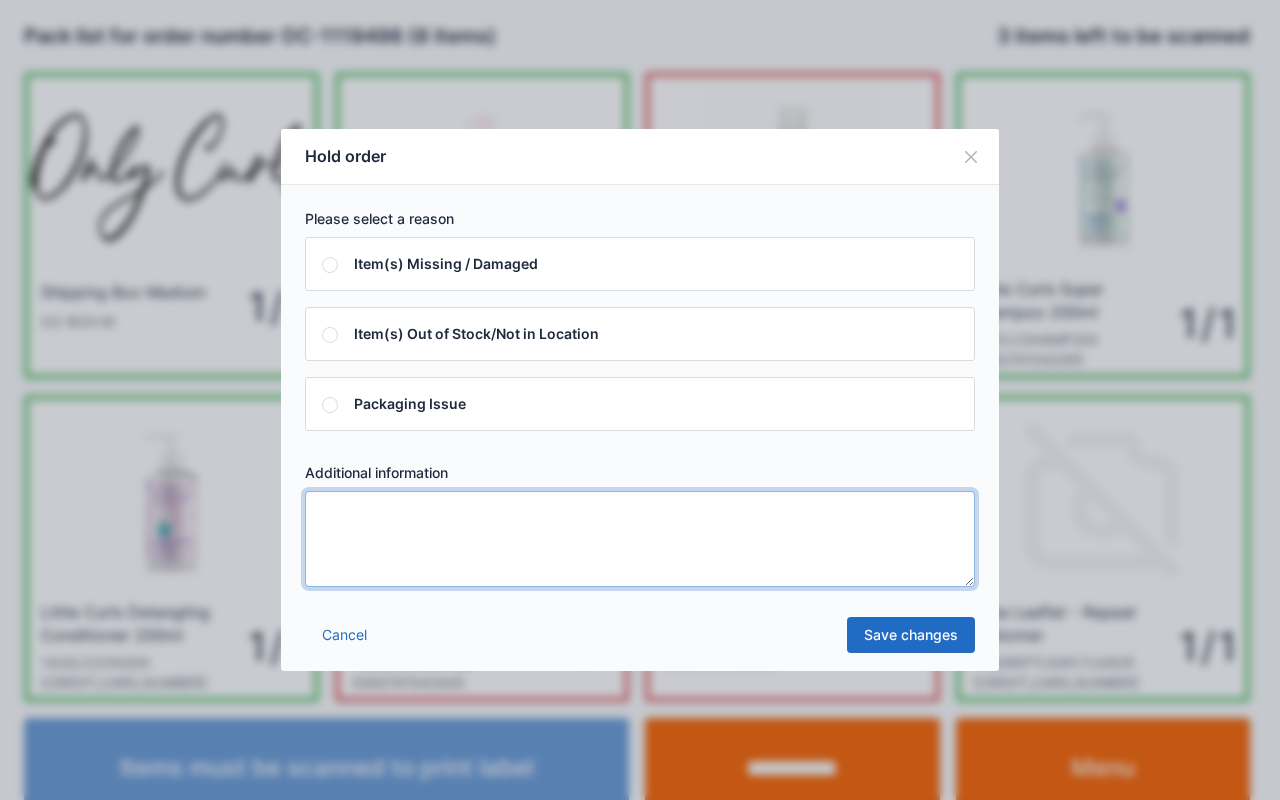 click at bounding box center [640, 539] 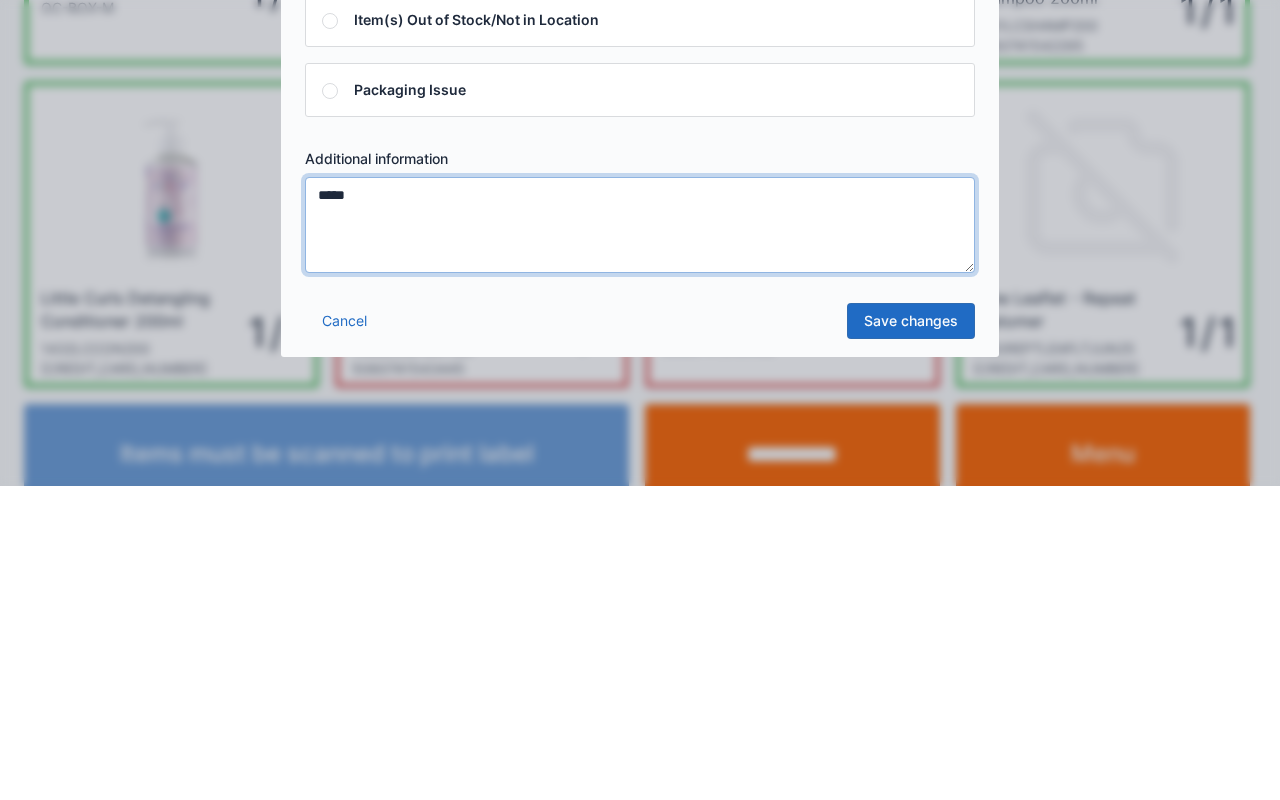 type on "*****" 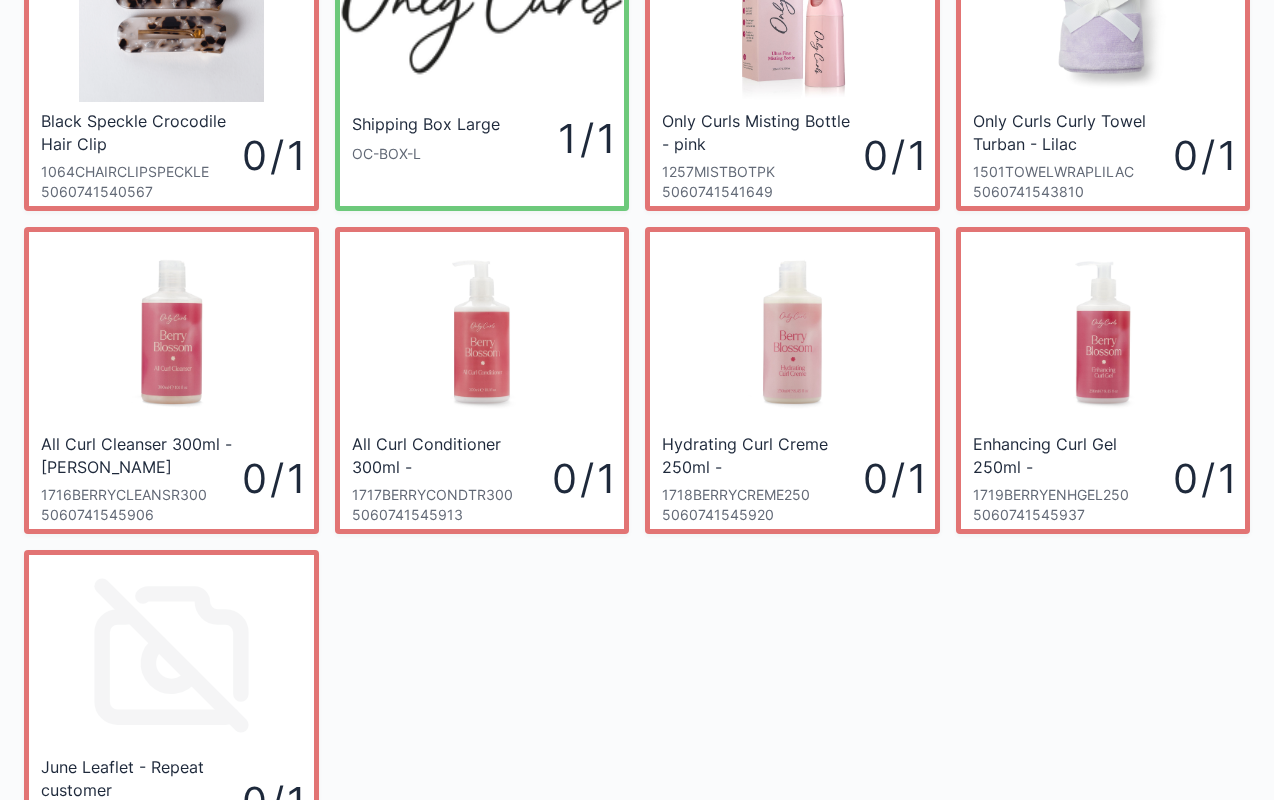 scroll, scrollTop: 359, scrollLeft: 0, axis: vertical 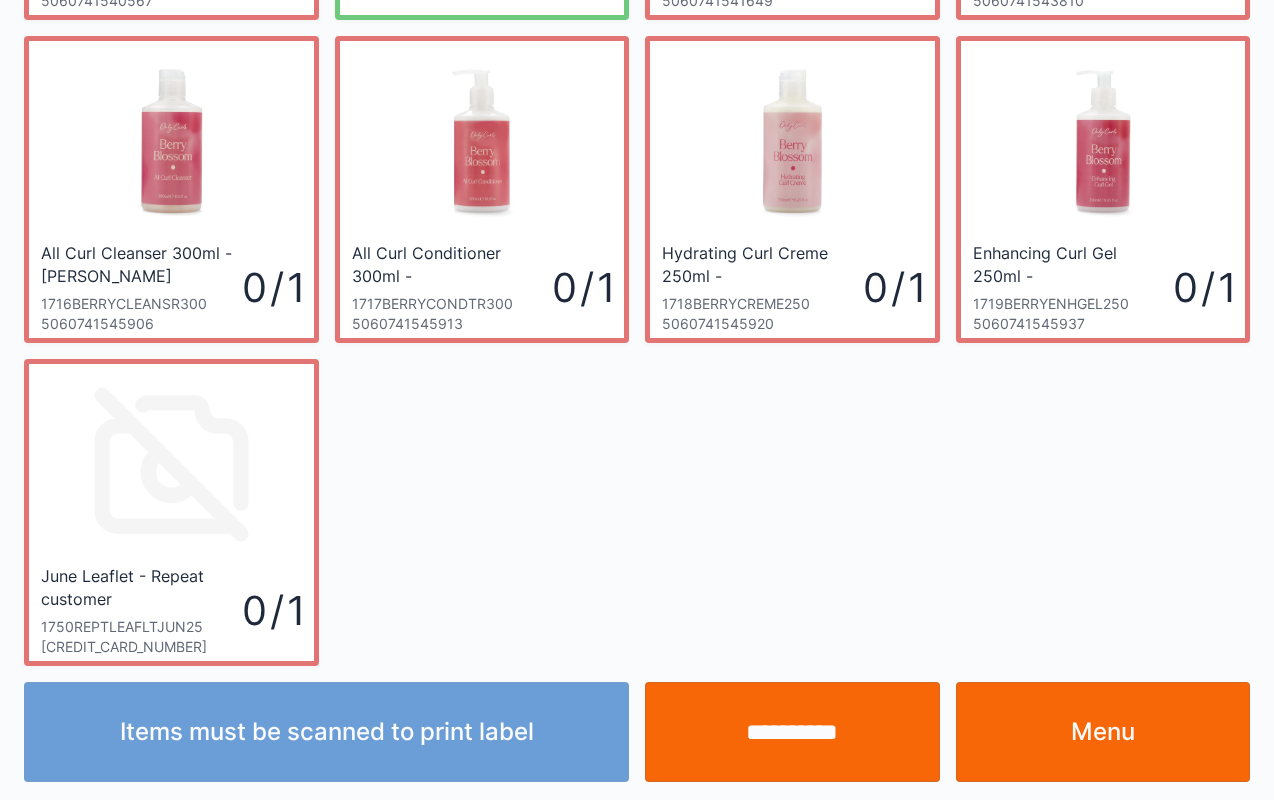 click on "Menu" at bounding box center [1103, 732] 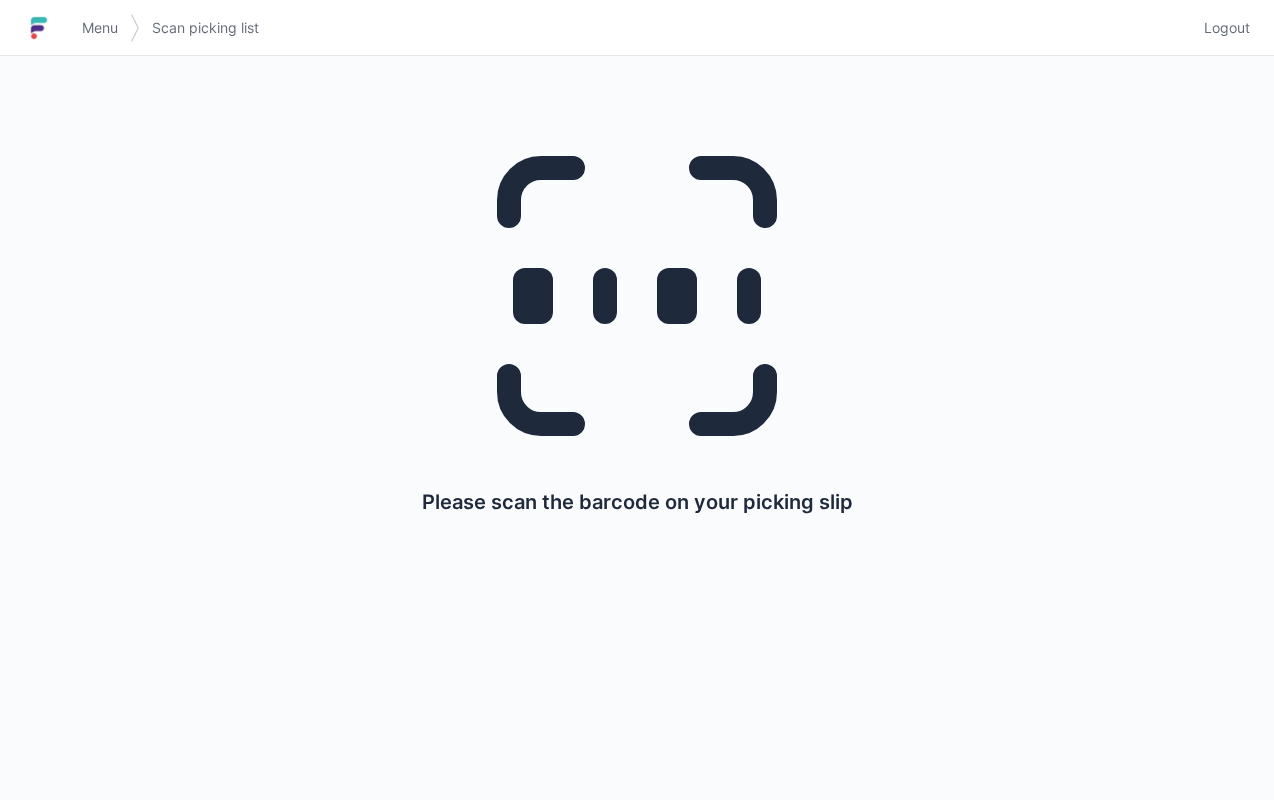 scroll, scrollTop: 0, scrollLeft: 0, axis: both 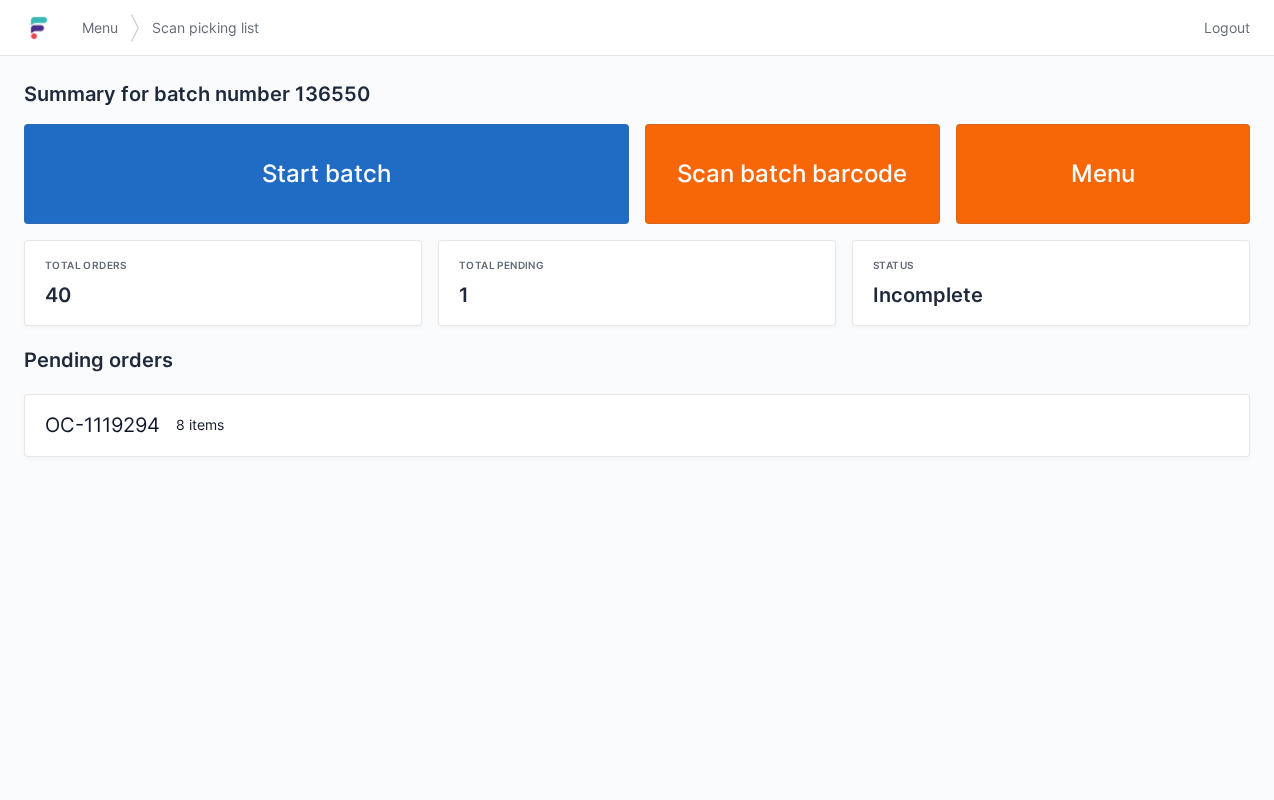 click on "Start batch" at bounding box center (326, 174) 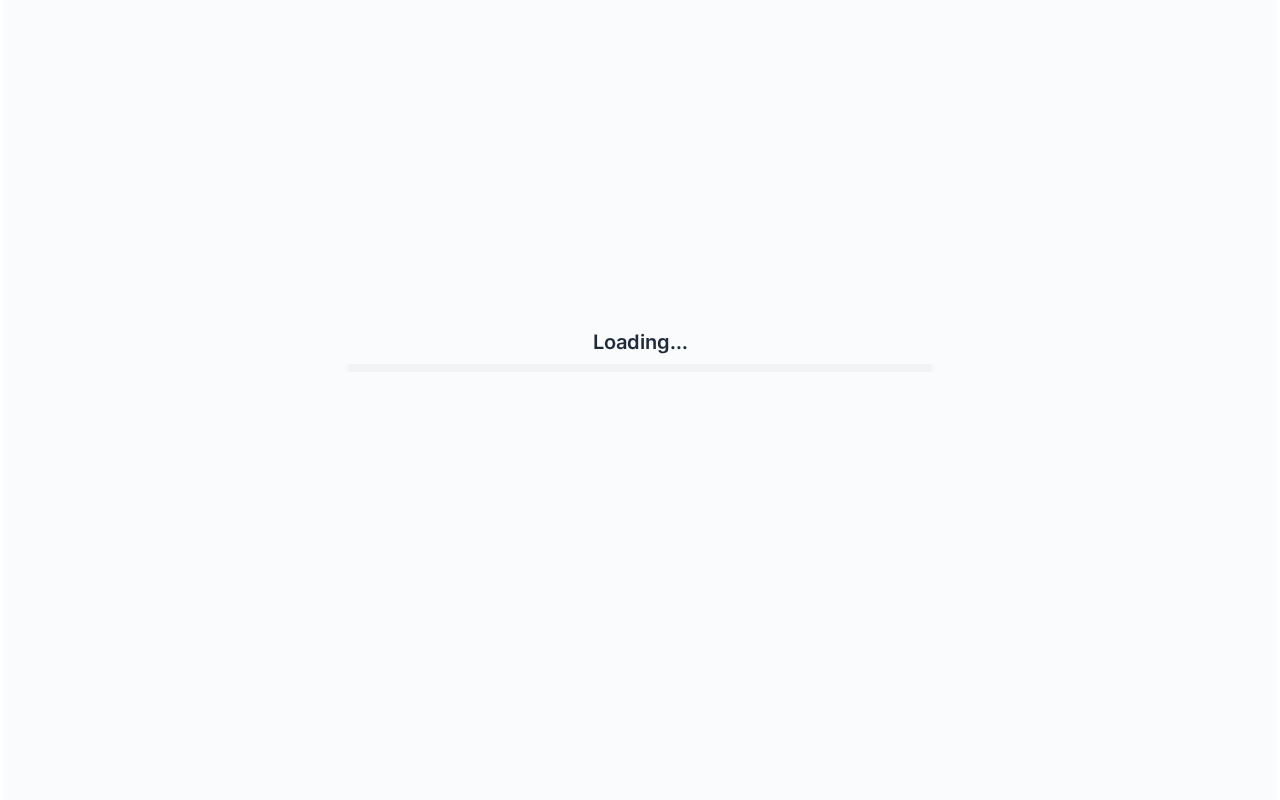 scroll, scrollTop: 0, scrollLeft: 0, axis: both 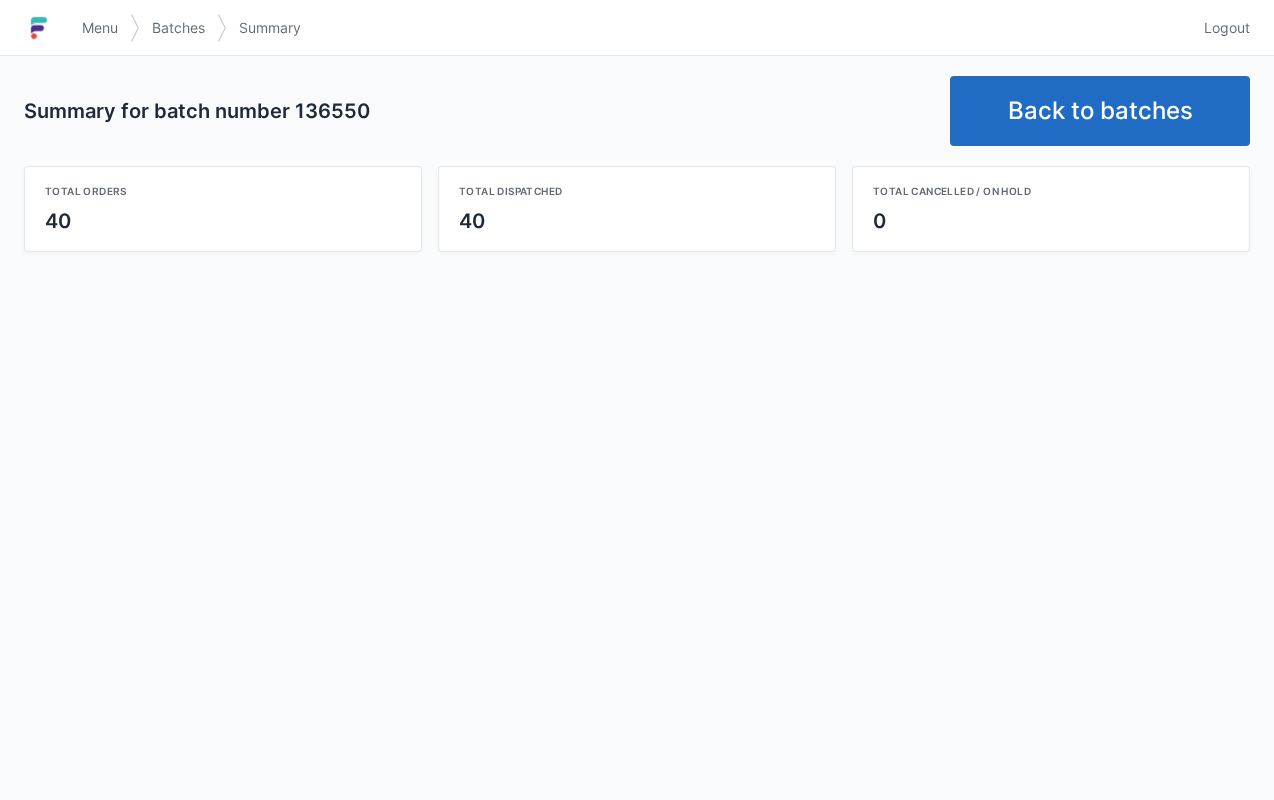 click on "Back to batches" at bounding box center [1100, 111] 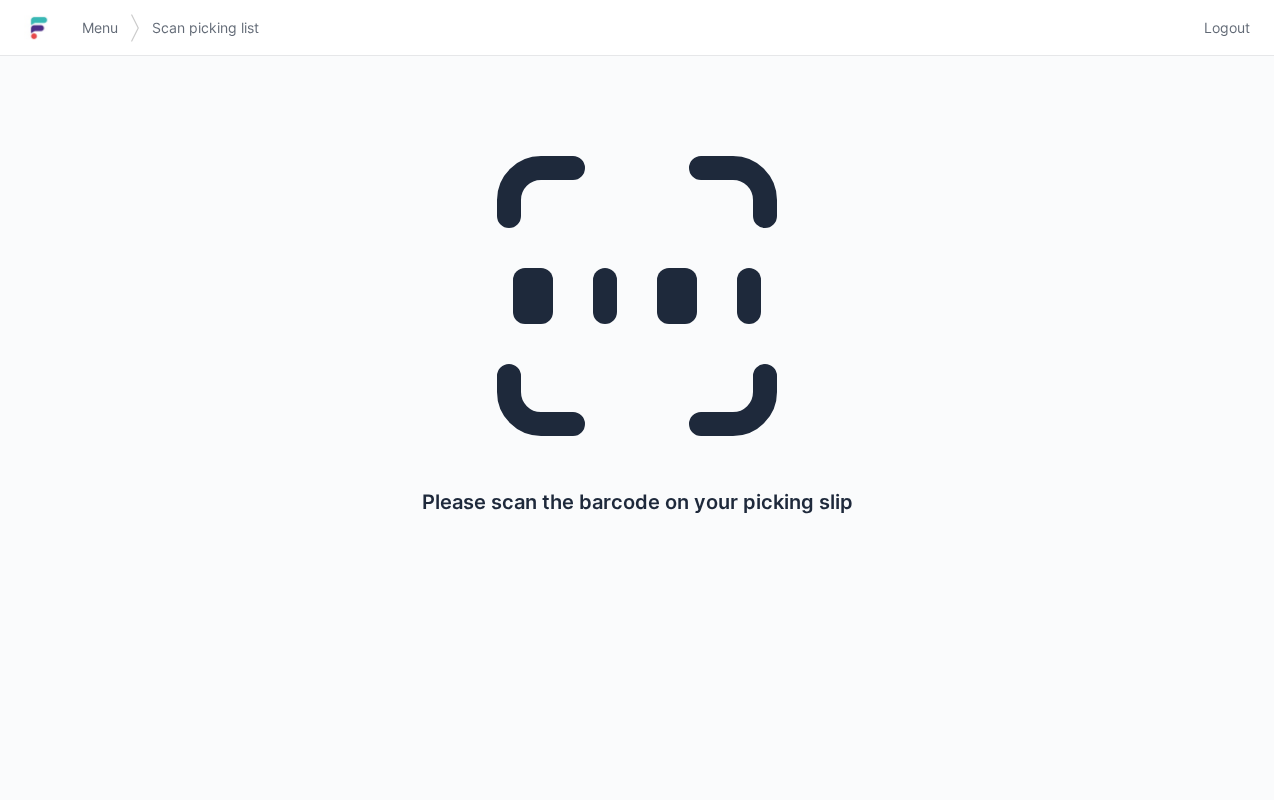 scroll, scrollTop: 0, scrollLeft: 0, axis: both 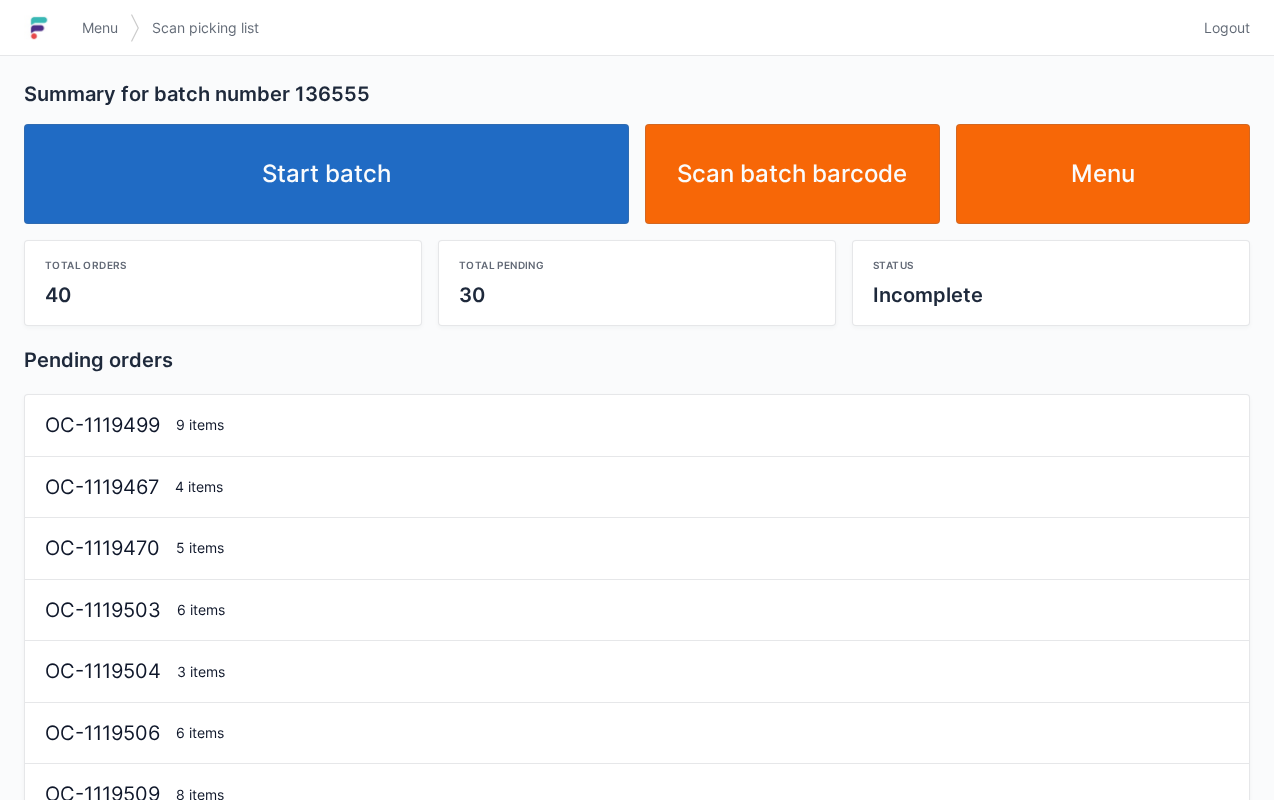 click on "Menu" at bounding box center [1103, 174] 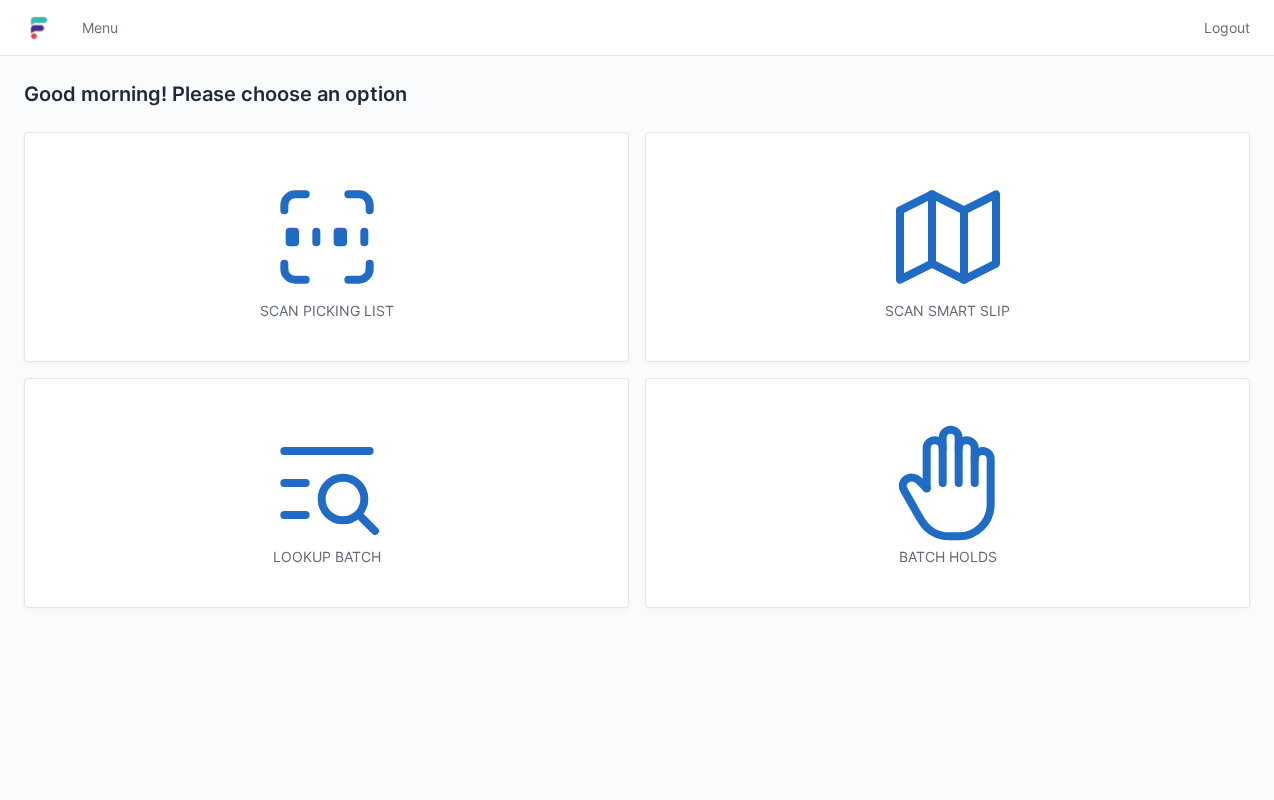 scroll, scrollTop: 0, scrollLeft: 0, axis: both 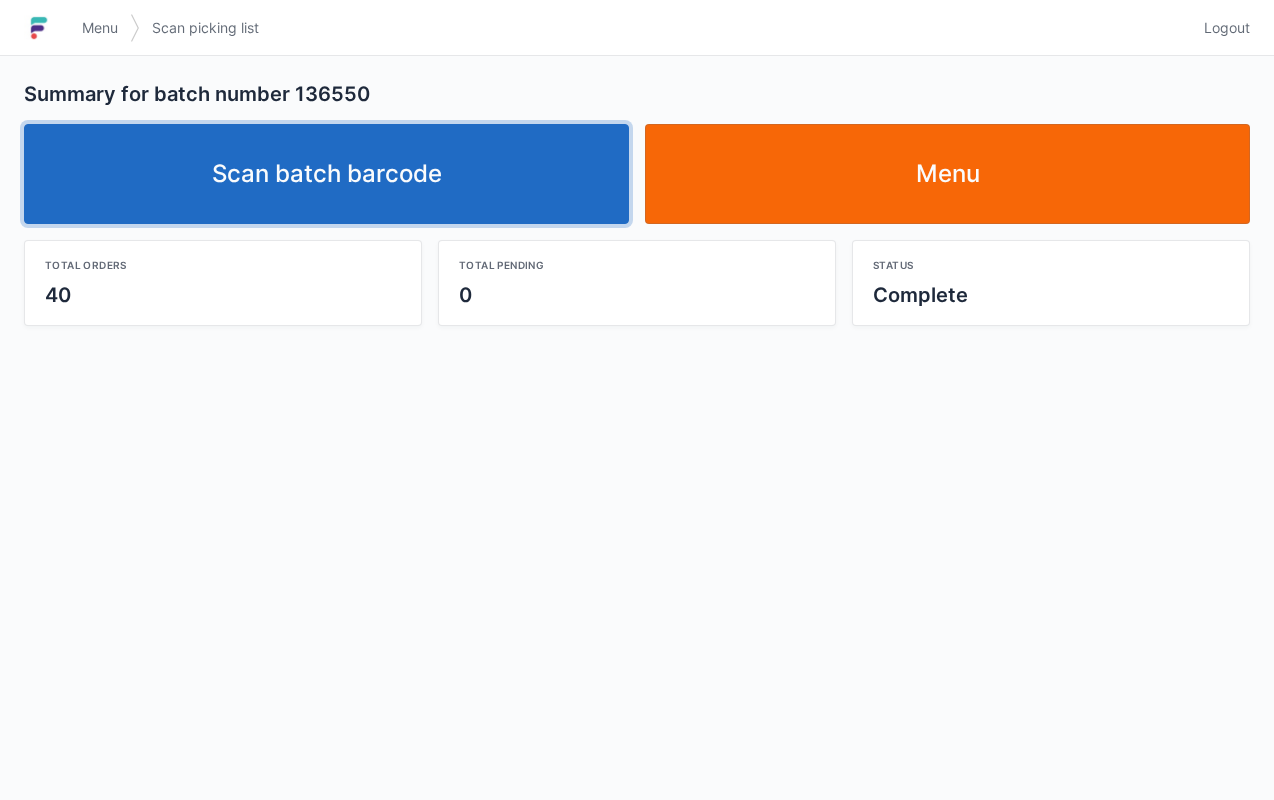 click on "Scan batch barcode" at bounding box center (326, 174) 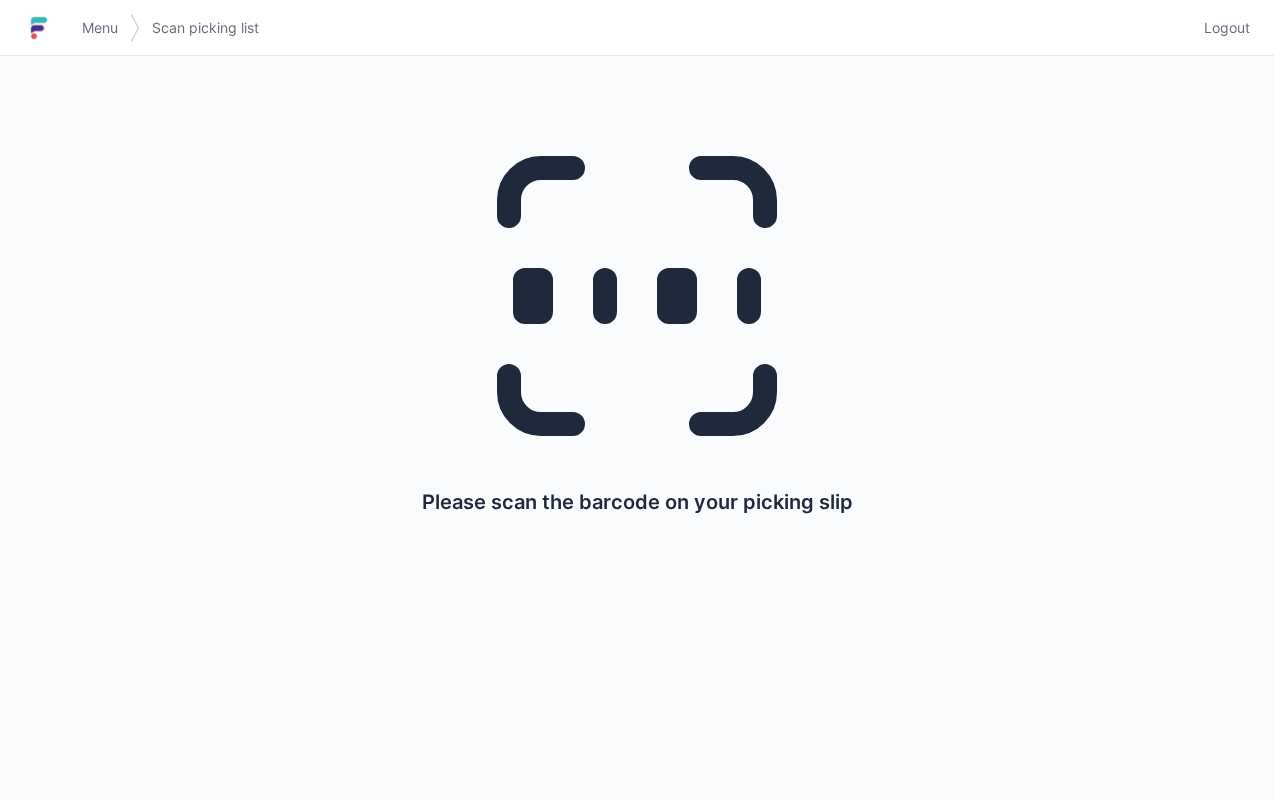 scroll, scrollTop: 0, scrollLeft: 0, axis: both 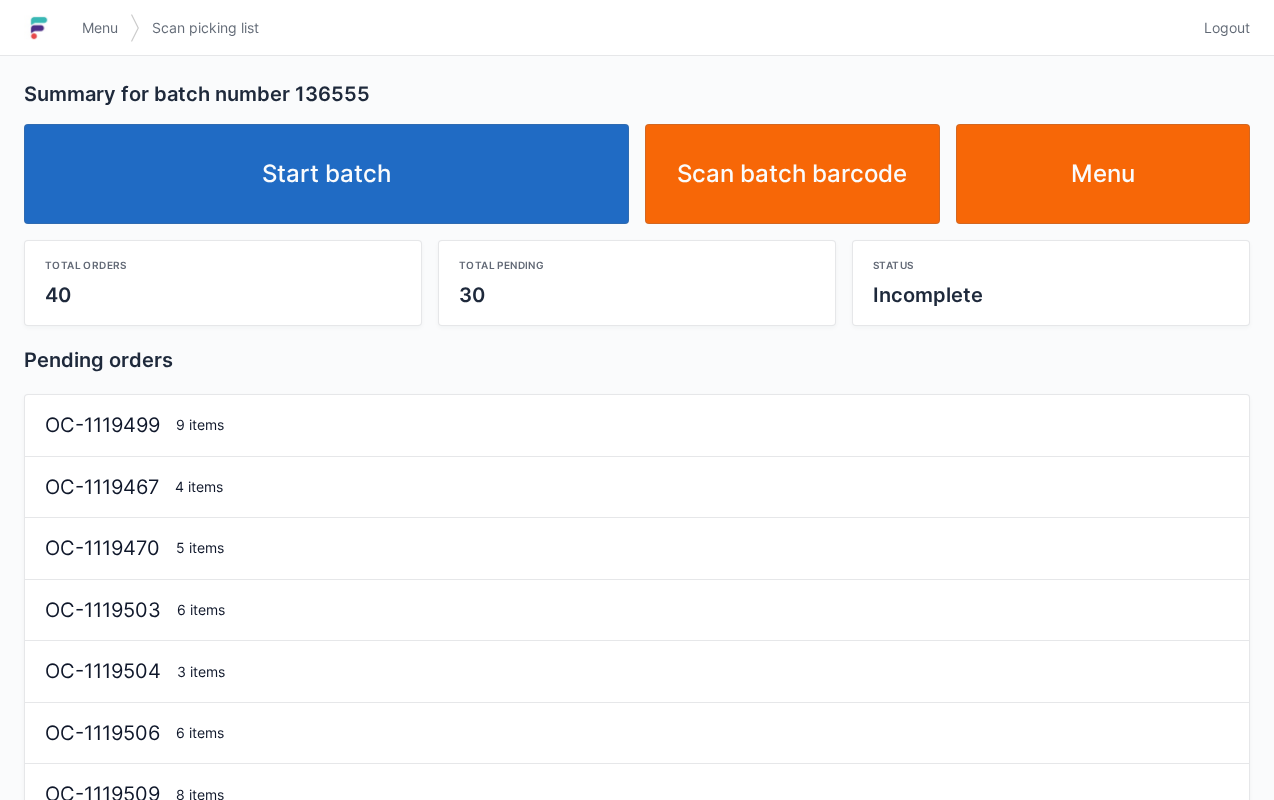 click on "Start batch" at bounding box center [326, 174] 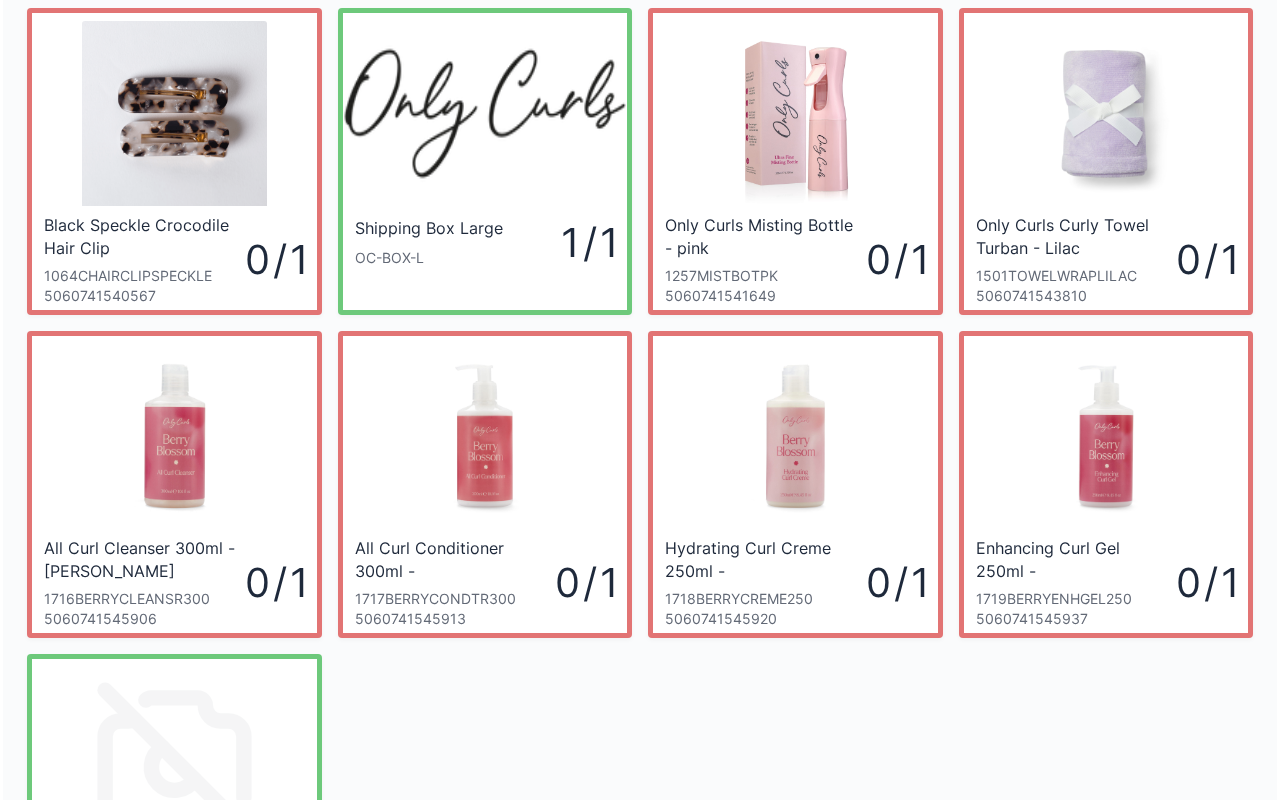 scroll, scrollTop: 62, scrollLeft: 0, axis: vertical 